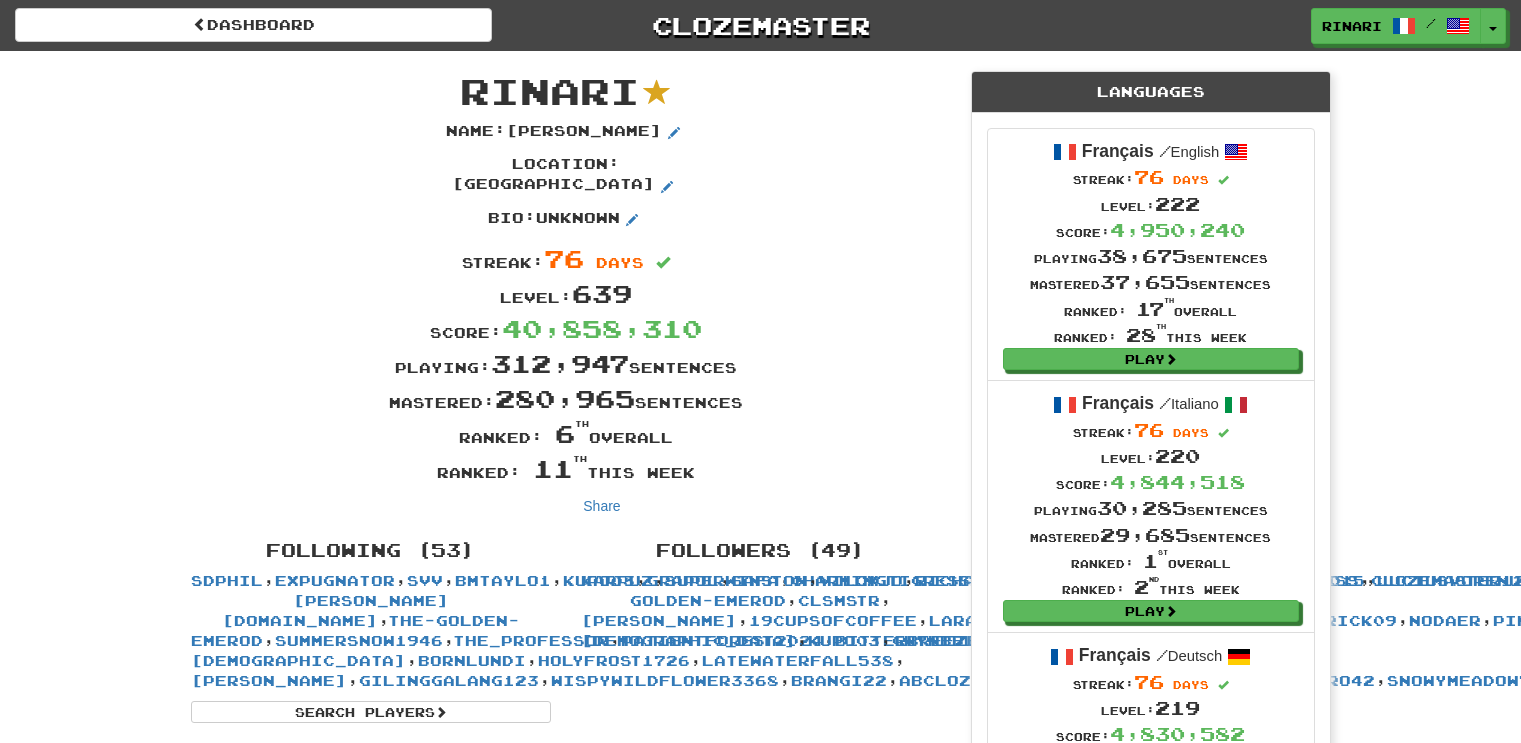 scroll, scrollTop: 0, scrollLeft: 0, axis: both 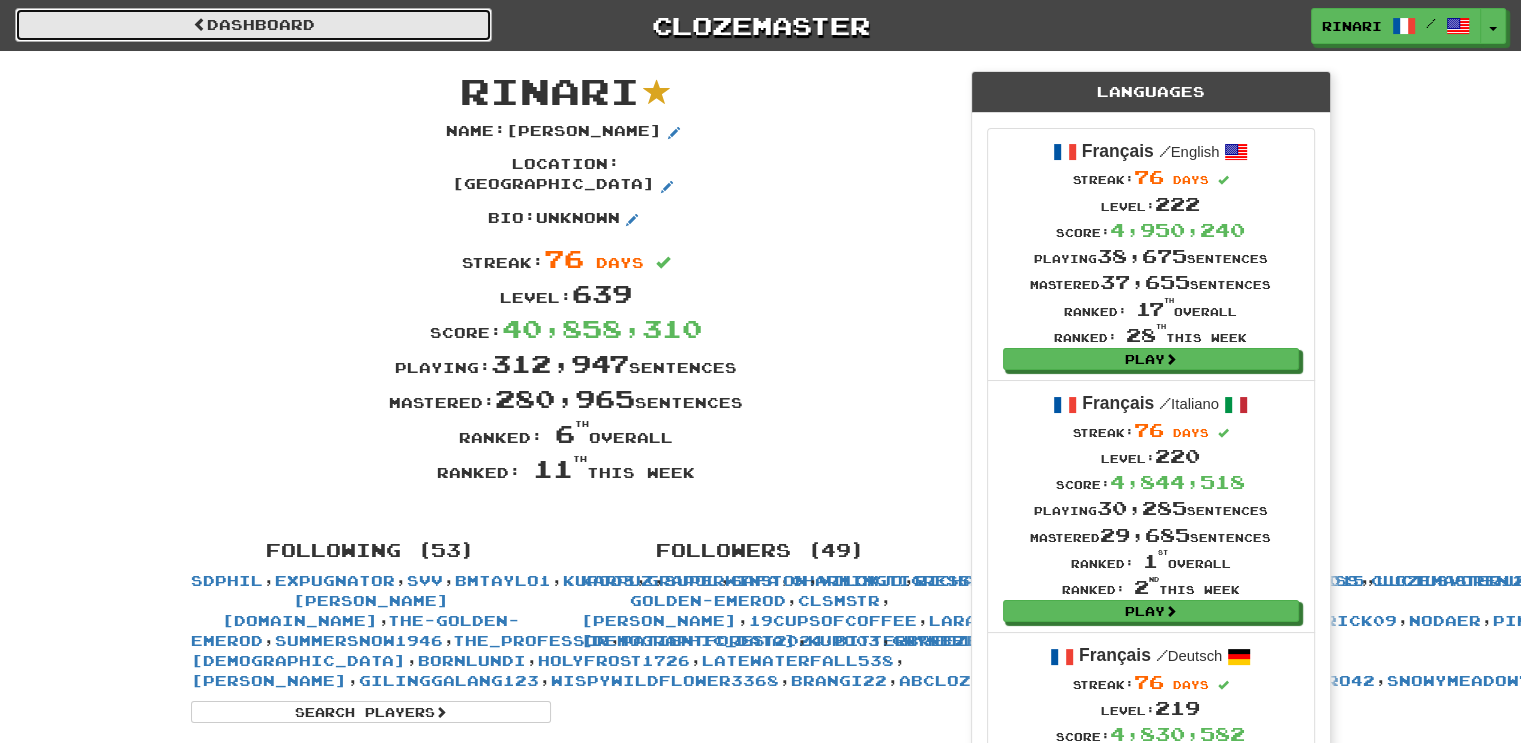 click on "Dashboard" at bounding box center [253, 25] 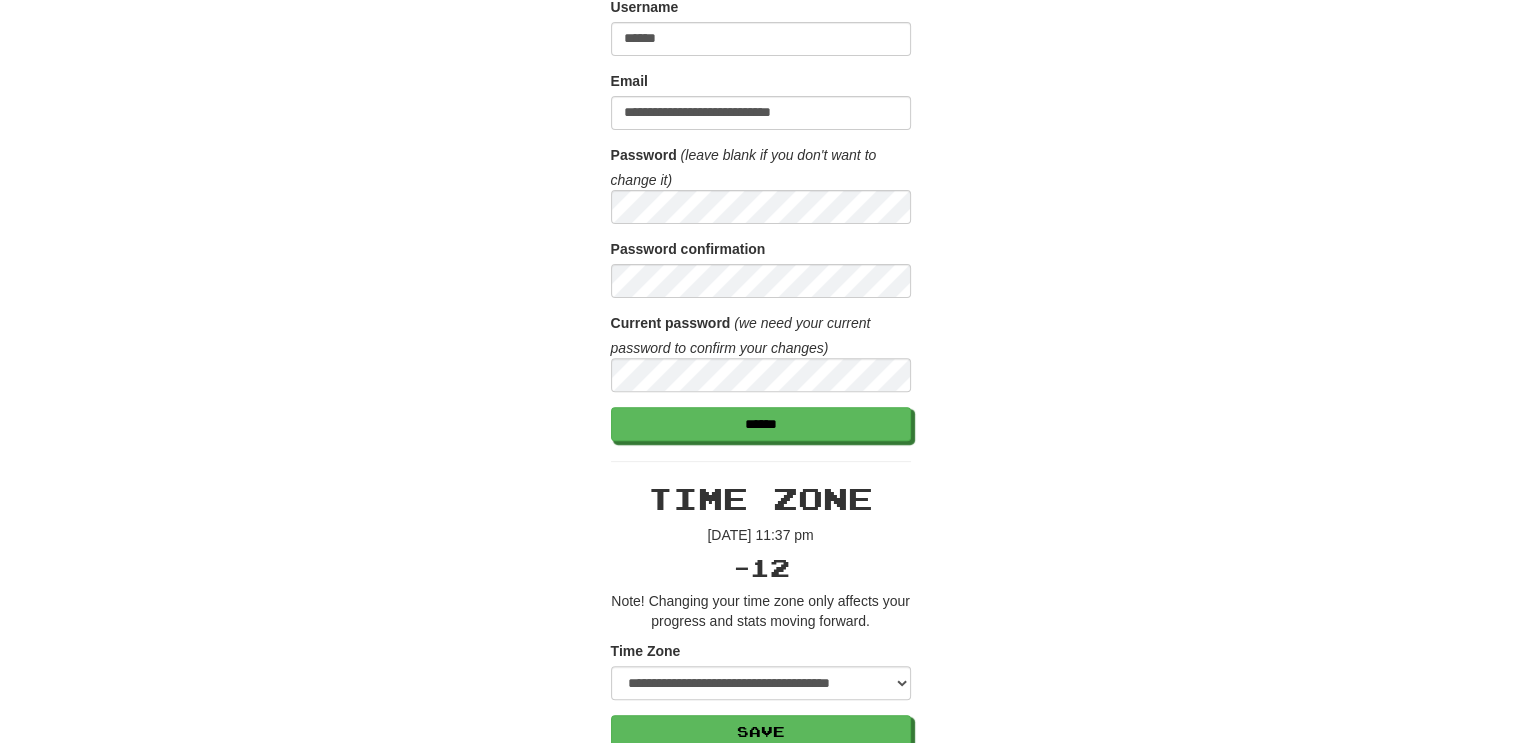 scroll, scrollTop: 636, scrollLeft: 0, axis: vertical 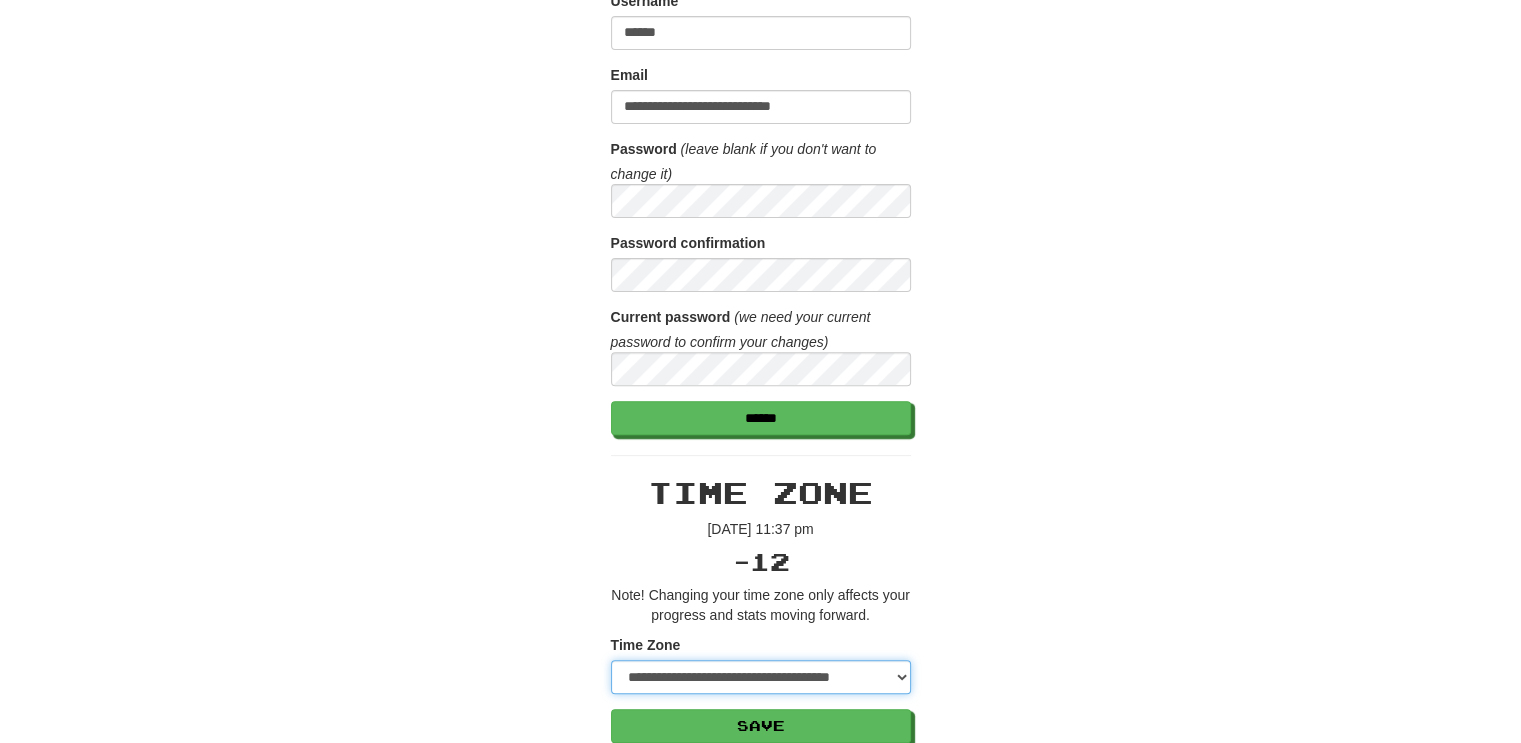click on "**********" at bounding box center [761, 677] 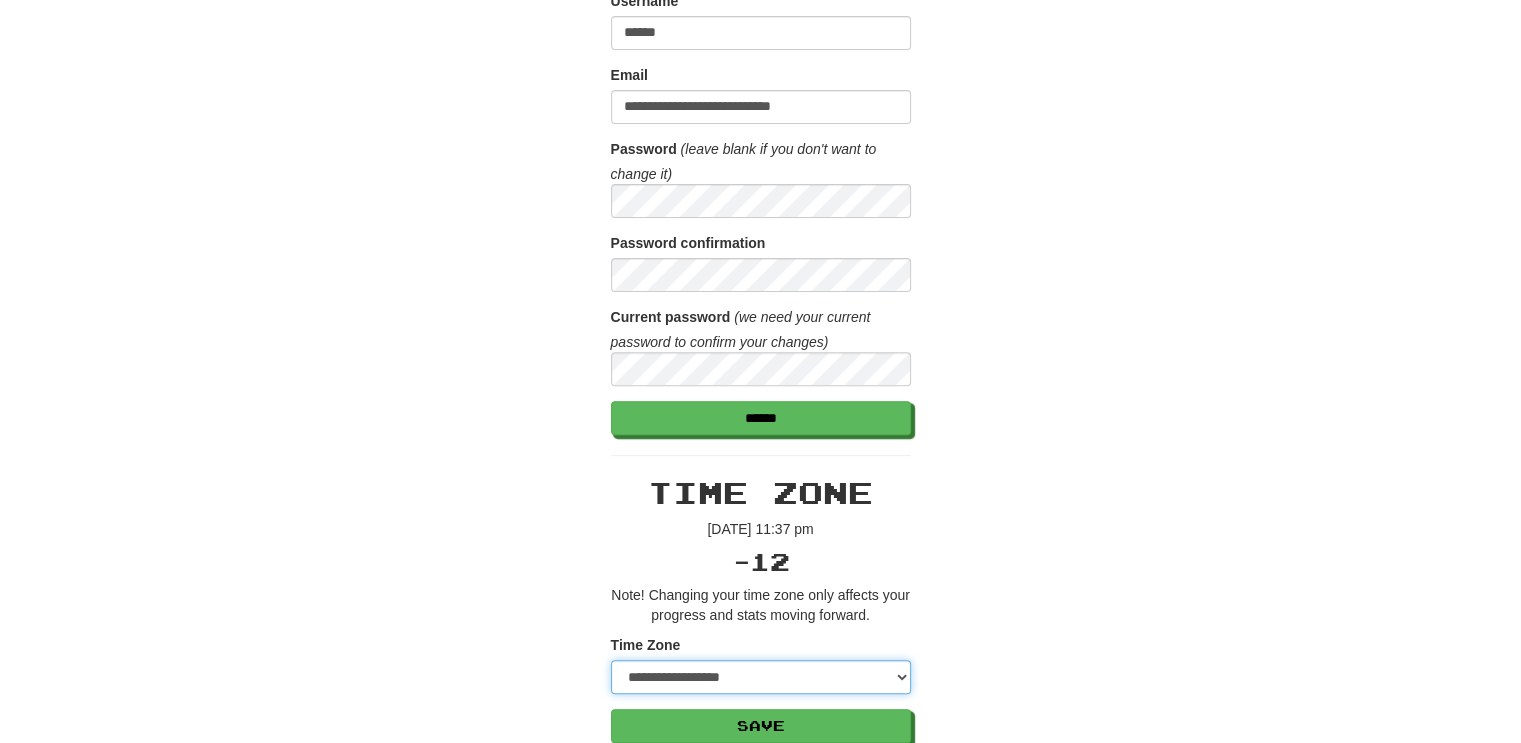 click on "**********" at bounding box center (761, 677) 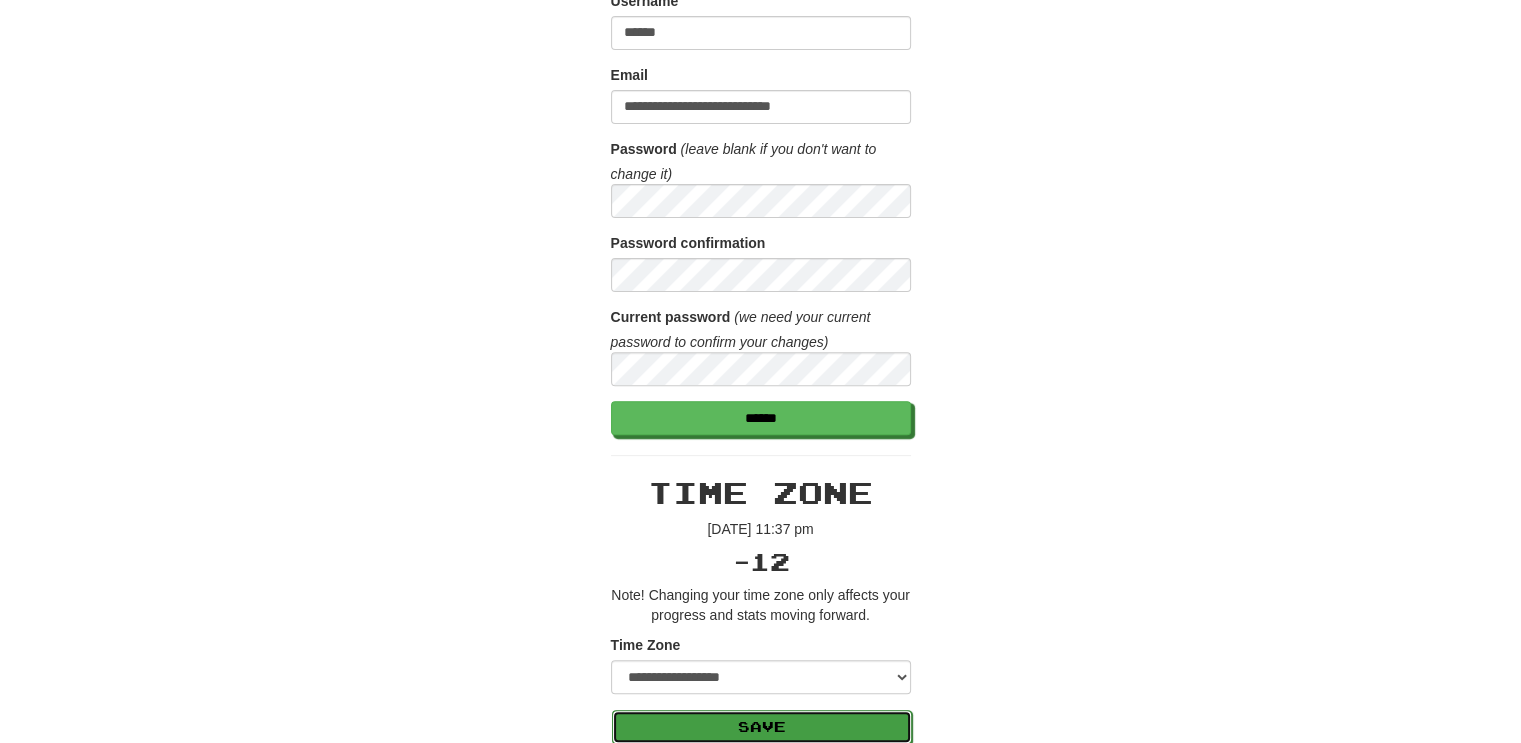 click on "Save" at bounding box center [762, 727] 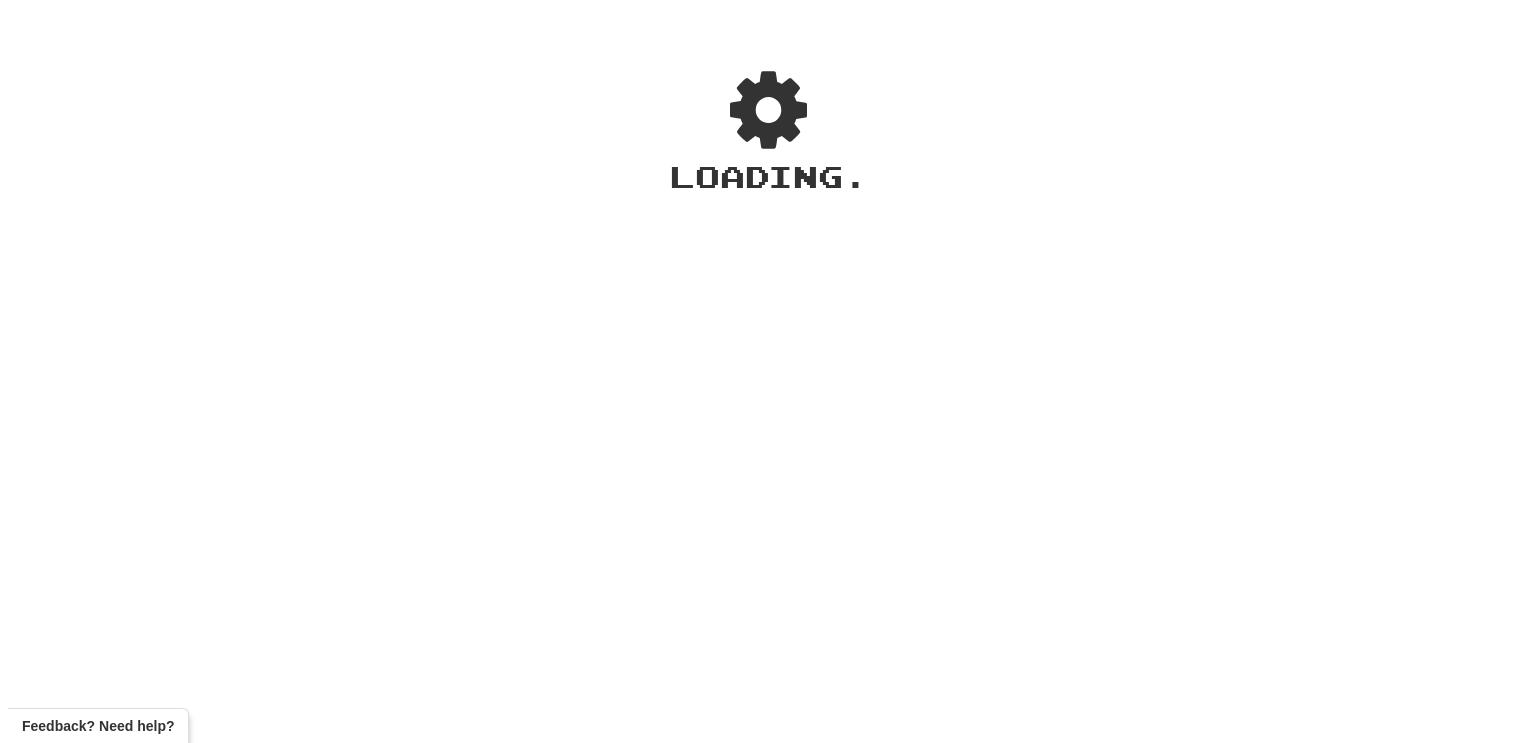 scroll, scrollTop: 0, scrollLeft: 0, axis: both 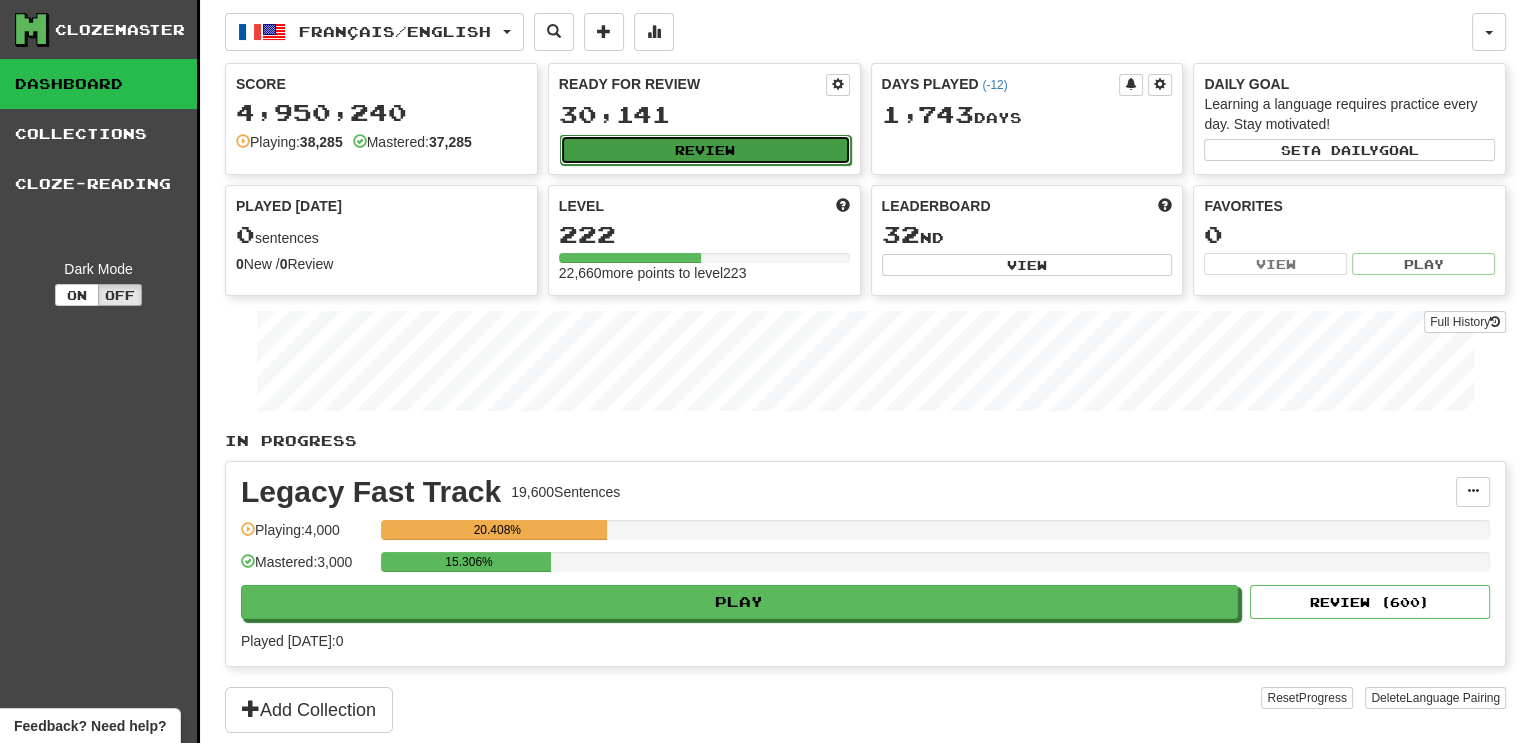 click on "Review" at bounding box center [705, 150] 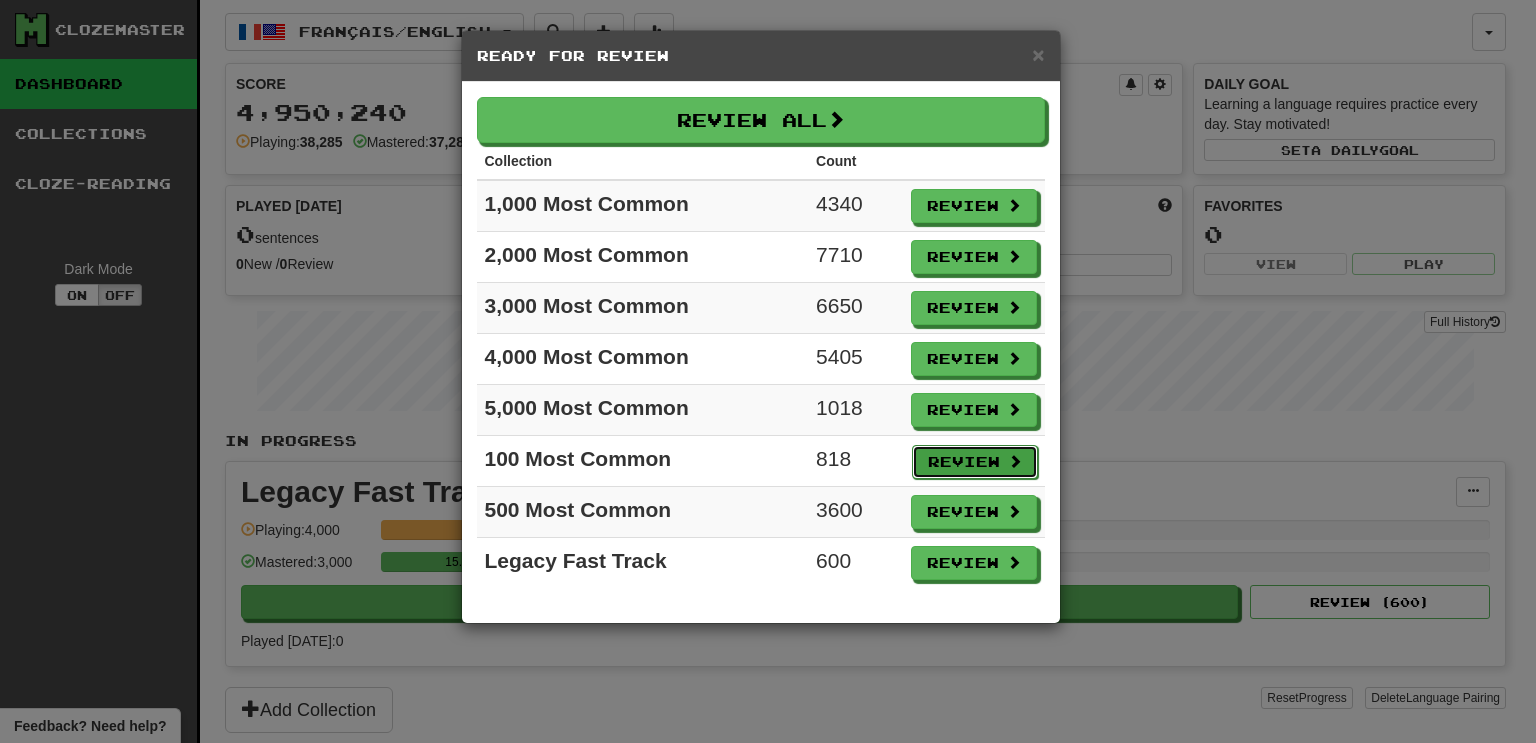 click on "Review" at bounding box center (975, 462) 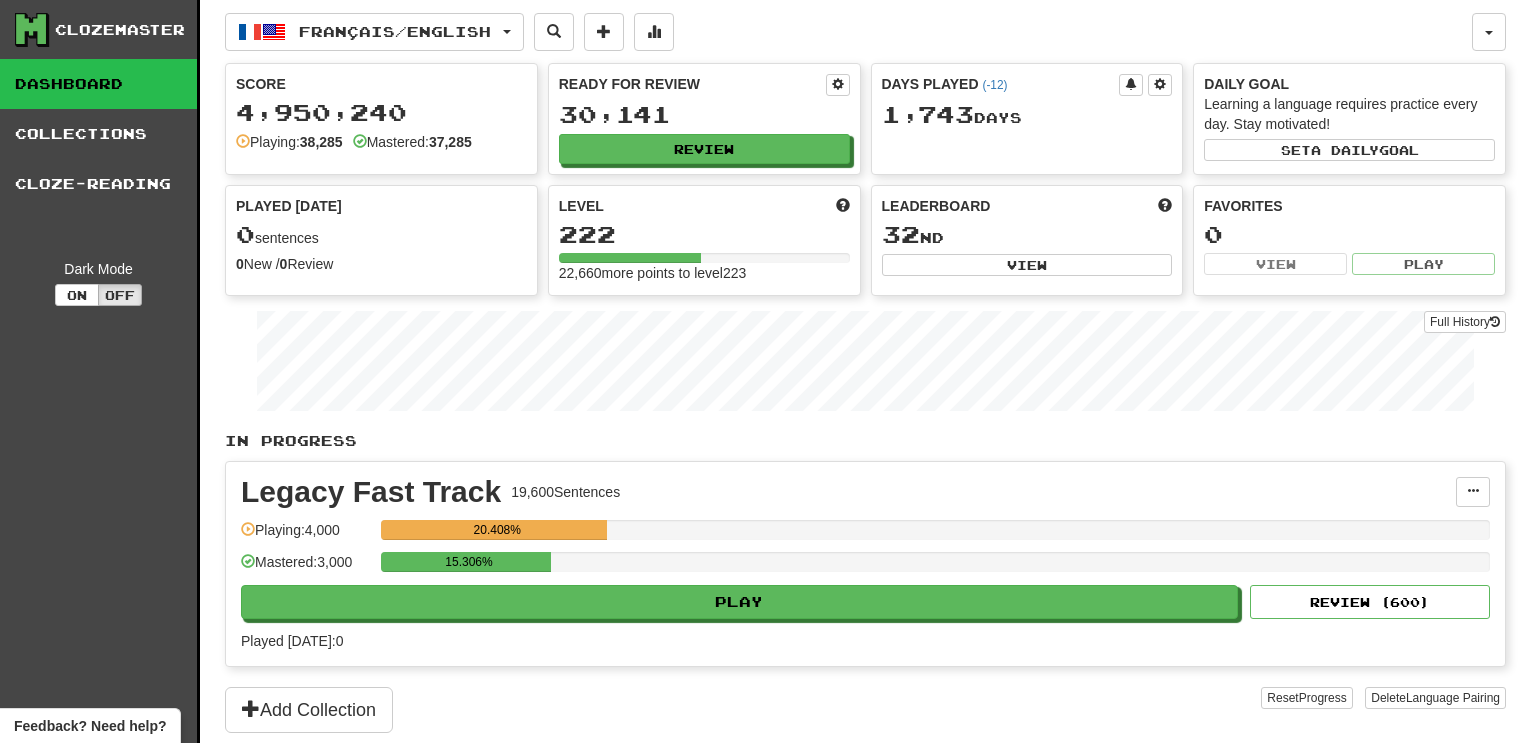 select on "***" 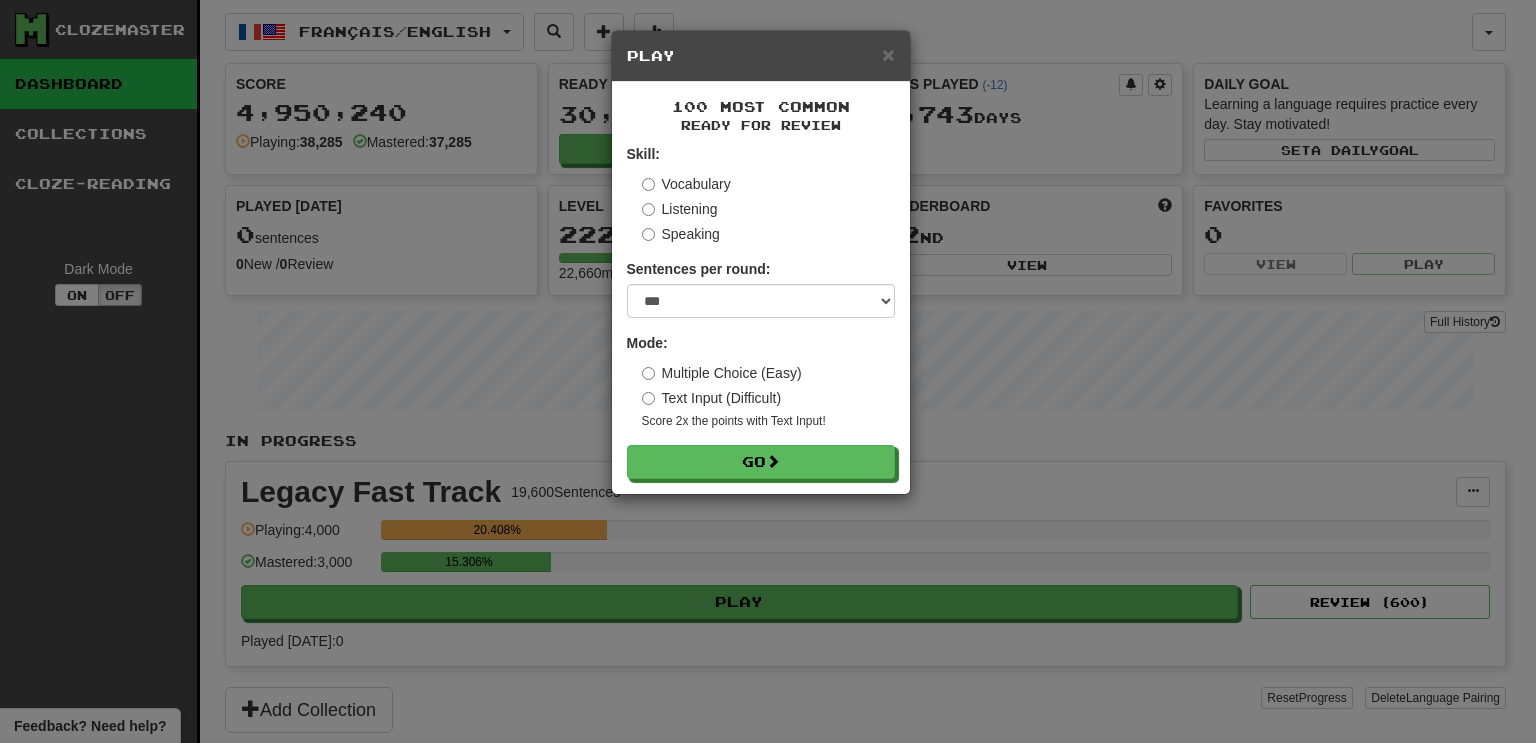 click on "100 Most Common Ready for Review Skill: Vocabulary Listening Speaking Sentences per round: * ** ** ** ** ** *** ******** Mode: Multiple Choice (Easy) Text Input (Difficult) Score 2x the points with Text Input ! Go" at bounding box center (761, 288) 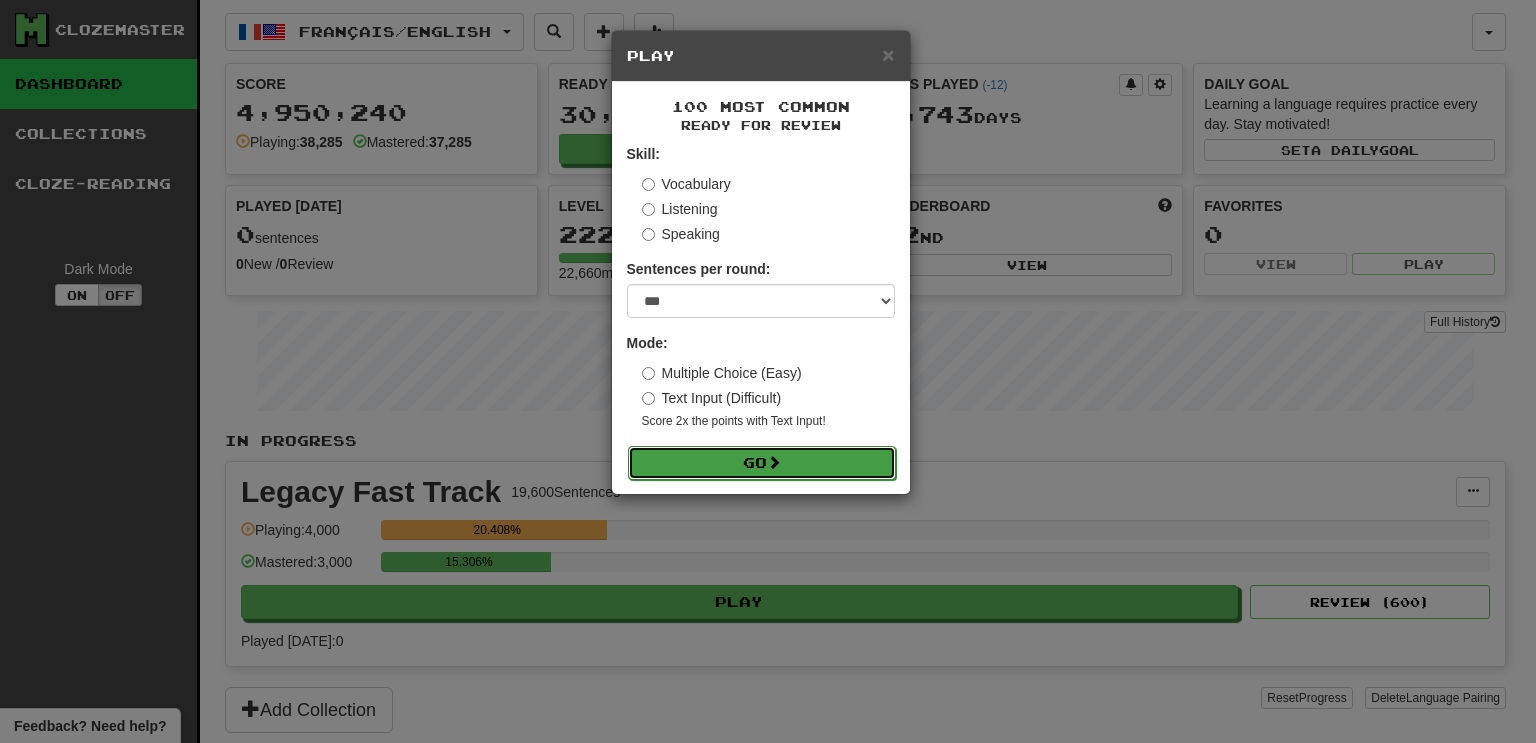 click on "Go" at bounding box center (762, 463) 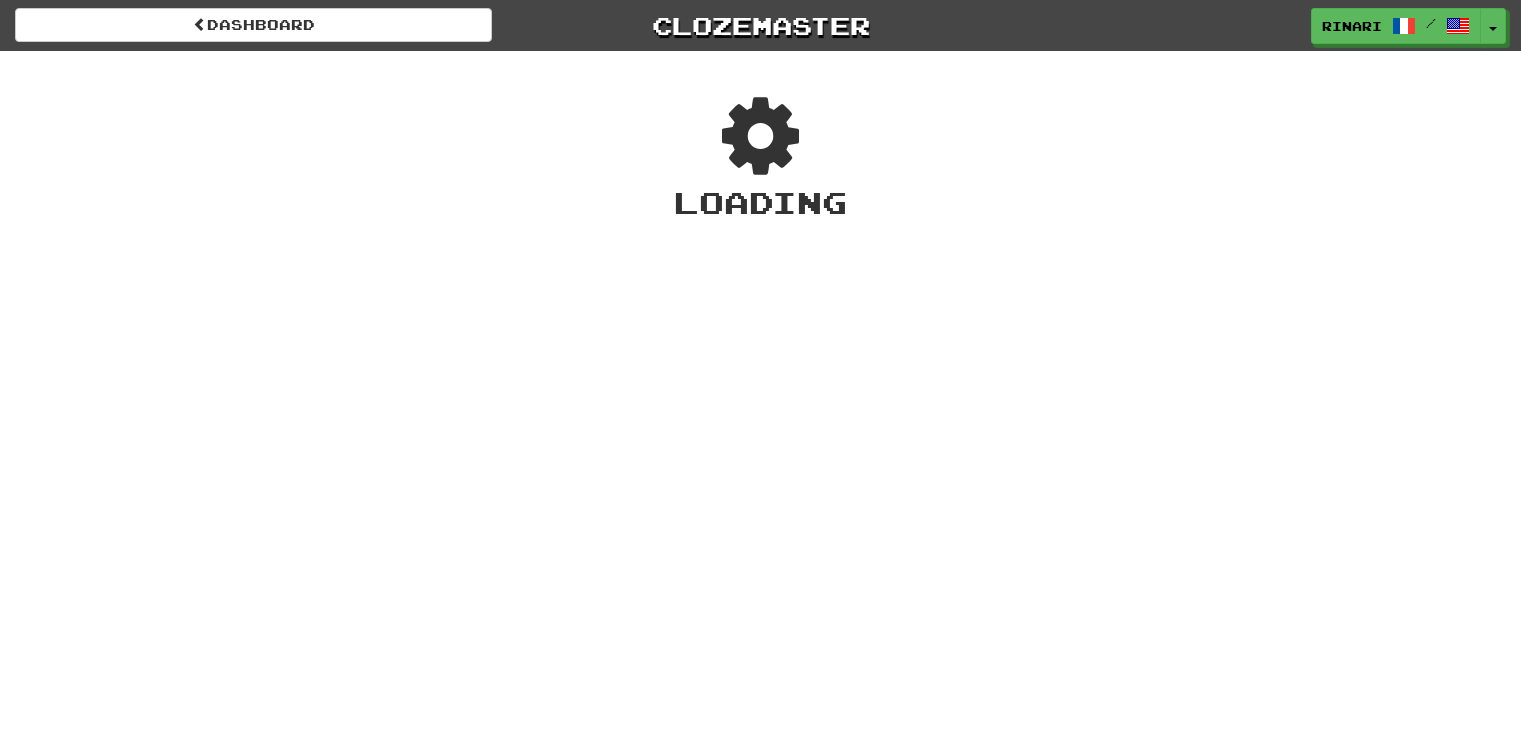 scroll, scrollTop: 0, scrollLeft: 0, axis: both 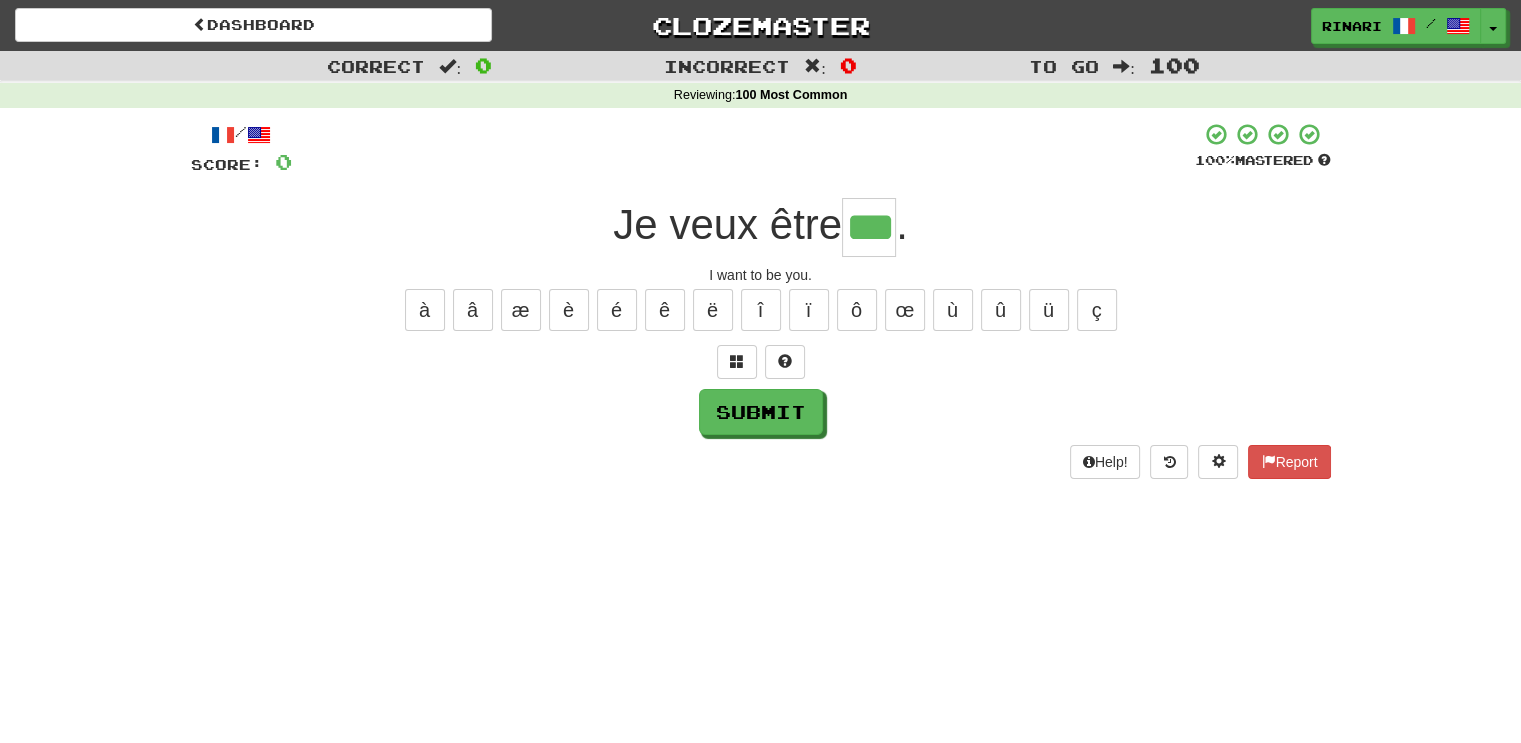 type on "***" 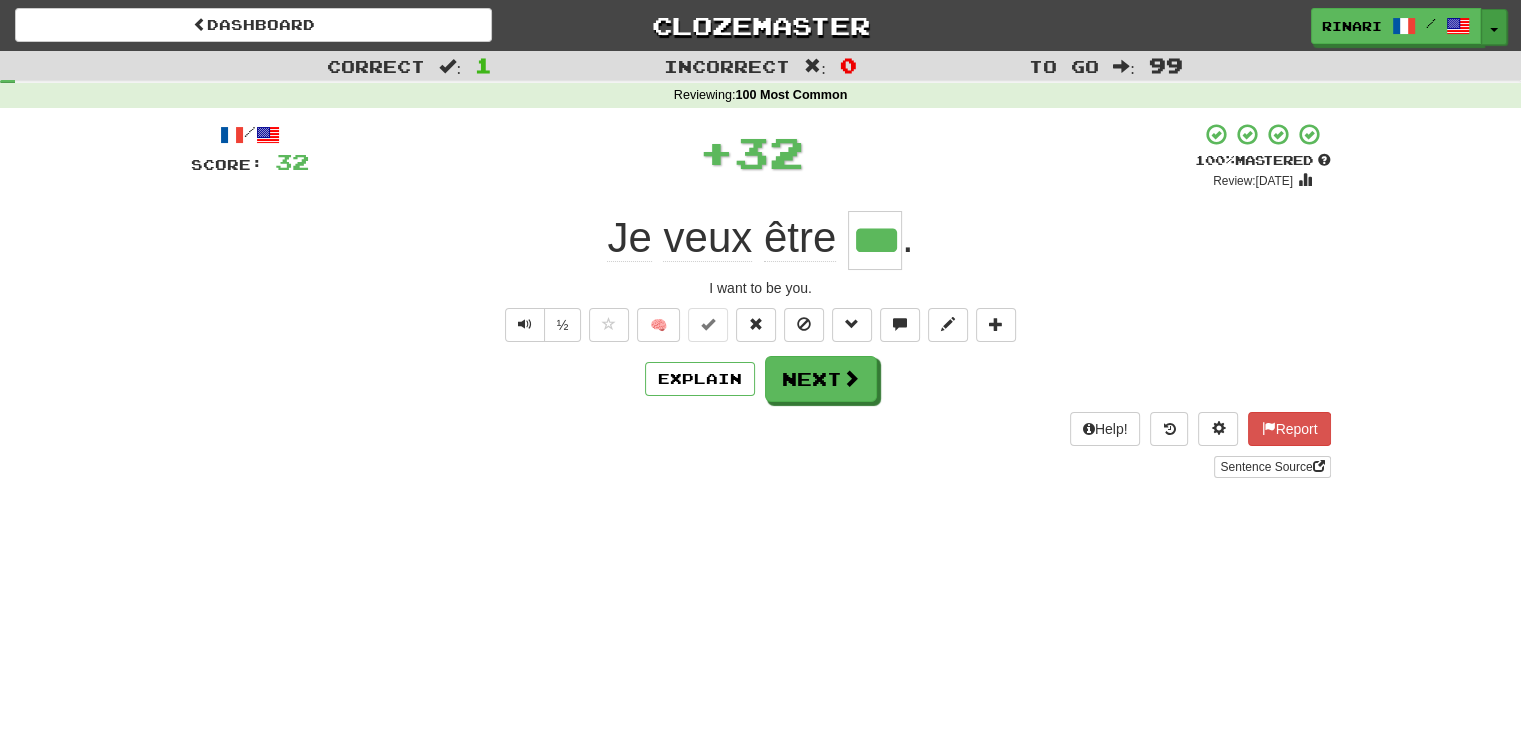 click on "Toggle Dropdown" at bounding box center [1494, 27] 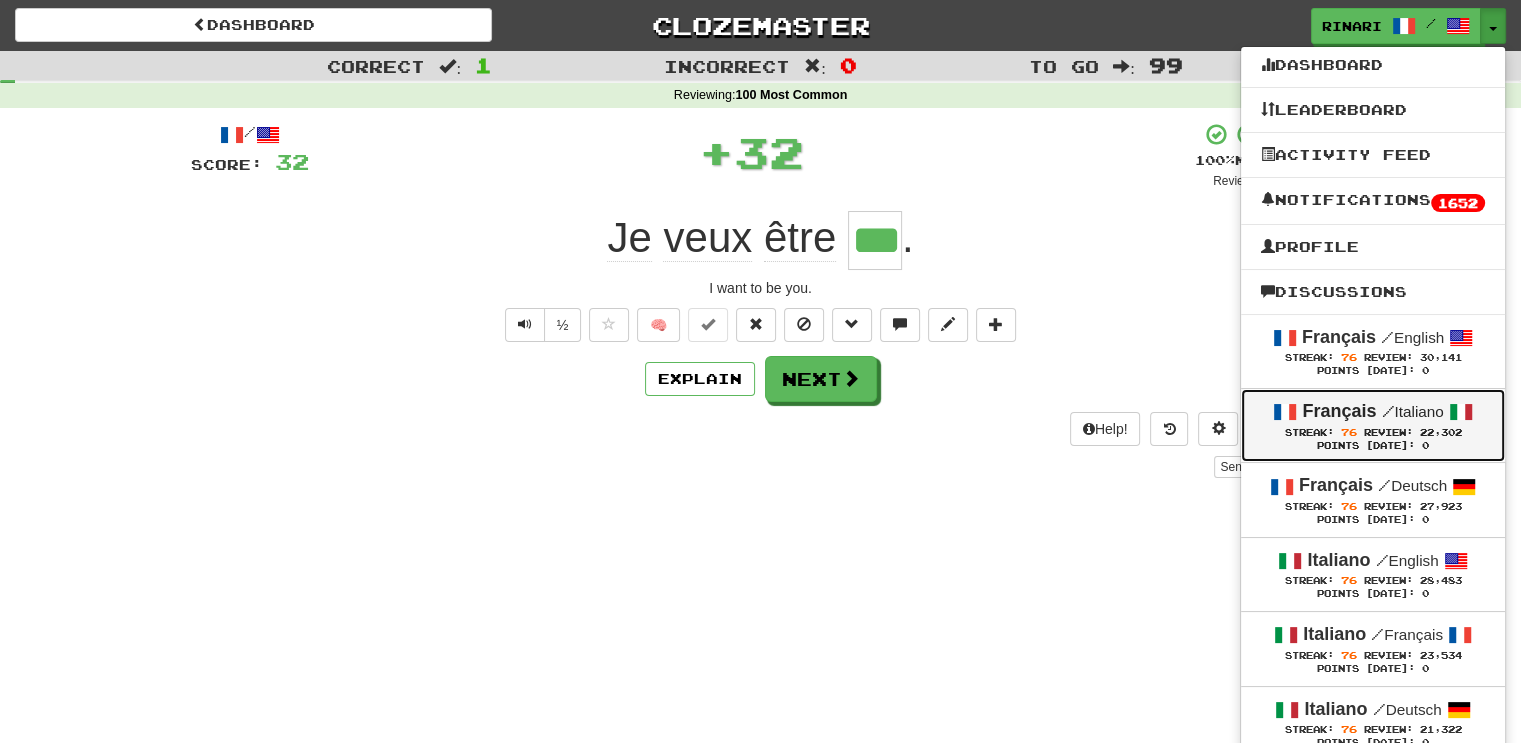 click on "/" at bounding box center (1387, 411) 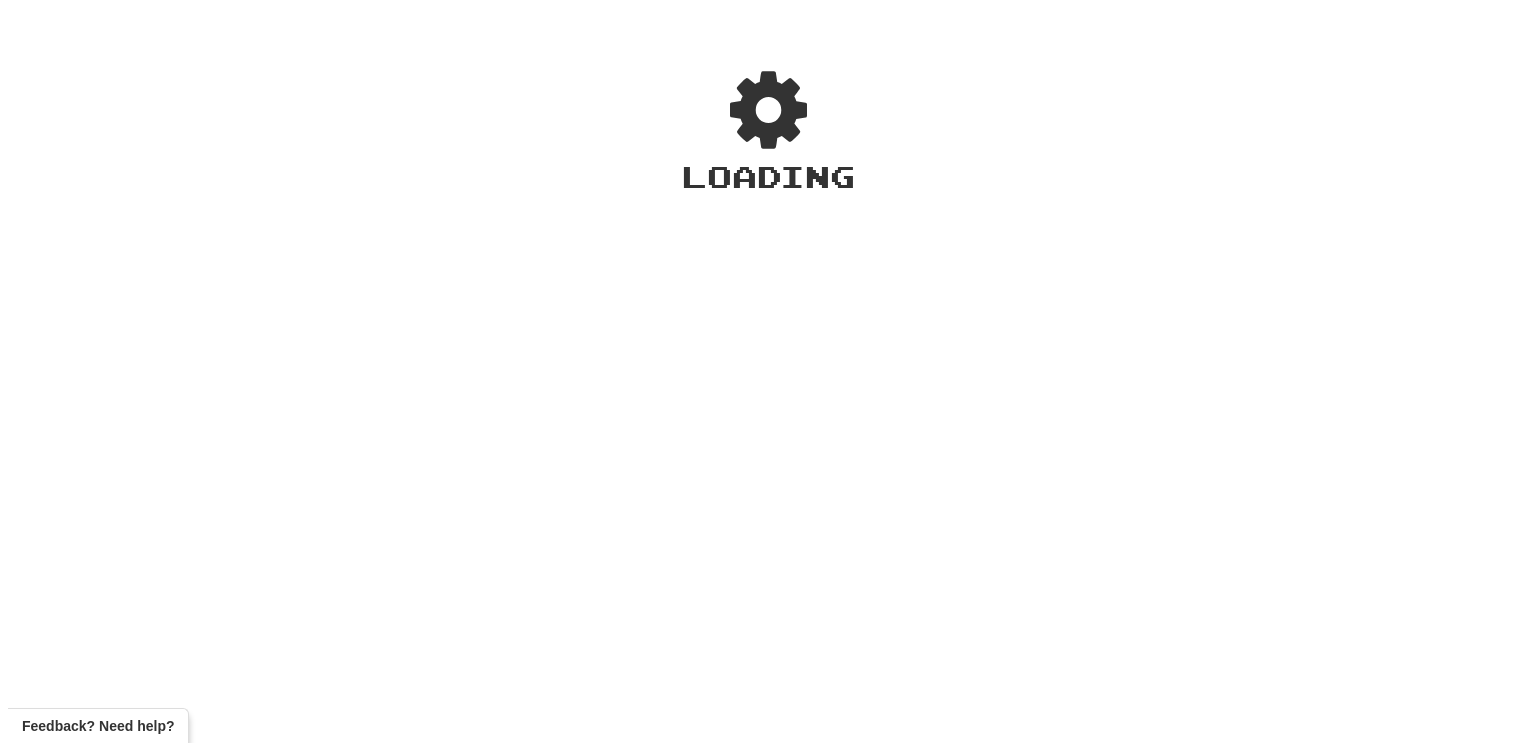 scroll, scrollTop: 0, scrollLeft: 0, axis: both 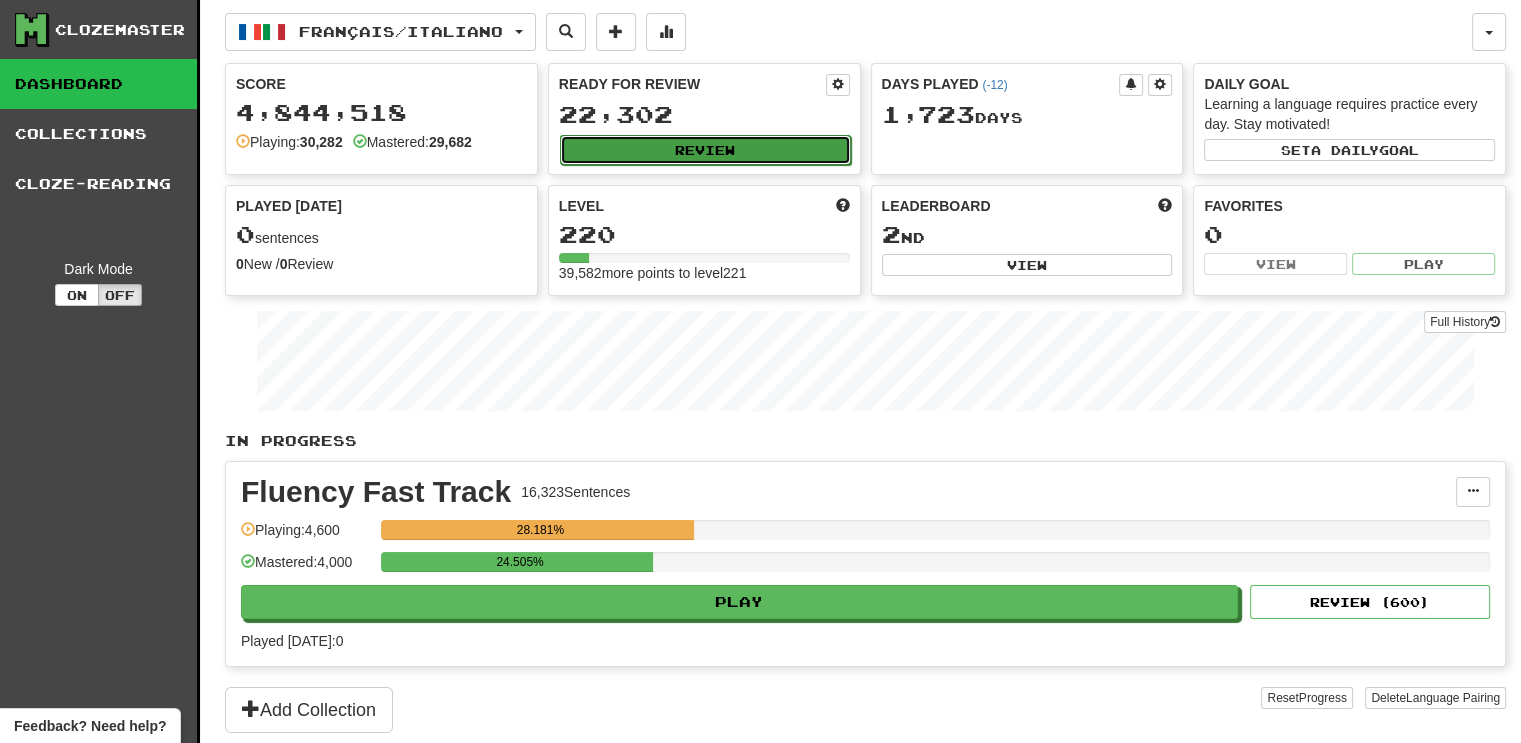click on "Review" 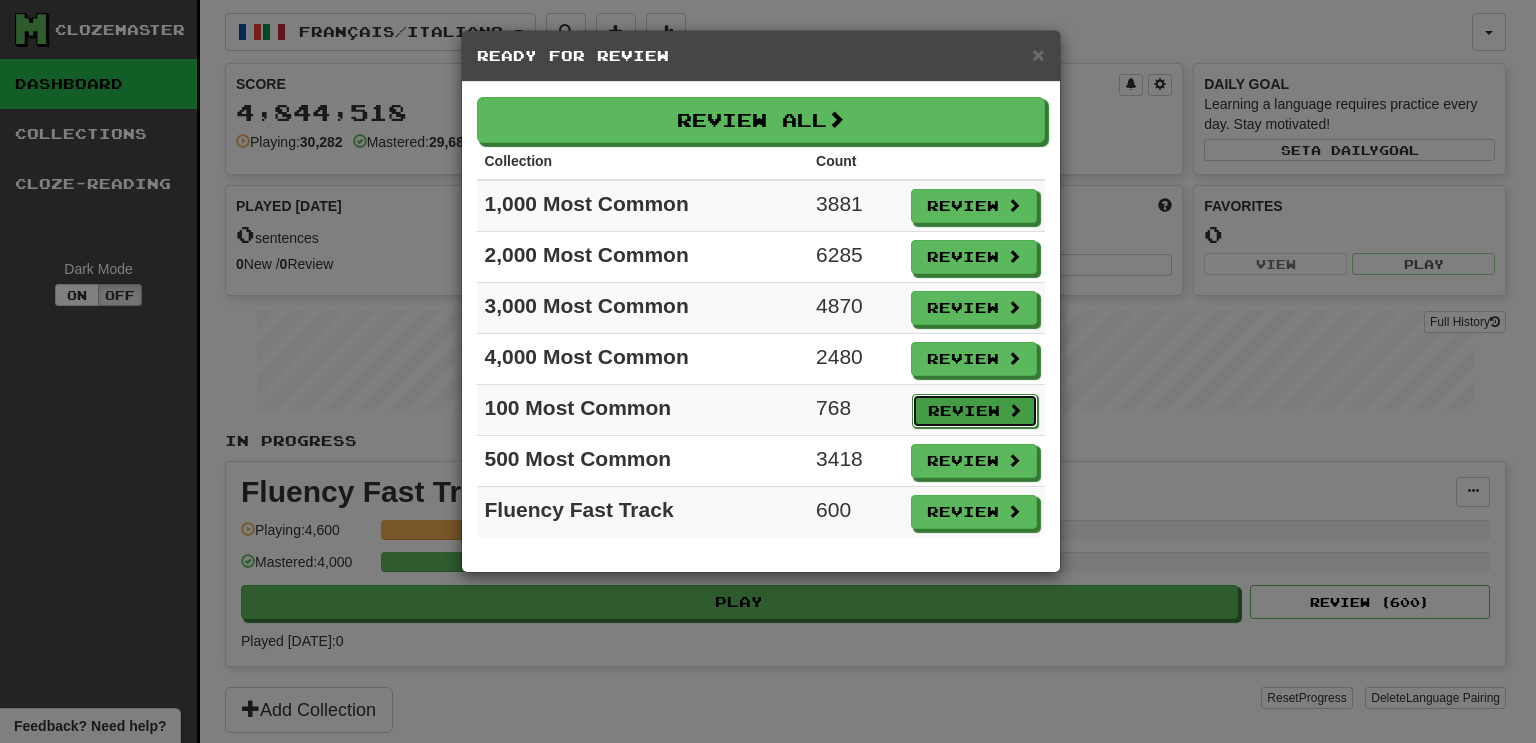 click on "Review" at bounding box center [975, 411] 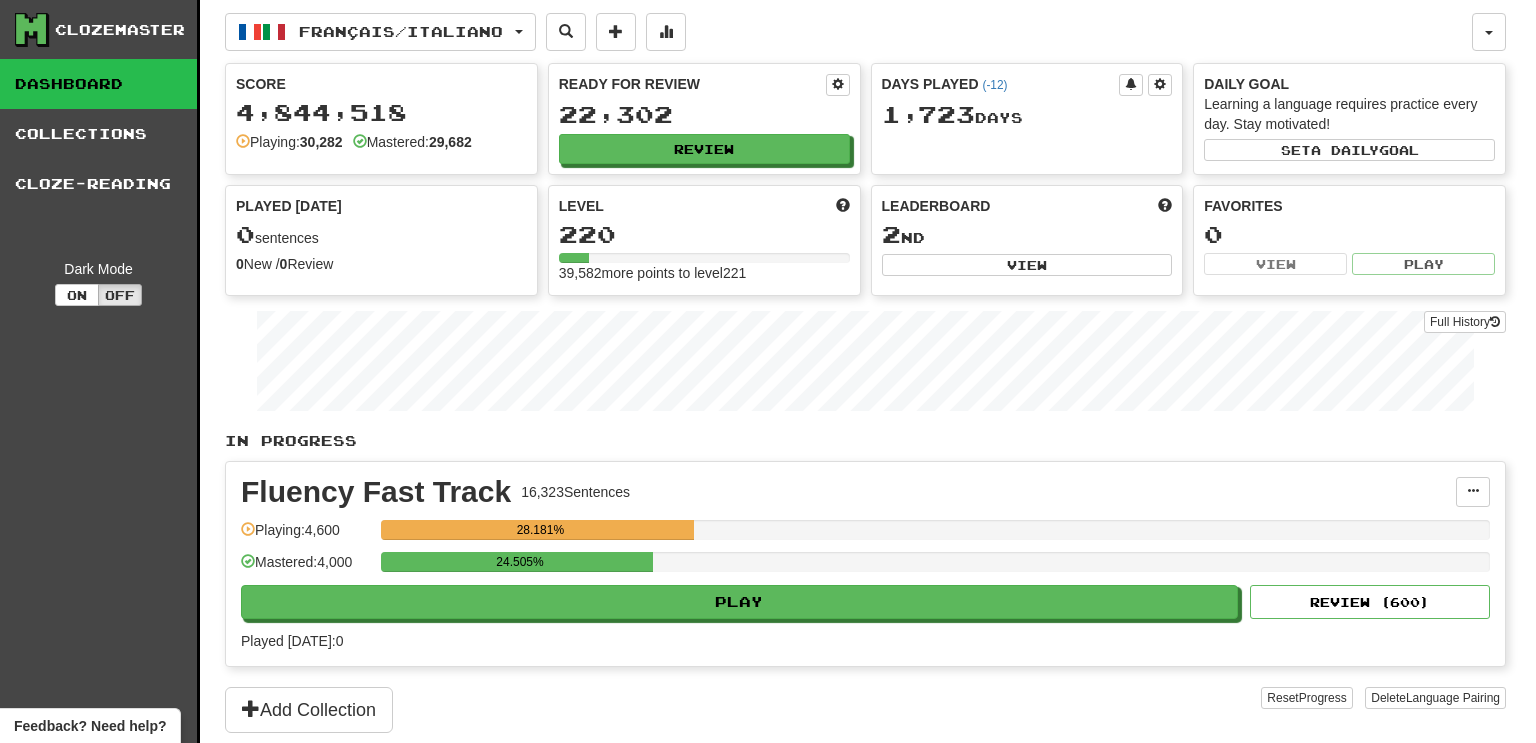 select on "***" 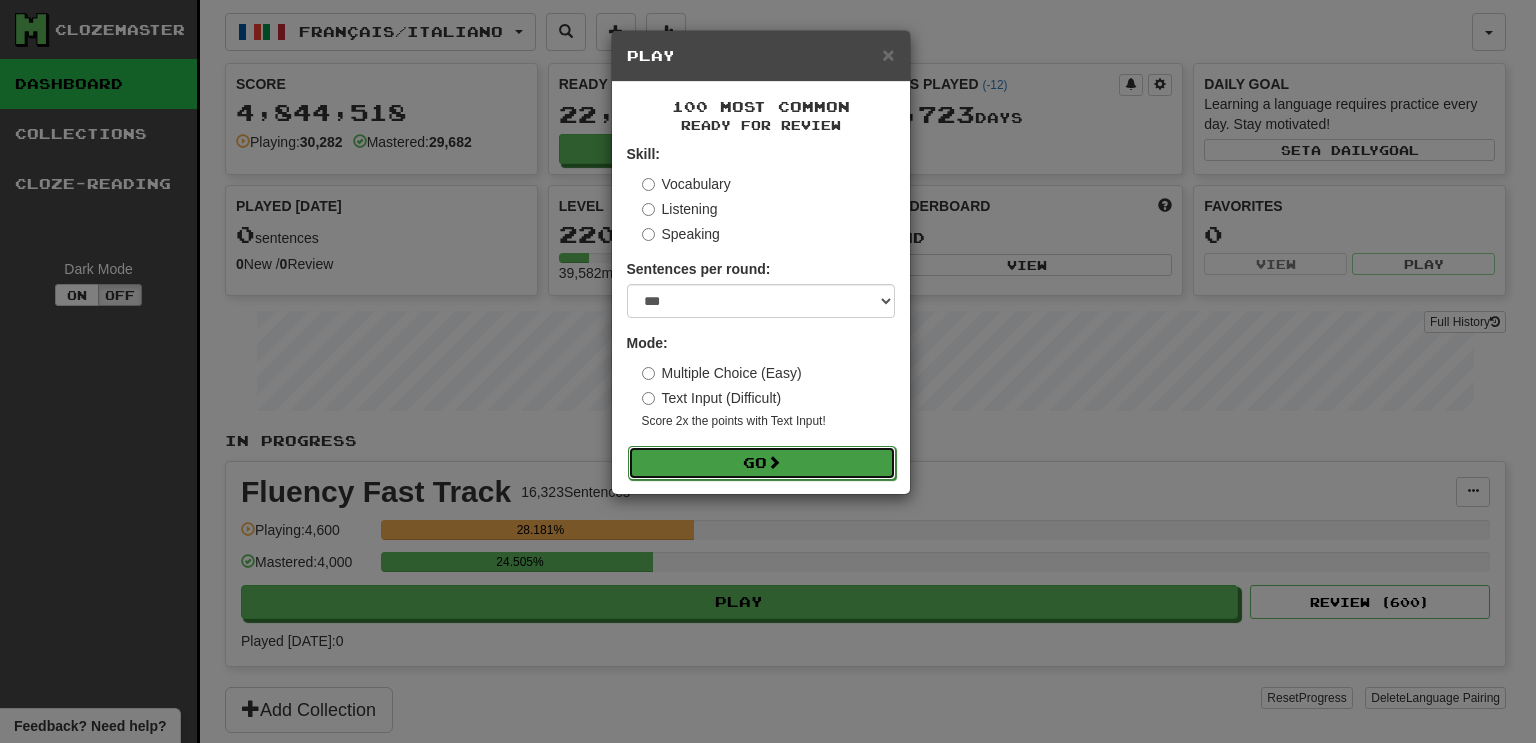 click on "Go" at bounding box center [762, 463] 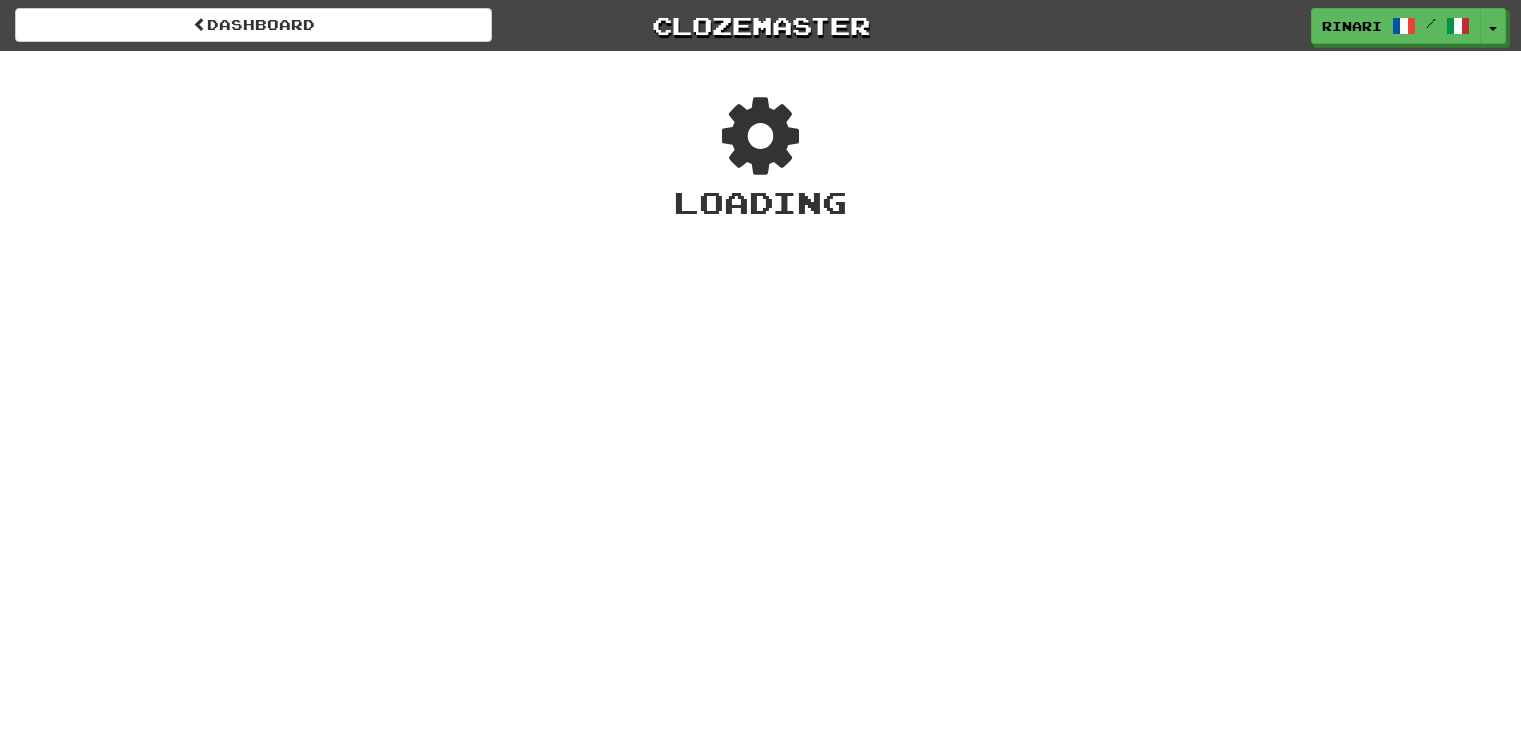 scroll, scrollTop: 0, scrollLeft: 0, axis: both 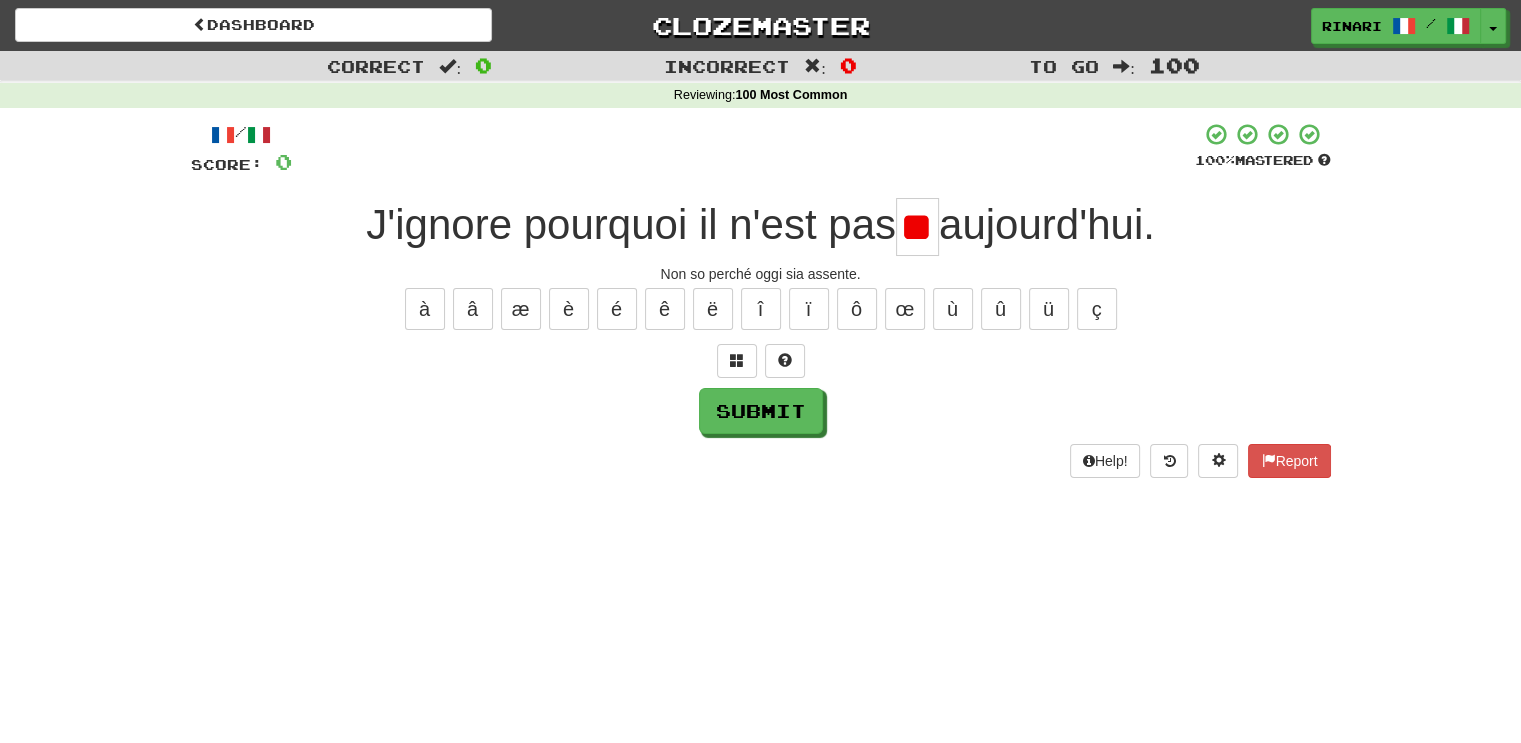 type on "*" 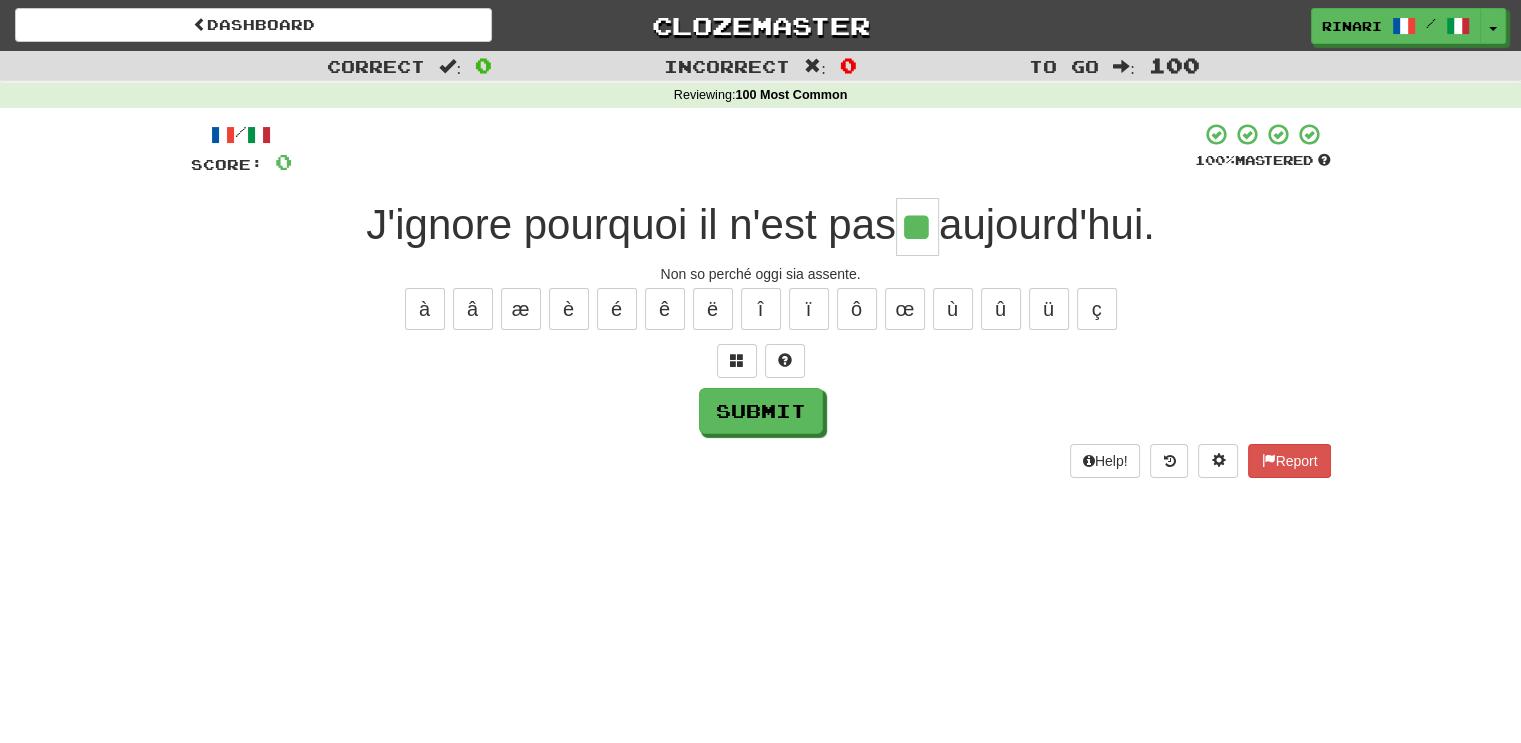 type on "**" 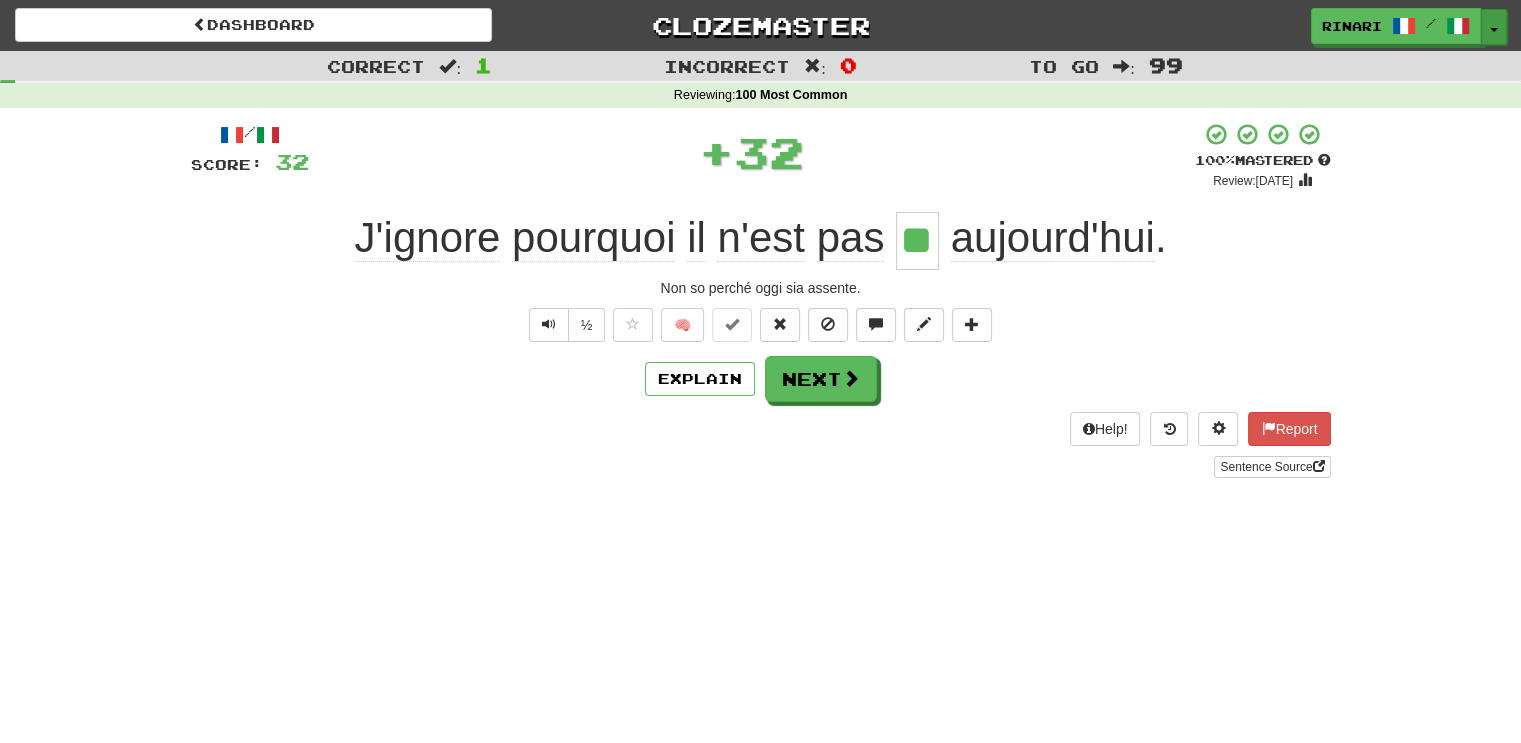 click on "Toggle Dropdown" at bounding box center [1494, 27] 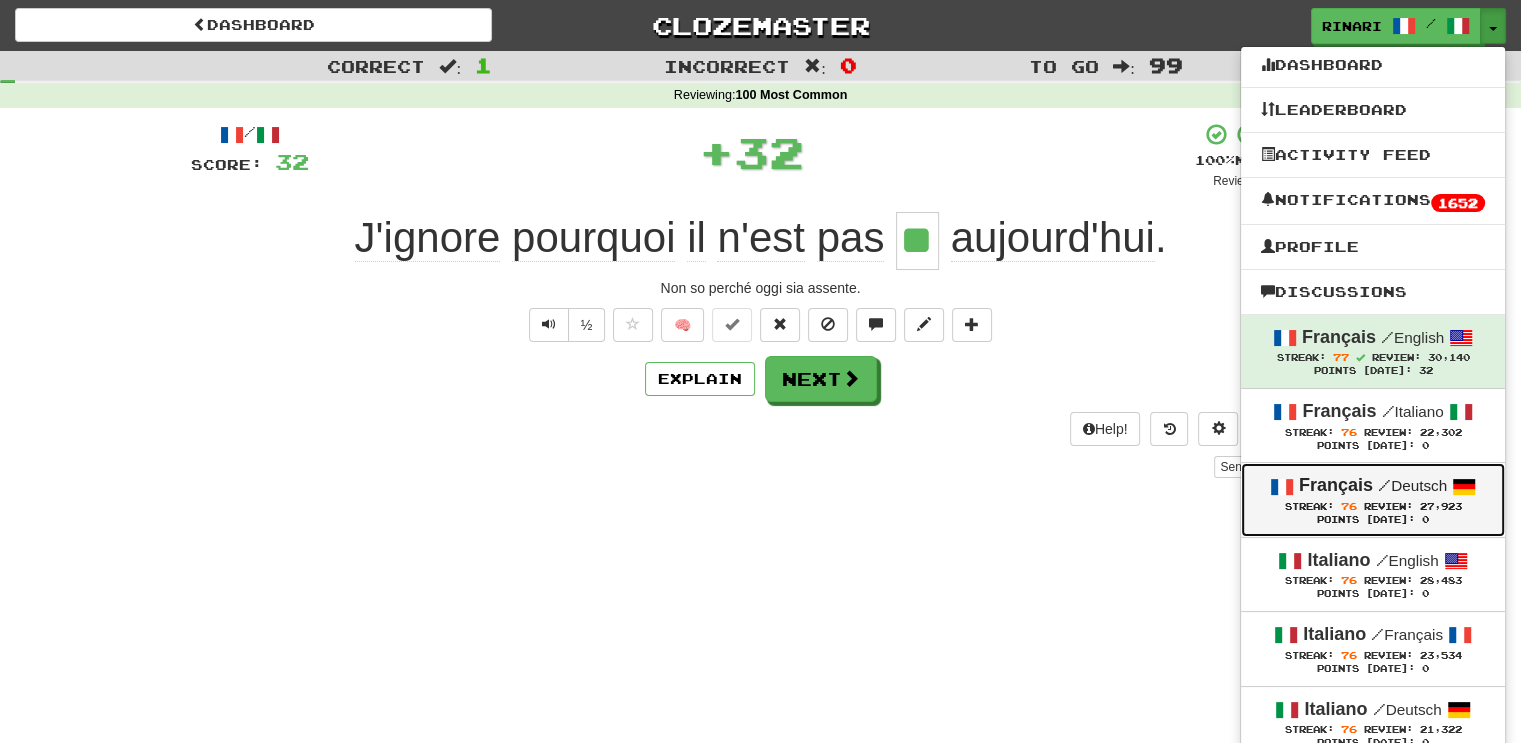 click on "Points [DATE]: 0" at bounding box center (1373, 520) 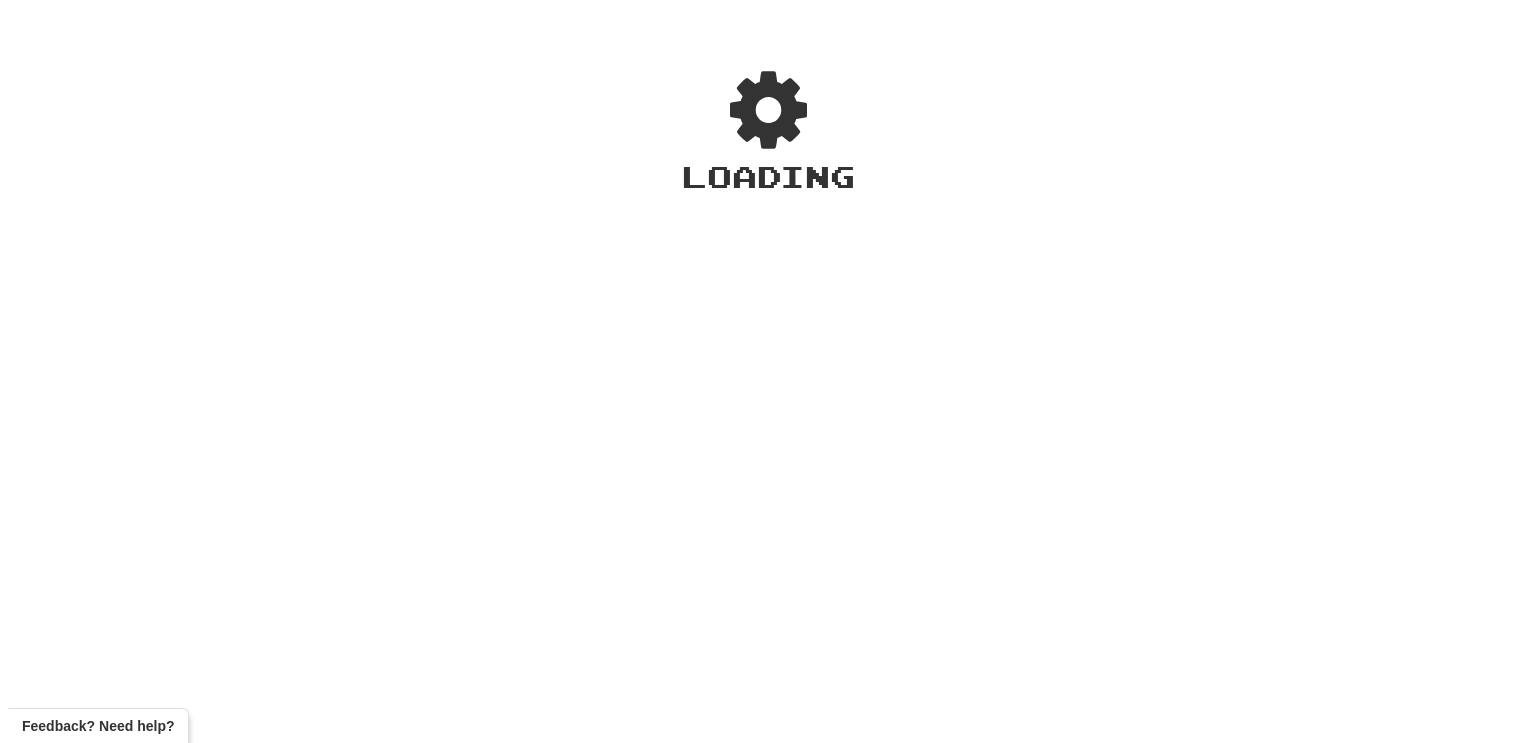 scroll, scrollTop: 0, scrollLeft: 0, axis: both 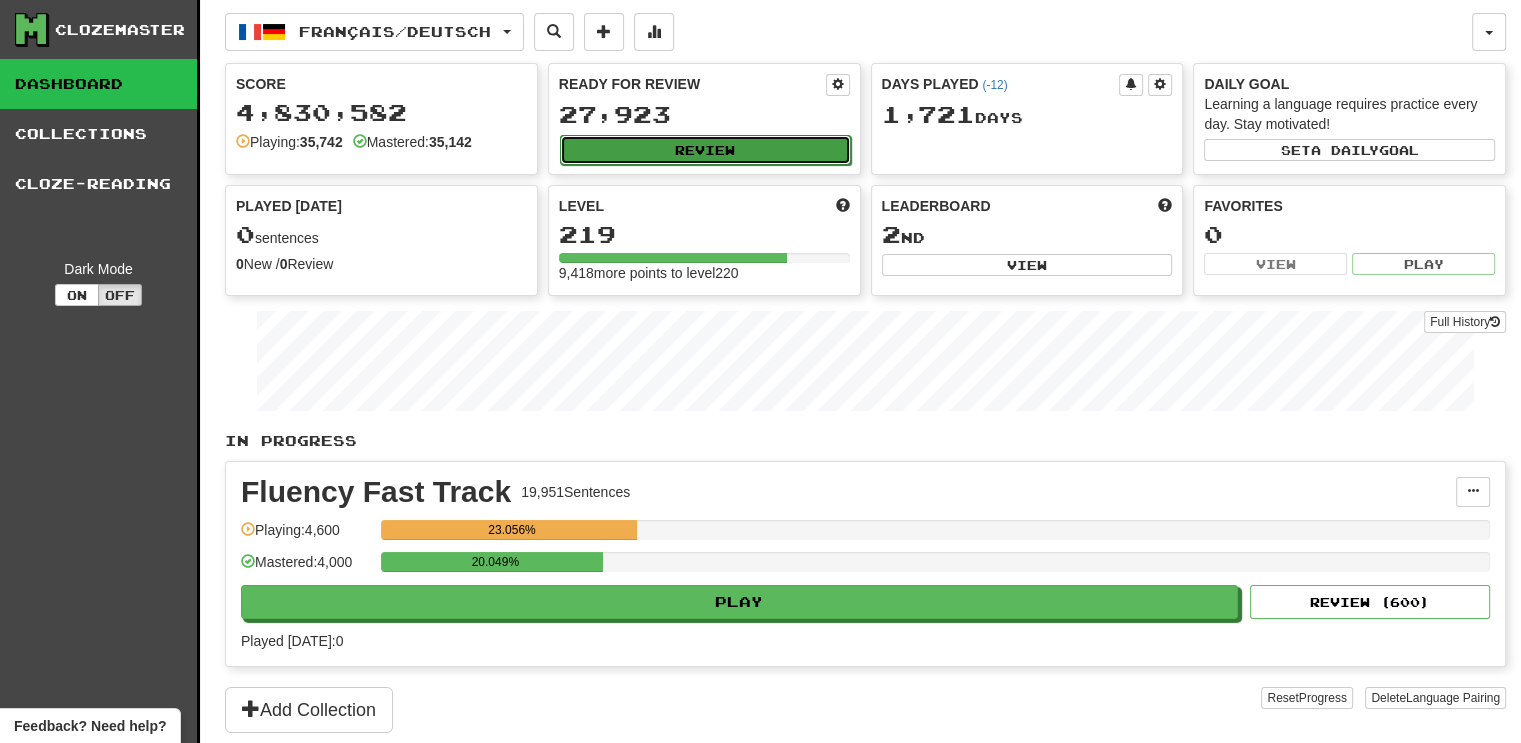 click on "Review" at bounding box center [705, 150] 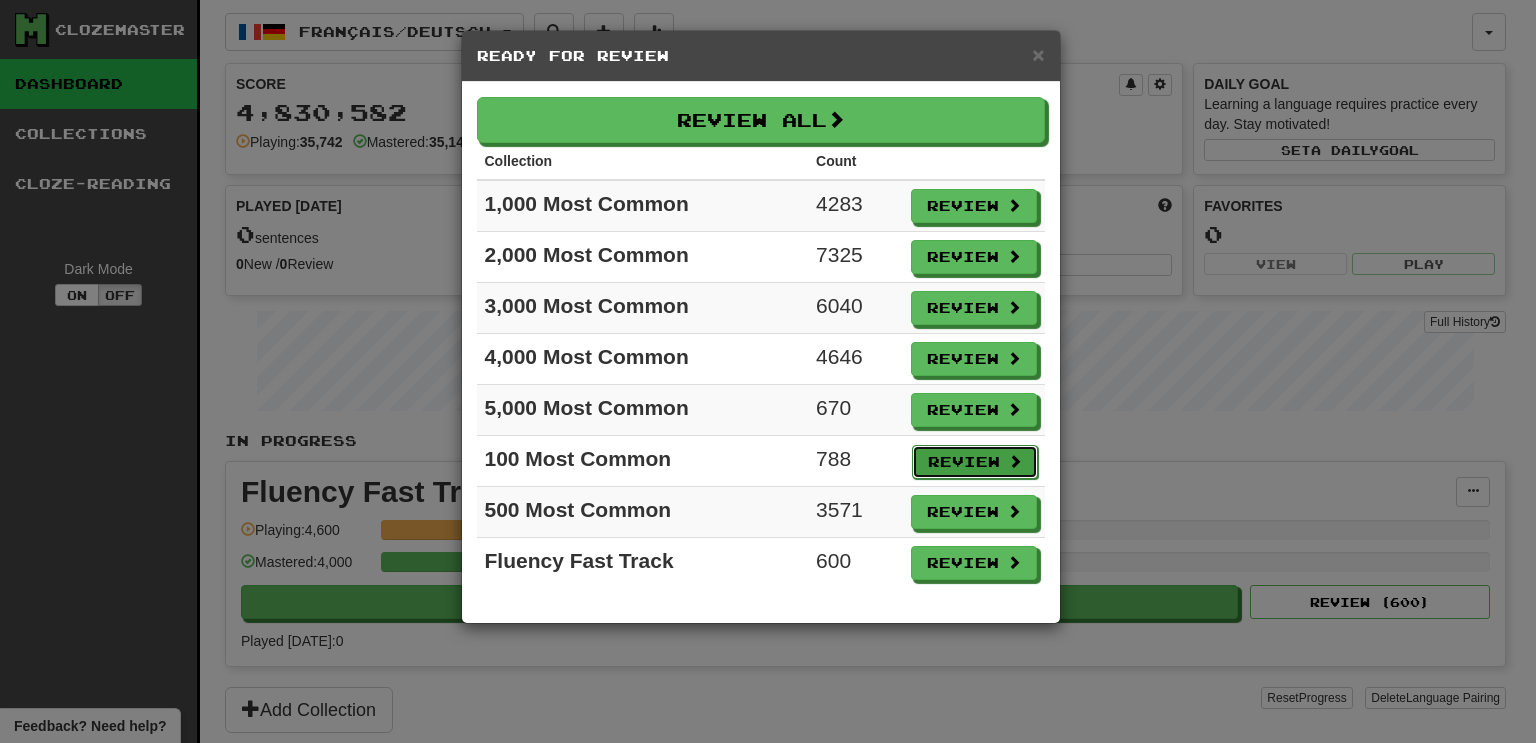 click on "Review" at bounding box center [975, 462] 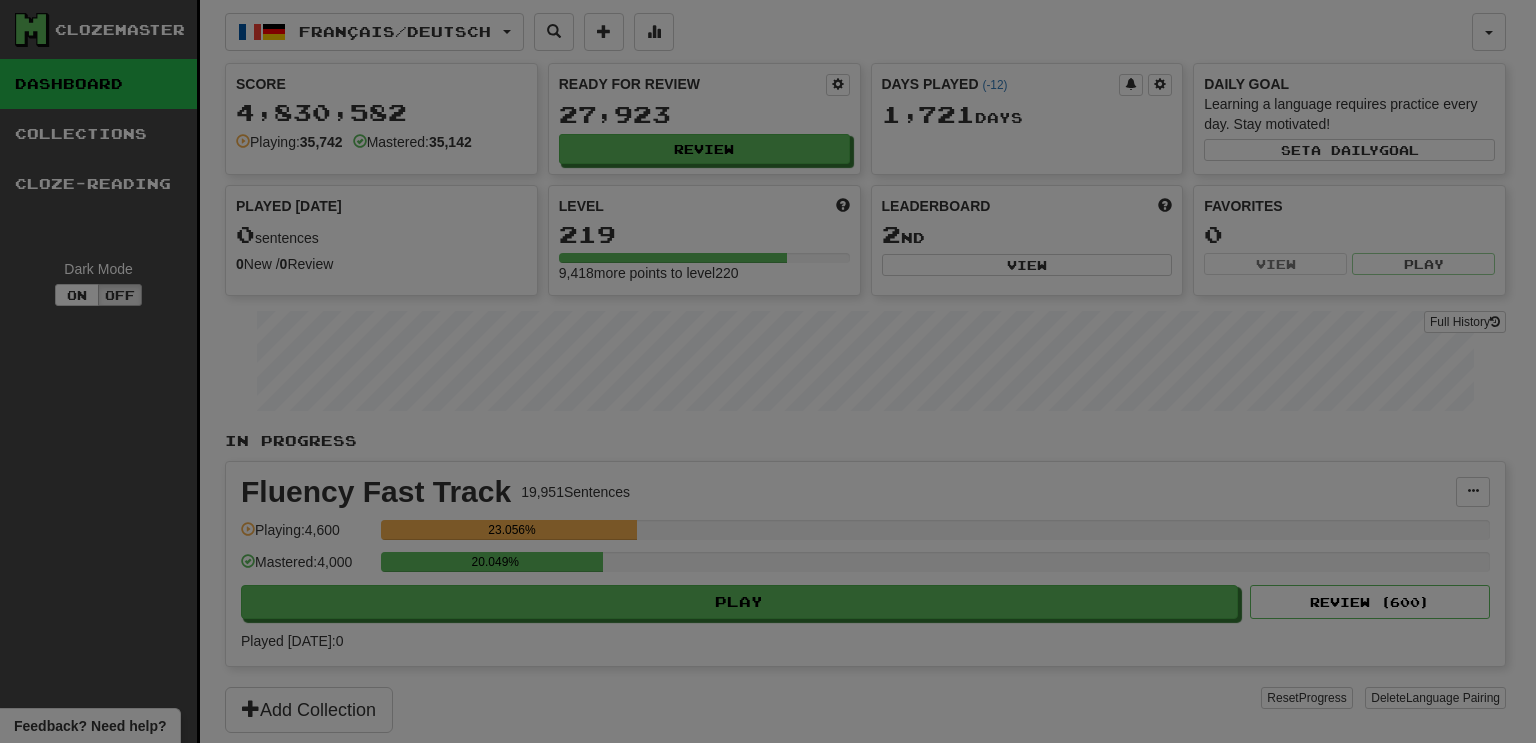 select on "***" 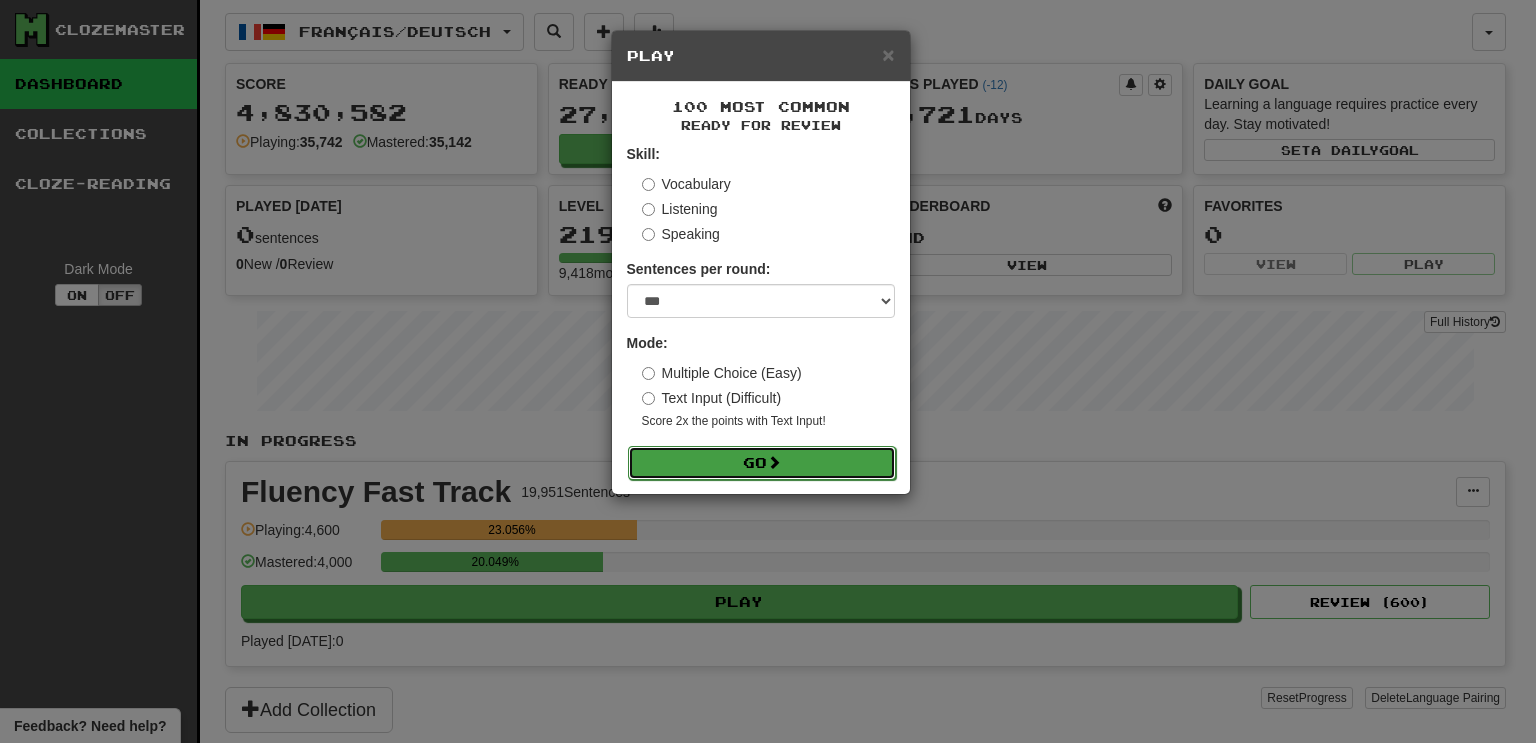 click on "Go" at bounding box center (762, 463) 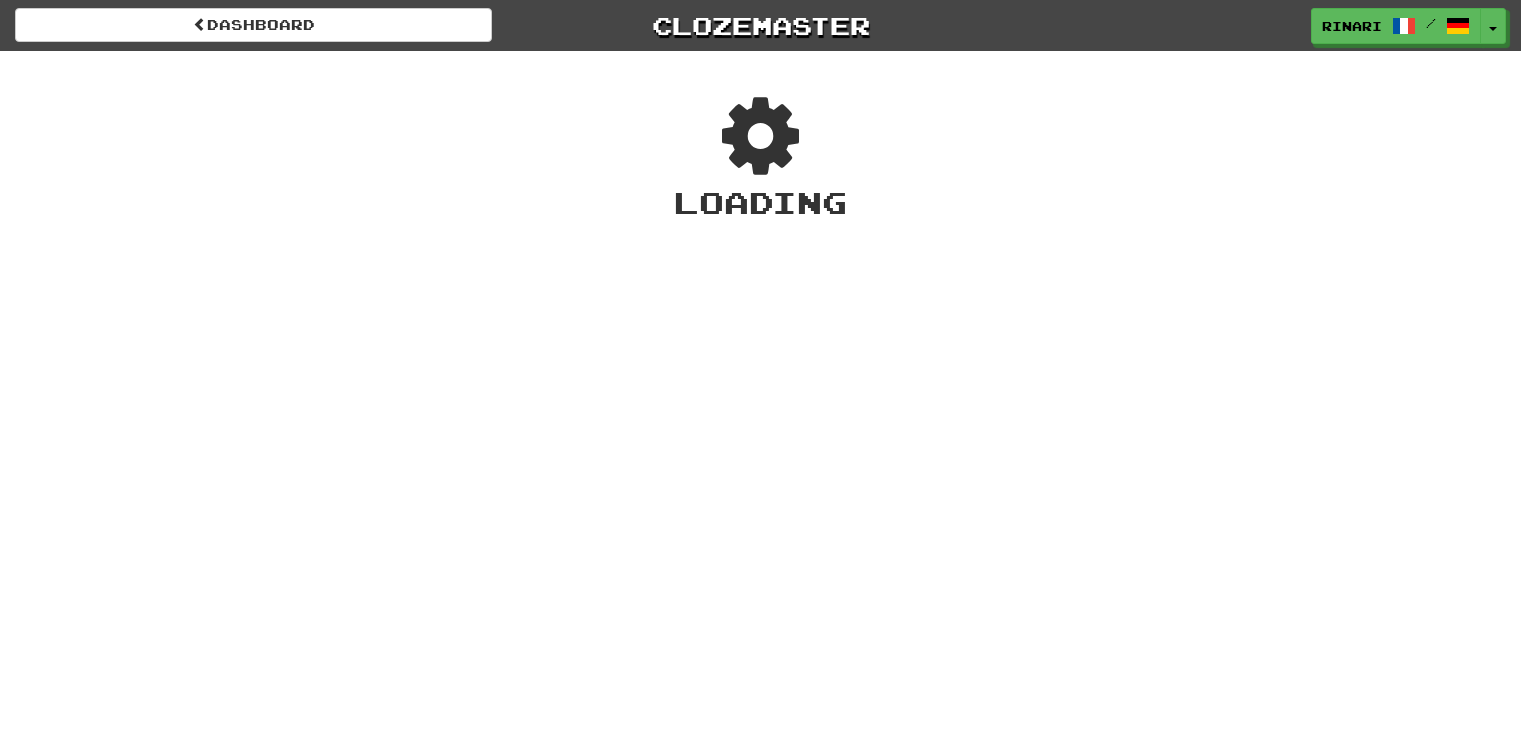 scroll, scrollTop: 0, scrollLeft: 0, axis: both 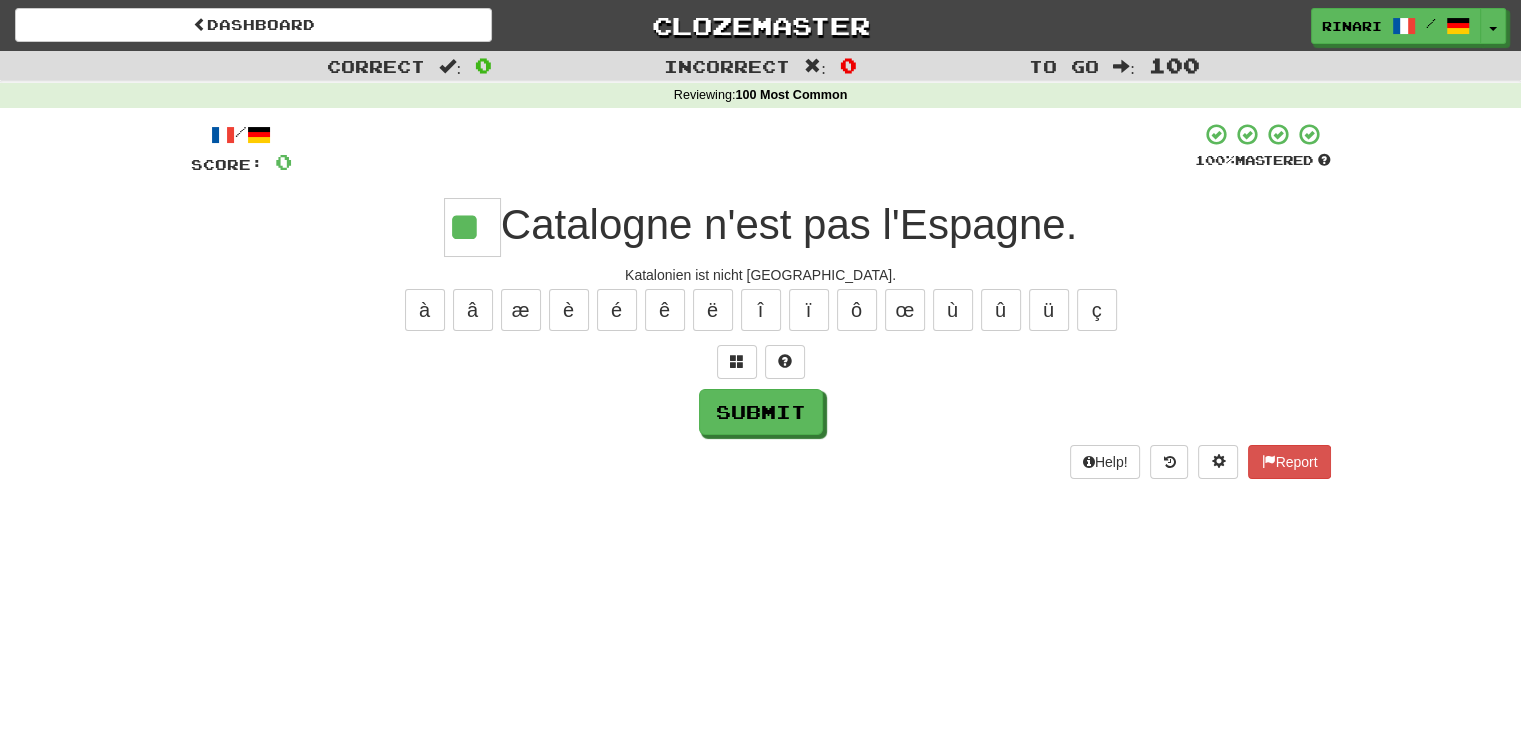type on "**" 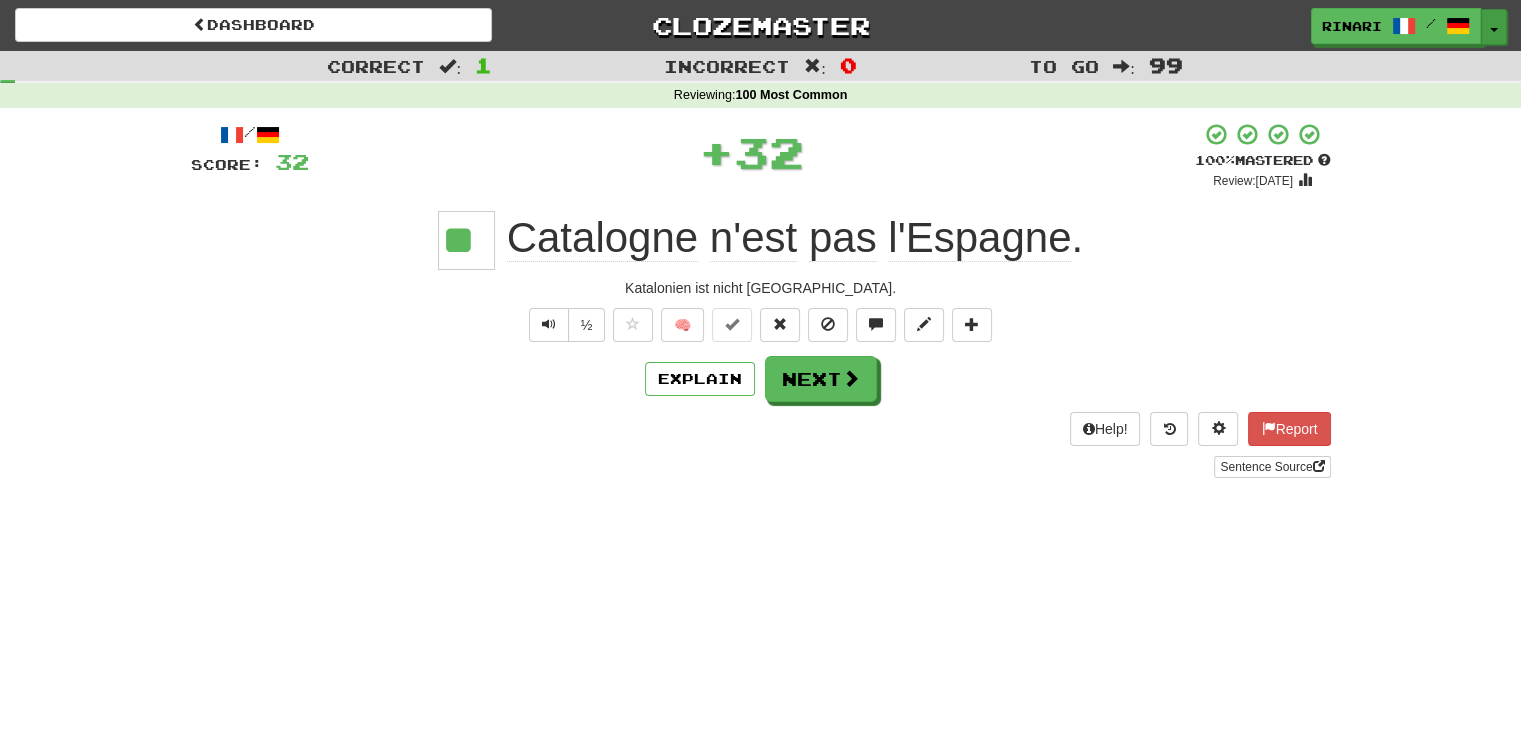 click on "Toggle Dropdown" at bounding box center (1494, 27) 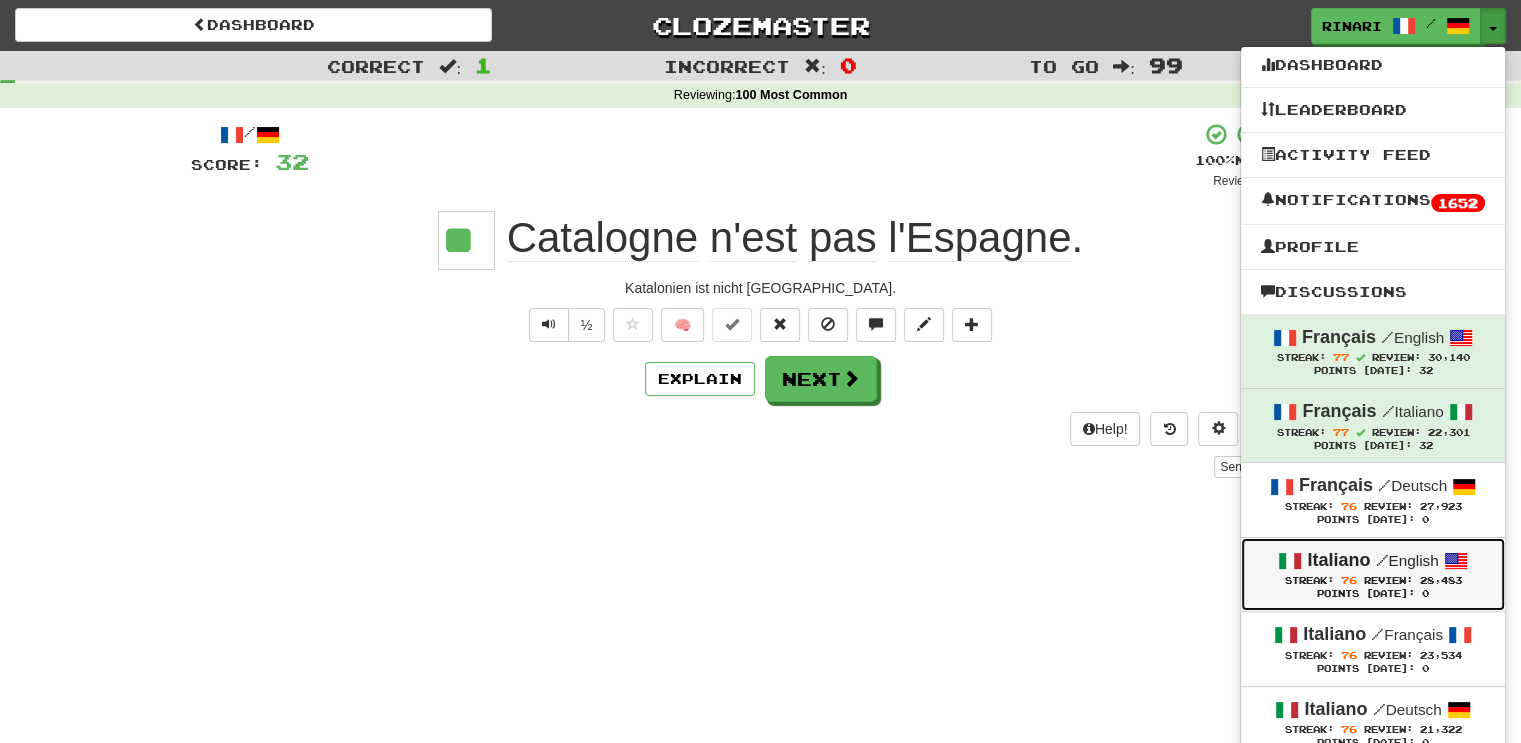 click on "Streak:" at bounding box center [1309, 580] 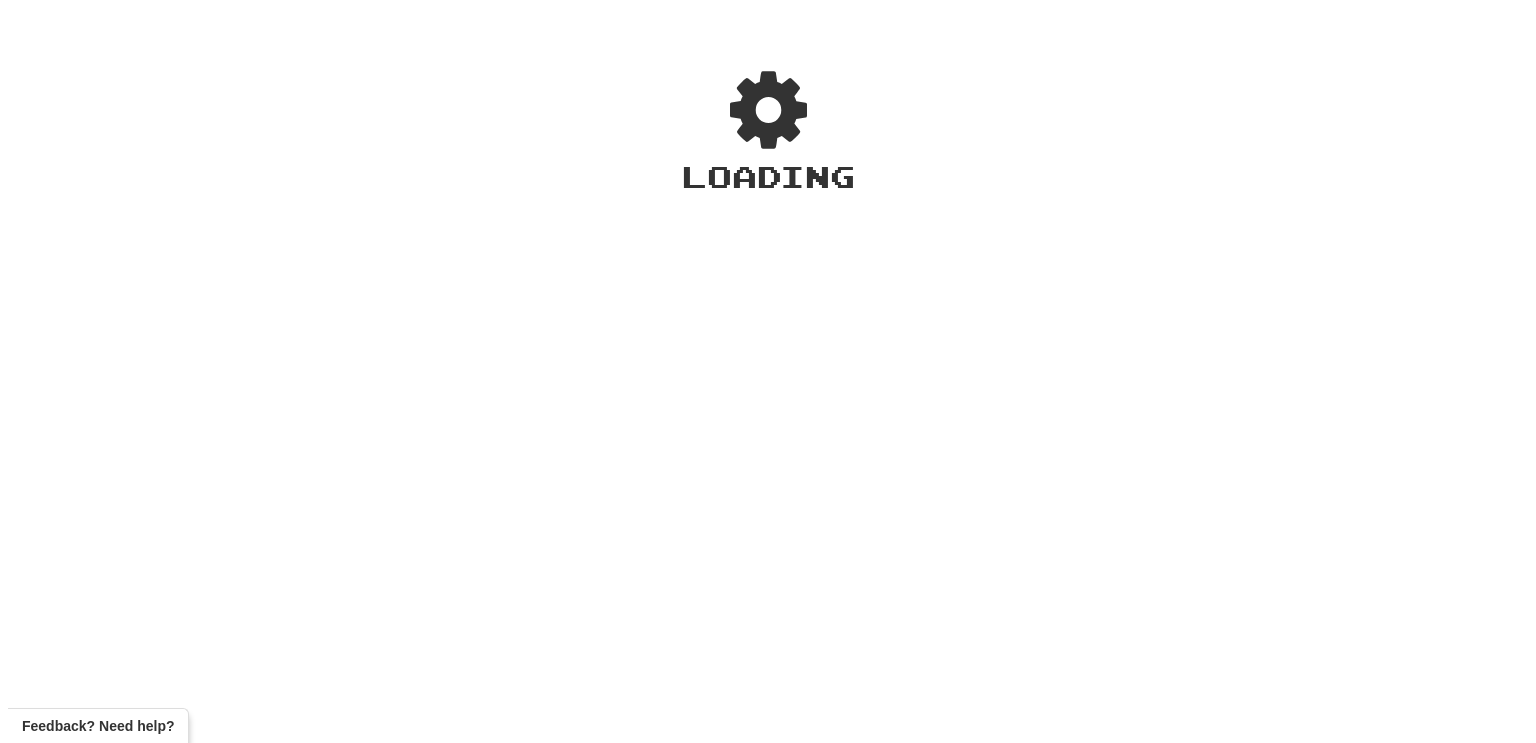 scroll, scrollTop: 0, scrollLeft: 0, axis: both 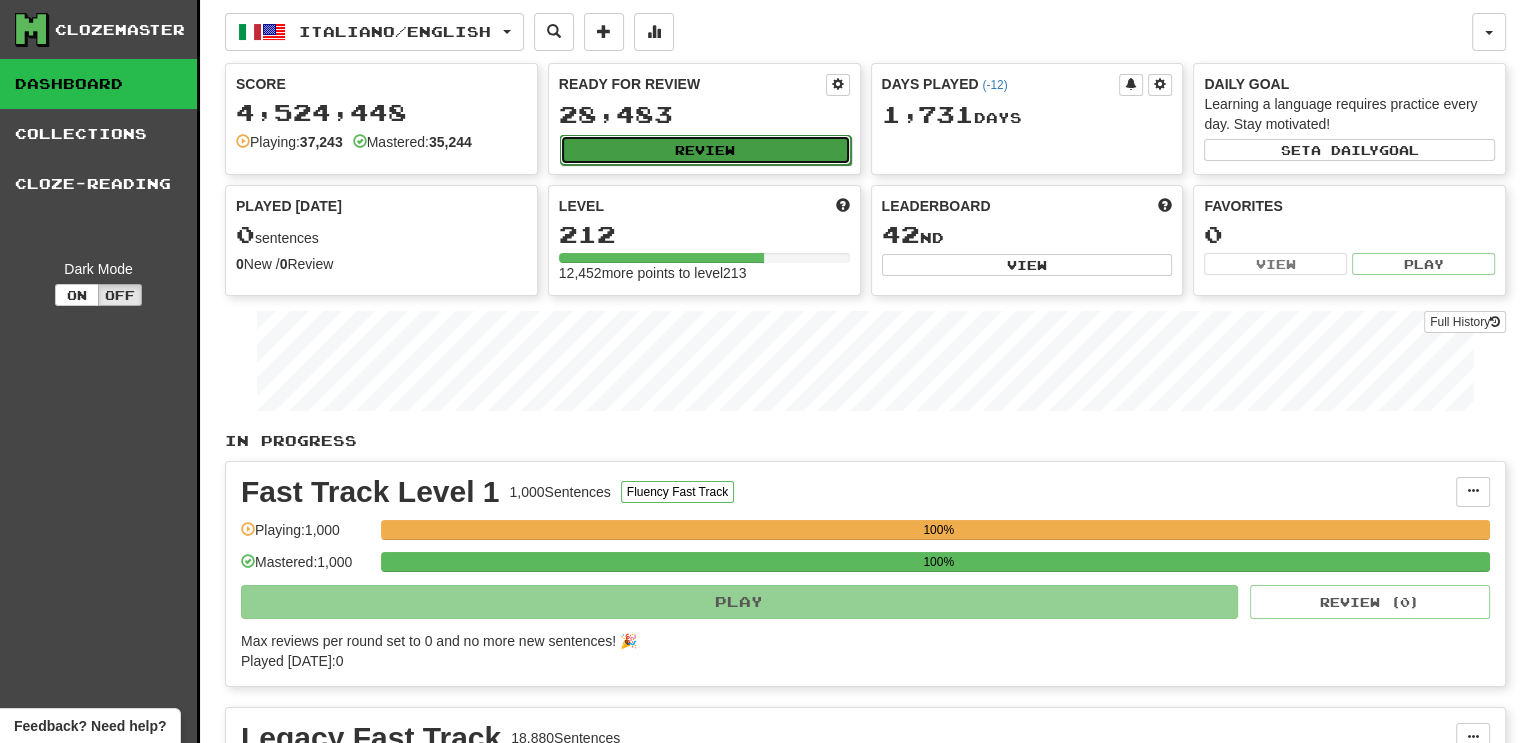 click on "Review" at bounding box center [705, 150] 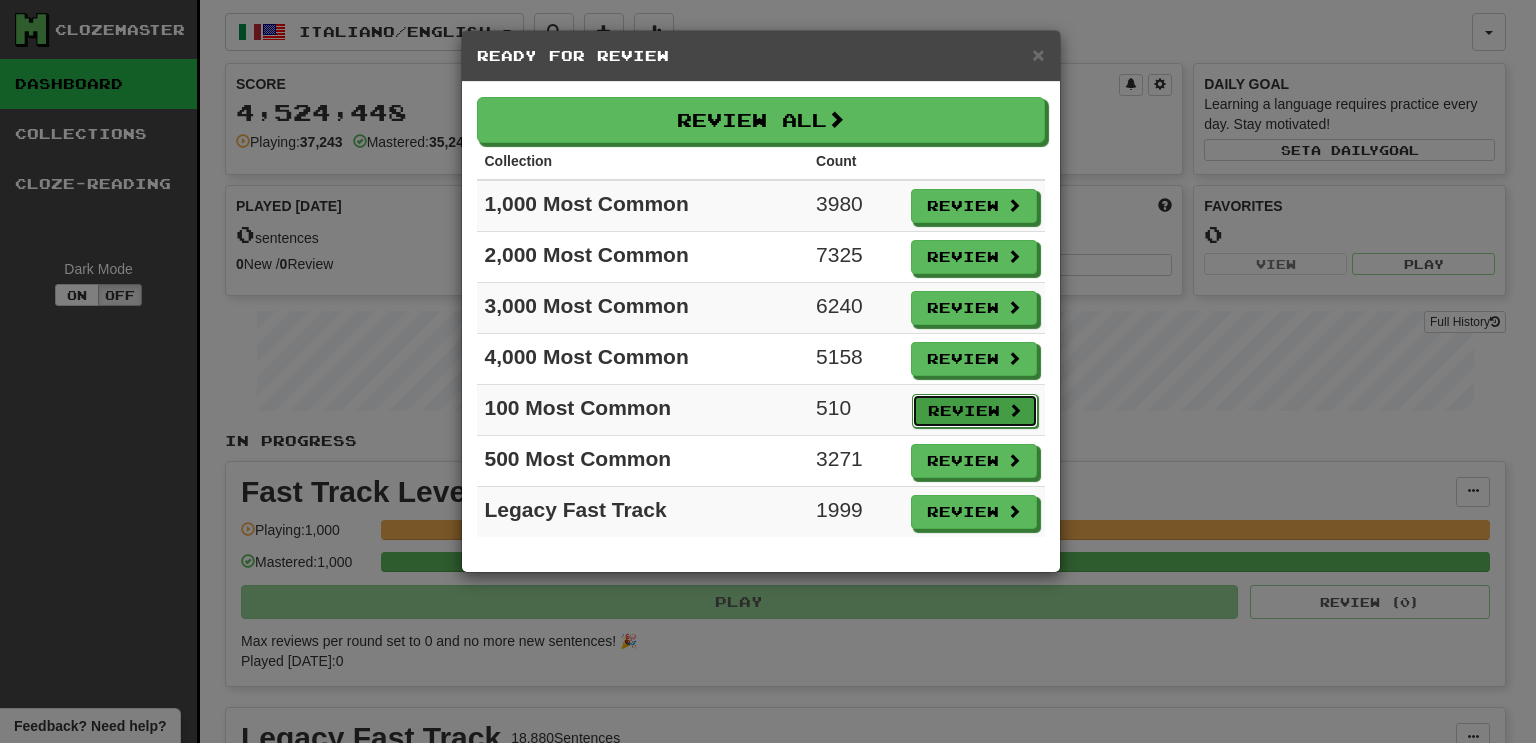 click on "Review" at bounding box center [975, 411] 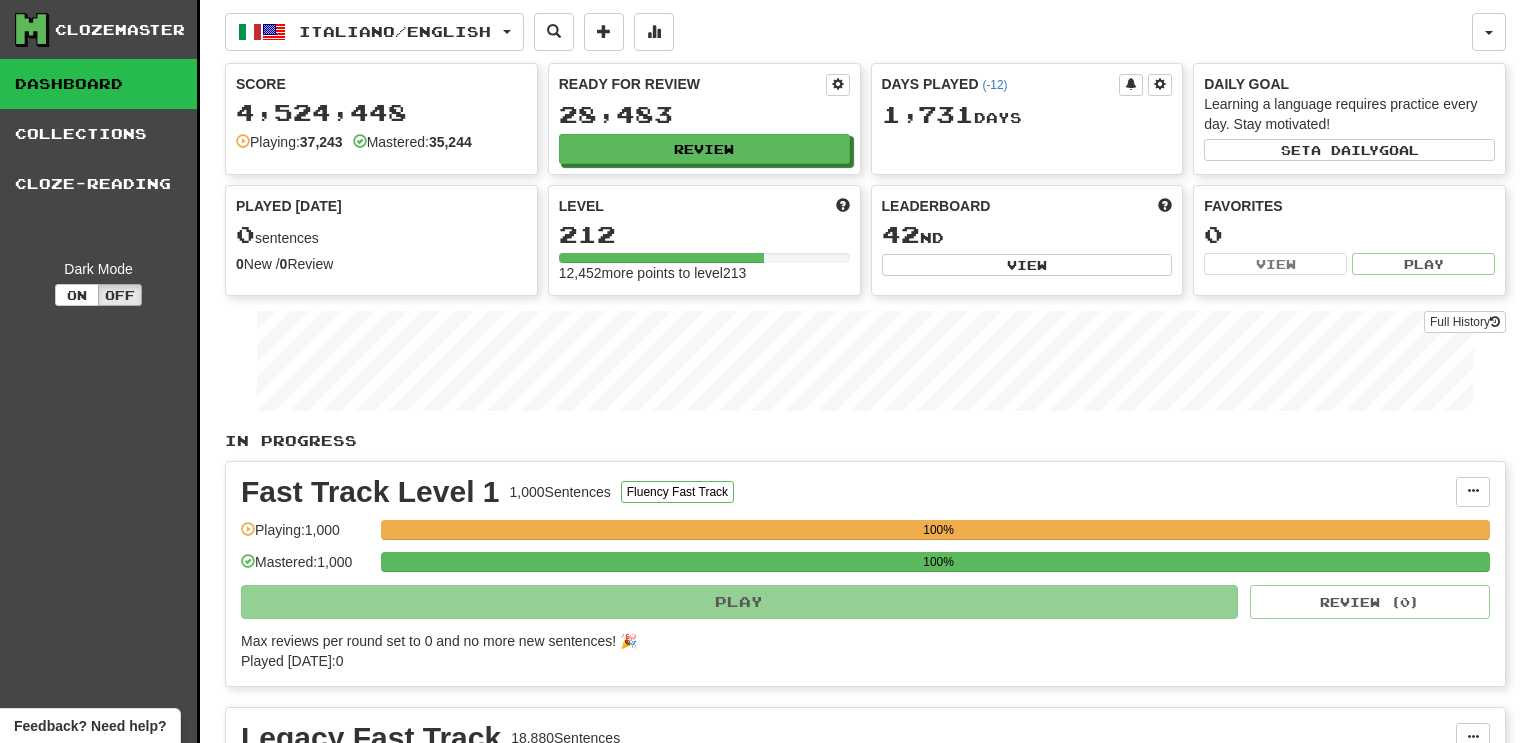 select on "***" 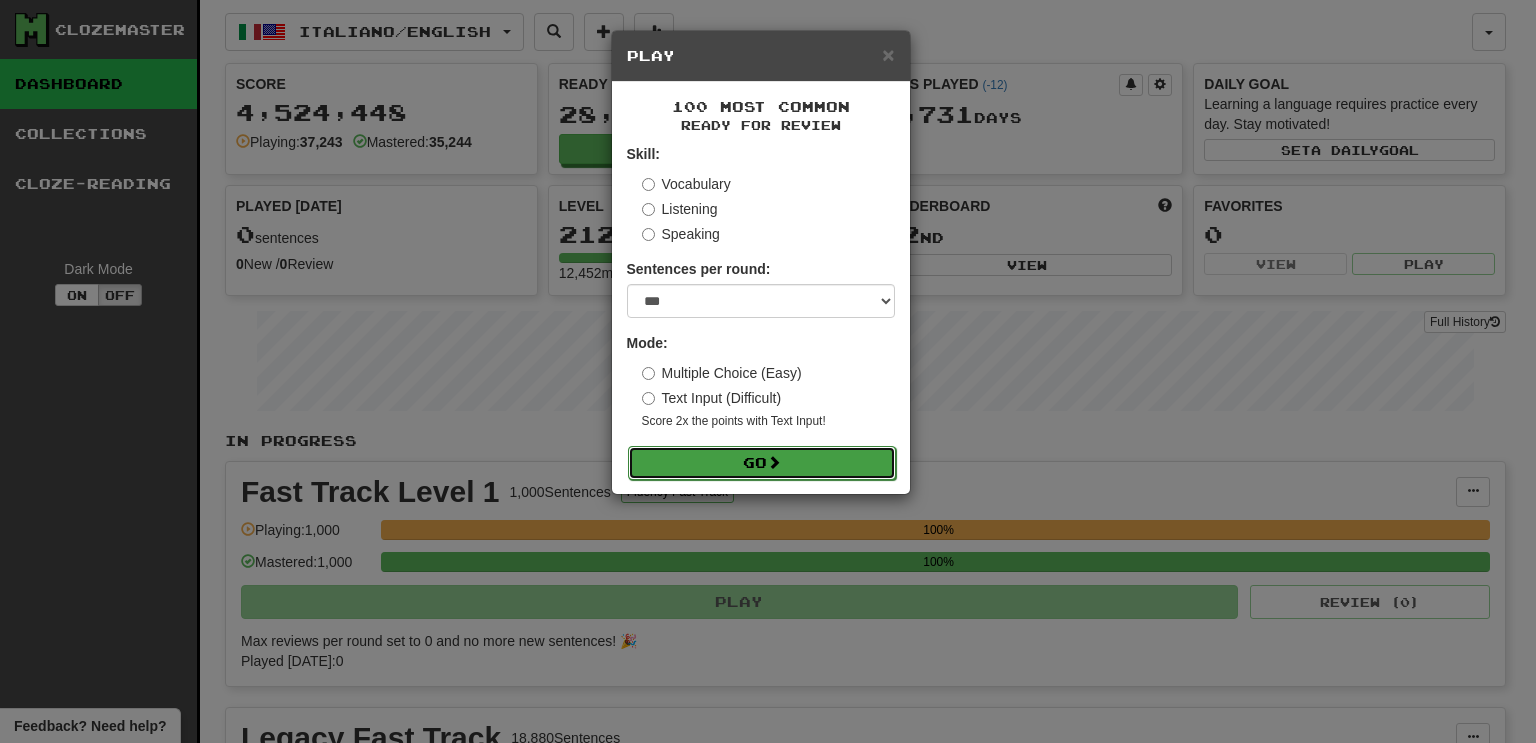 click on "Go" at bounding box center [762, 463] 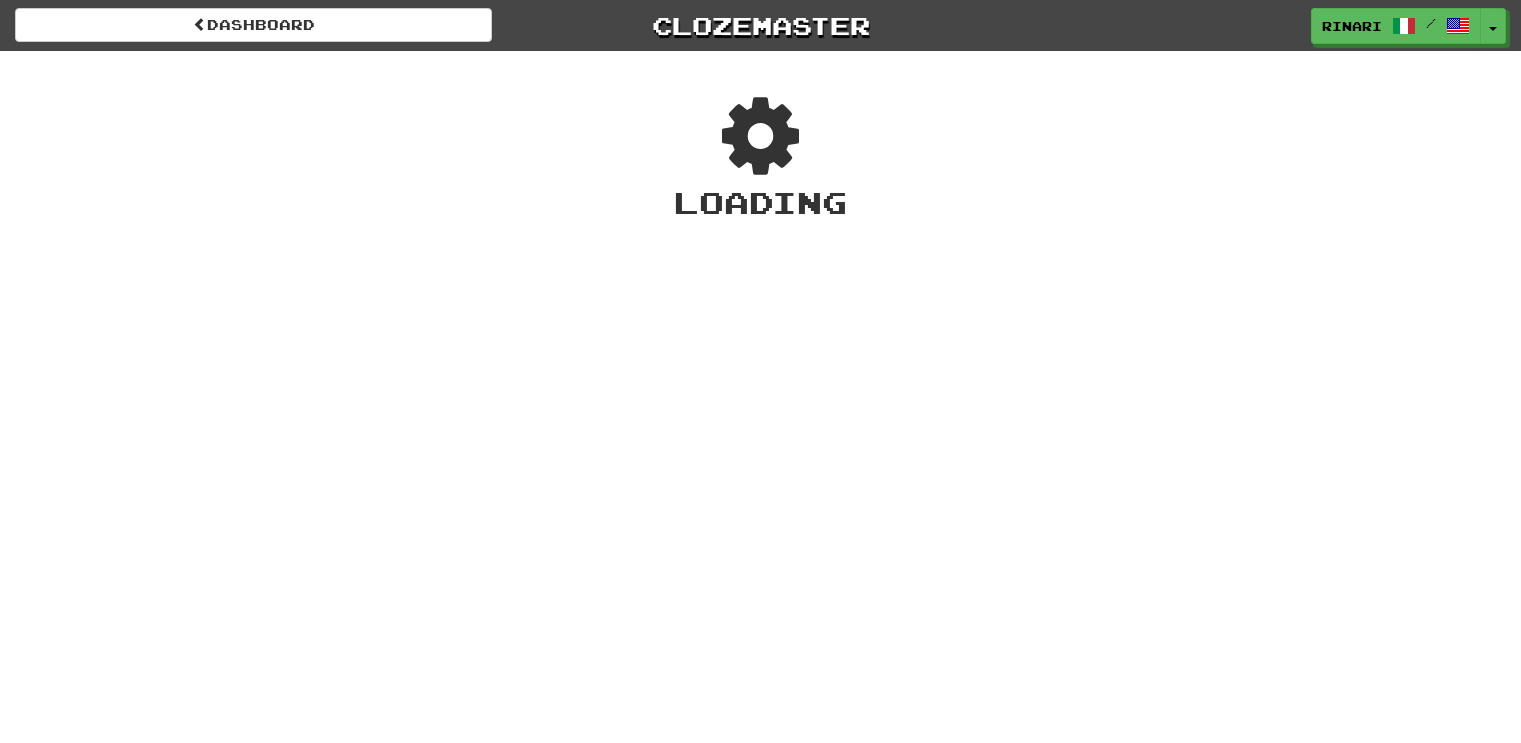 scroll, scrollTop: 0, scrollLeft: 0, axis: both 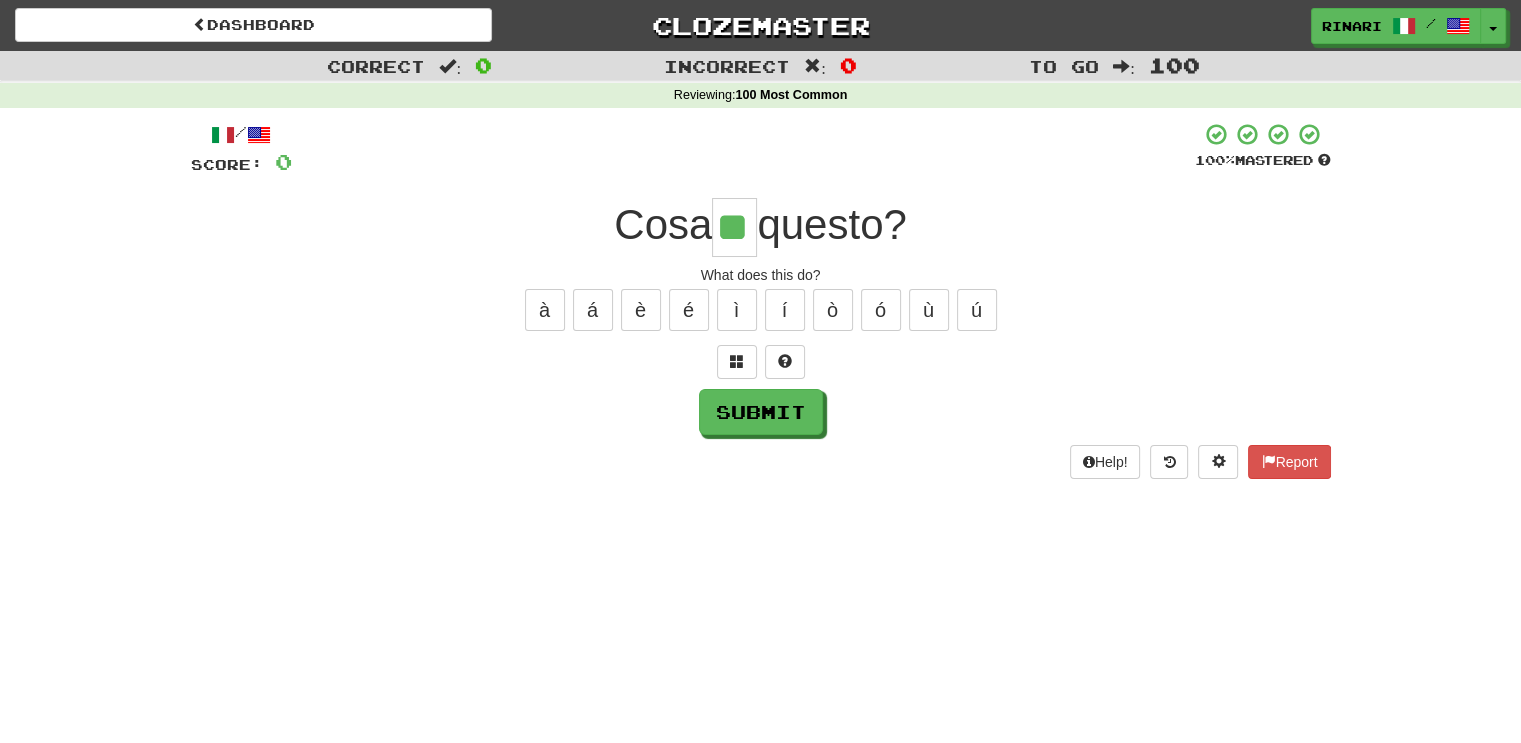 type on "**" 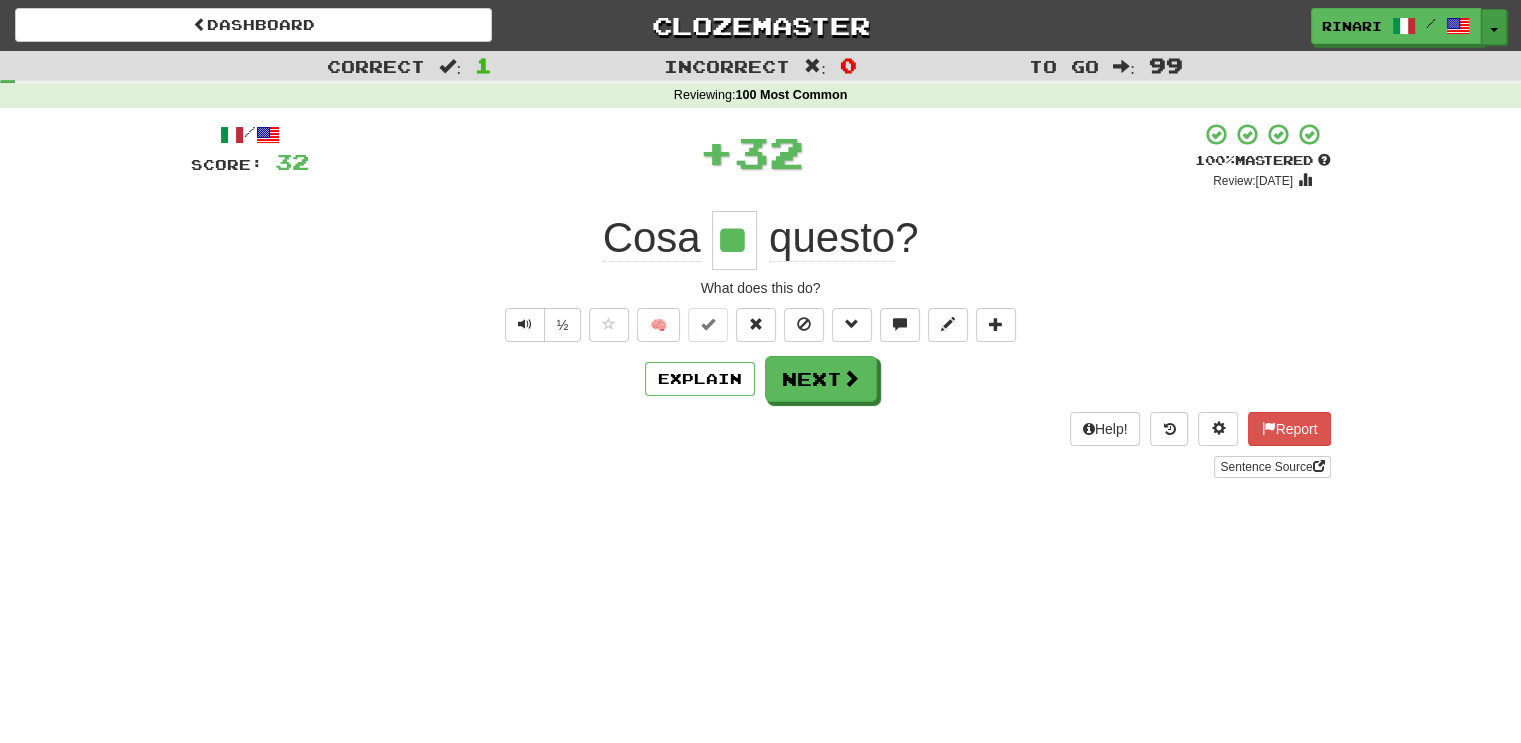 click at bounding box center (1494, 30) 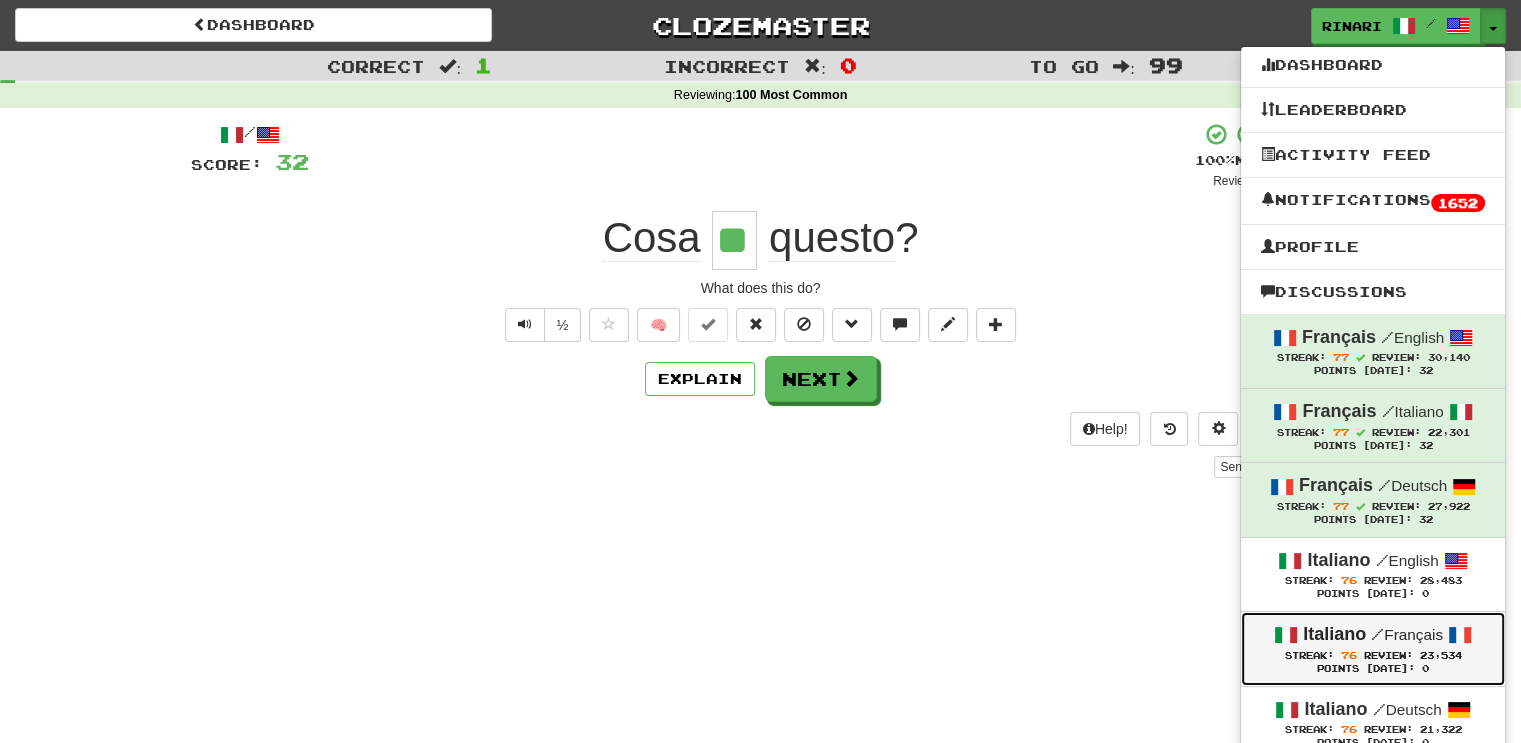 click on "/" at bounding box center [1377, 634] 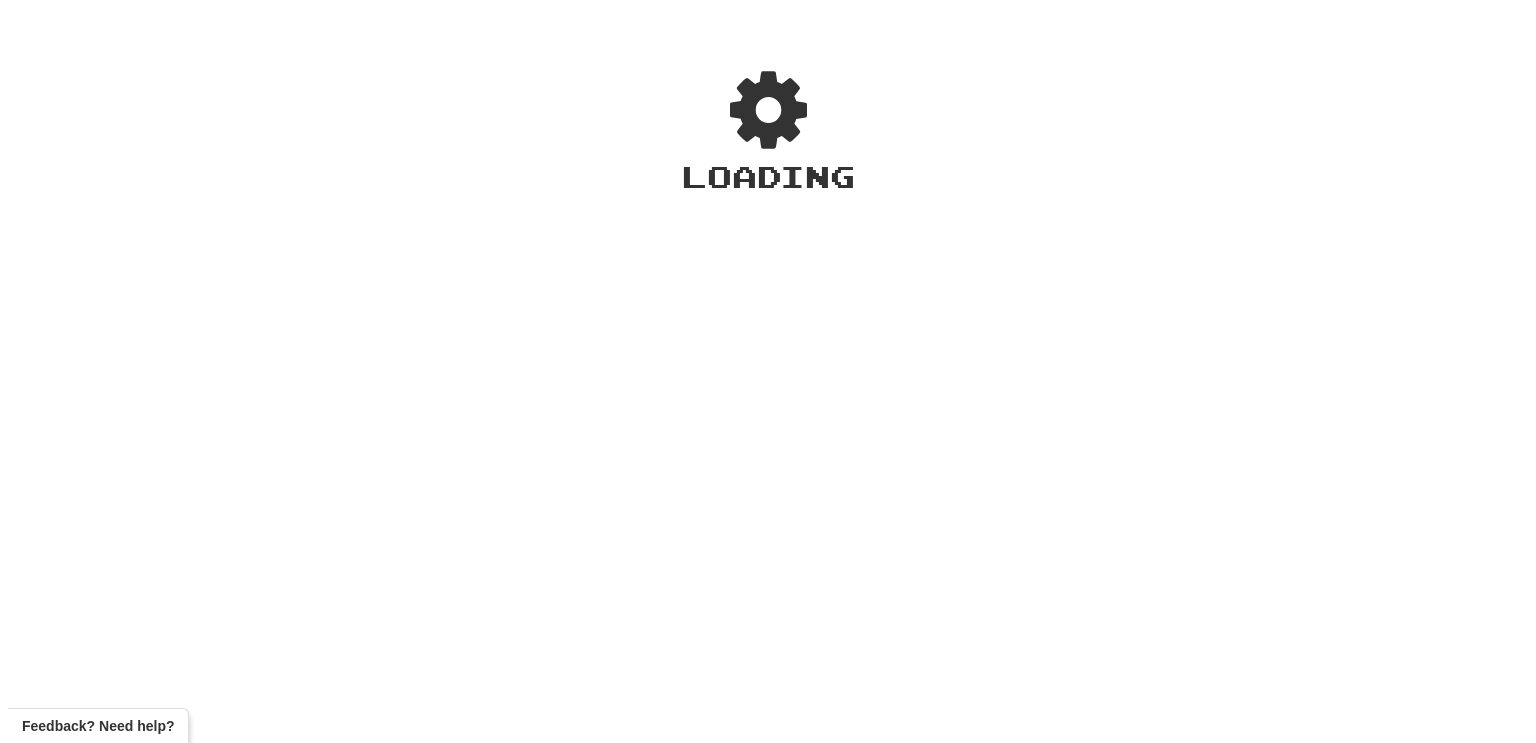 scroll, scrollTop: 0, scrollLeft: 0, axis: both 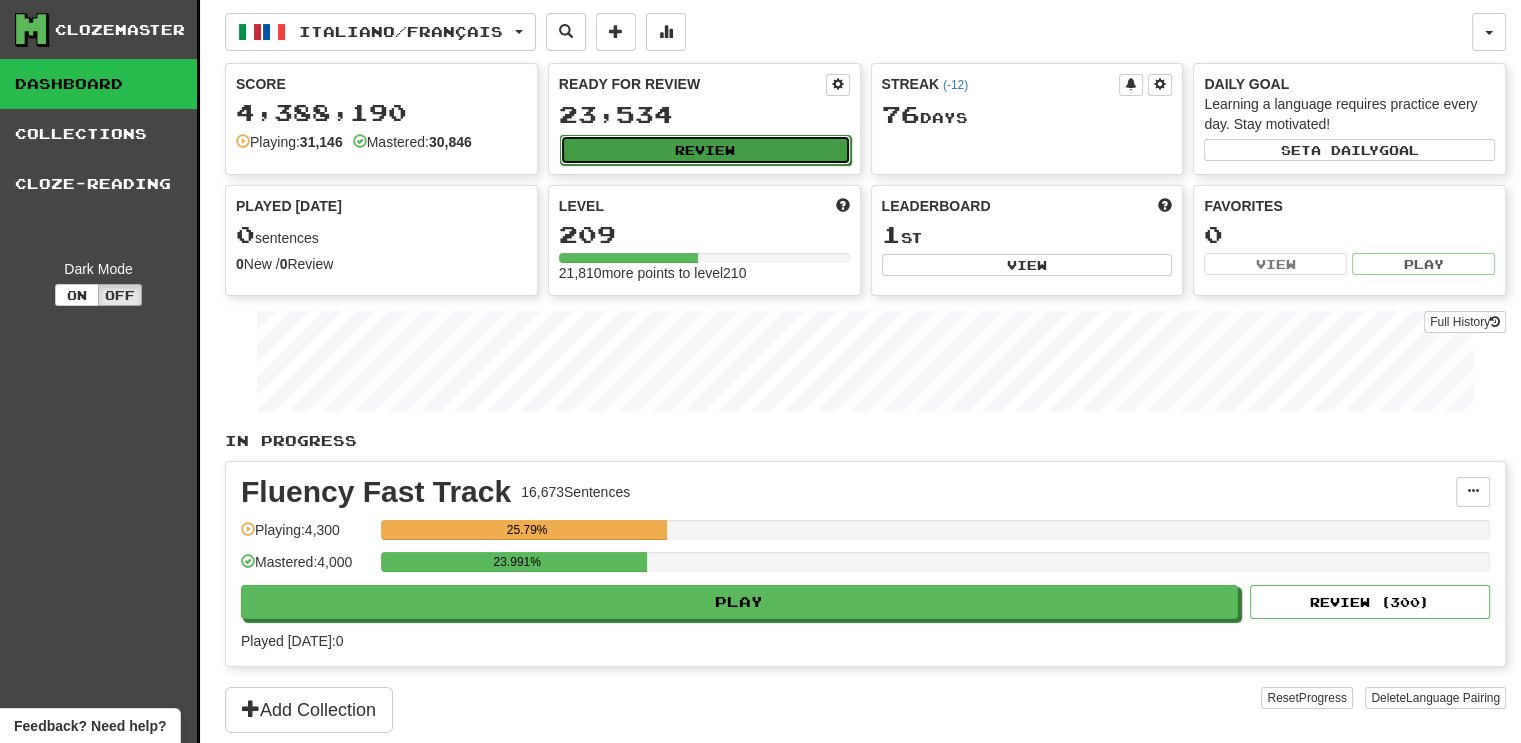 click on "Review" at bounding box center [705, 150] 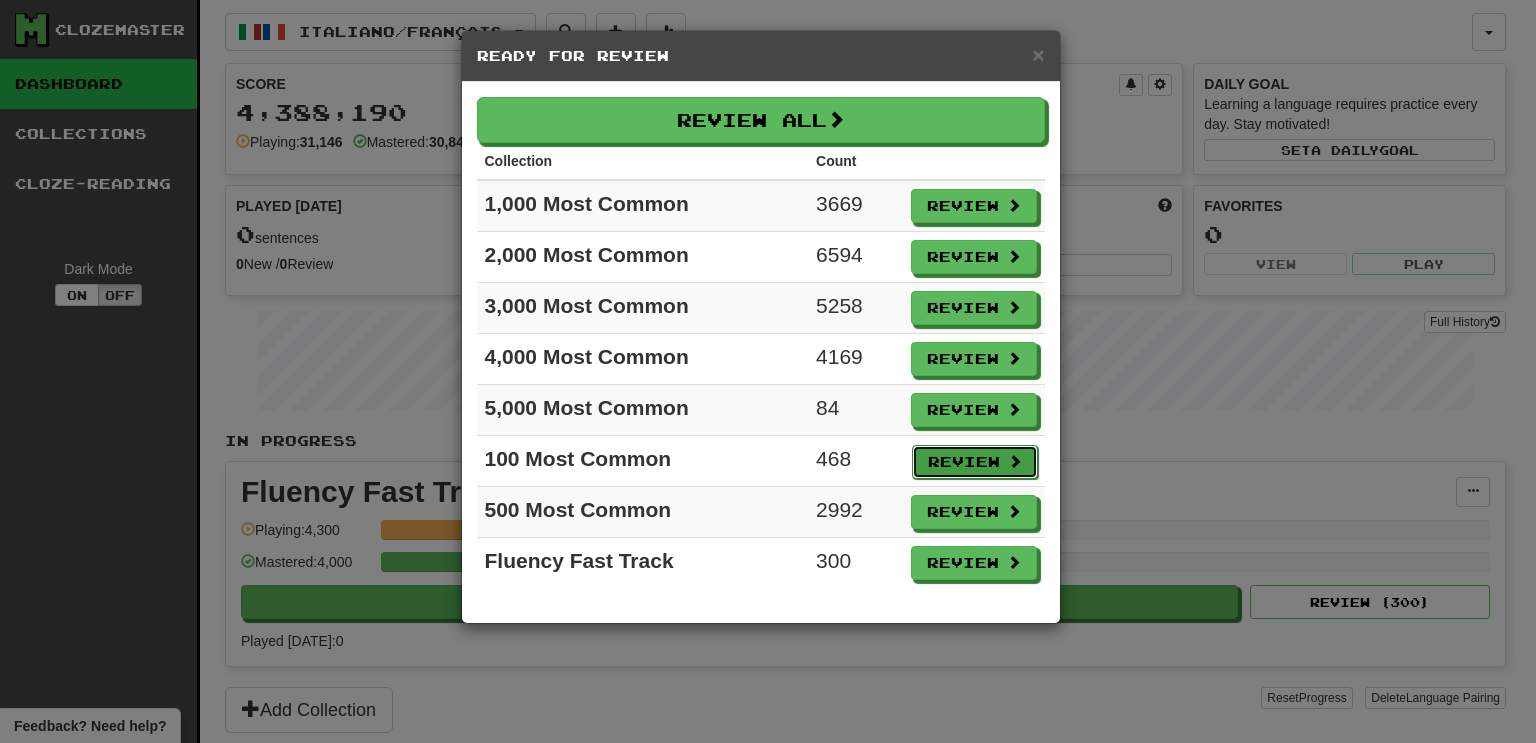 click on "Review" at bounding box center [975, 462] 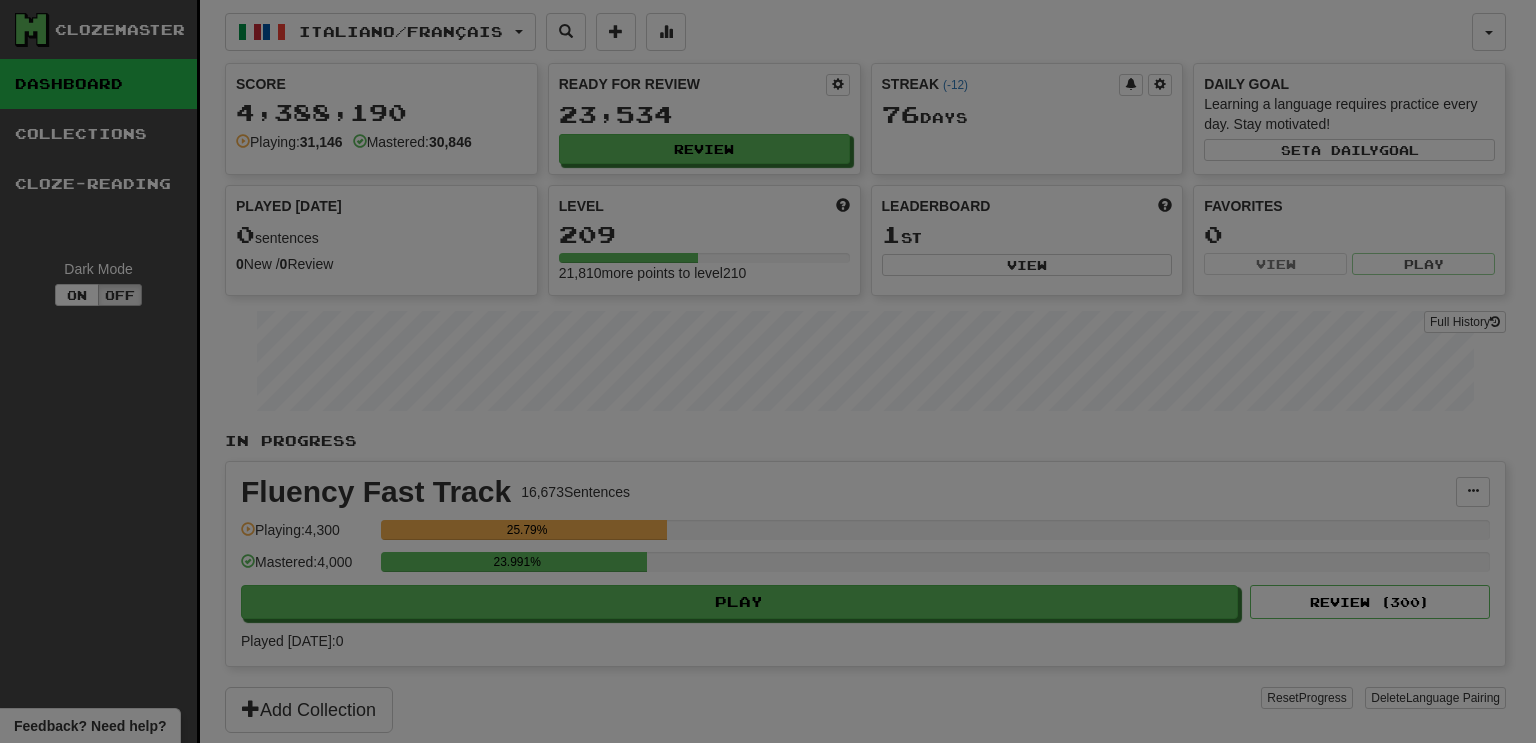 select on "***" 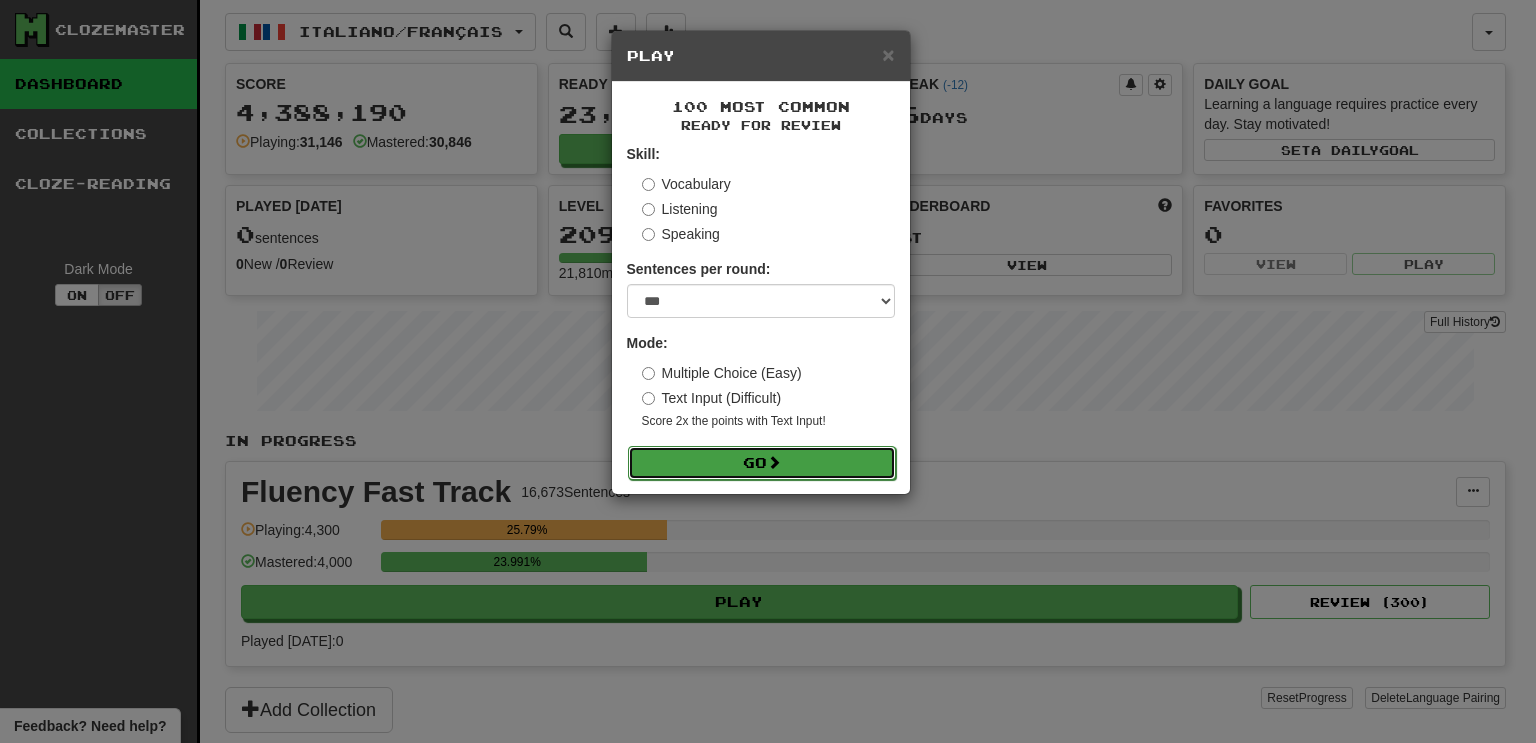 click on "Go" at bounding box center (762, 463) 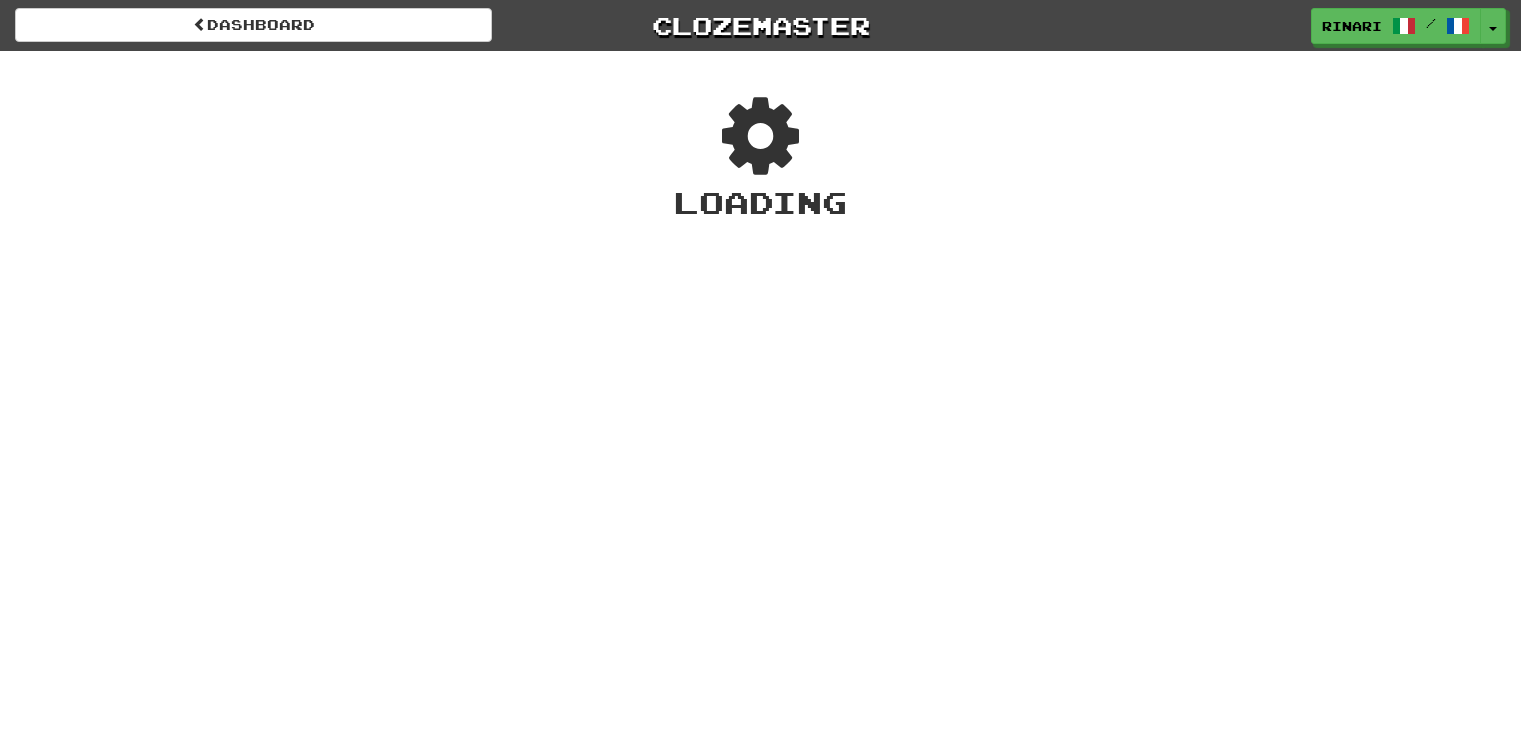 scroll, scrollTop: 0, scrollLeft: 0, axis: both 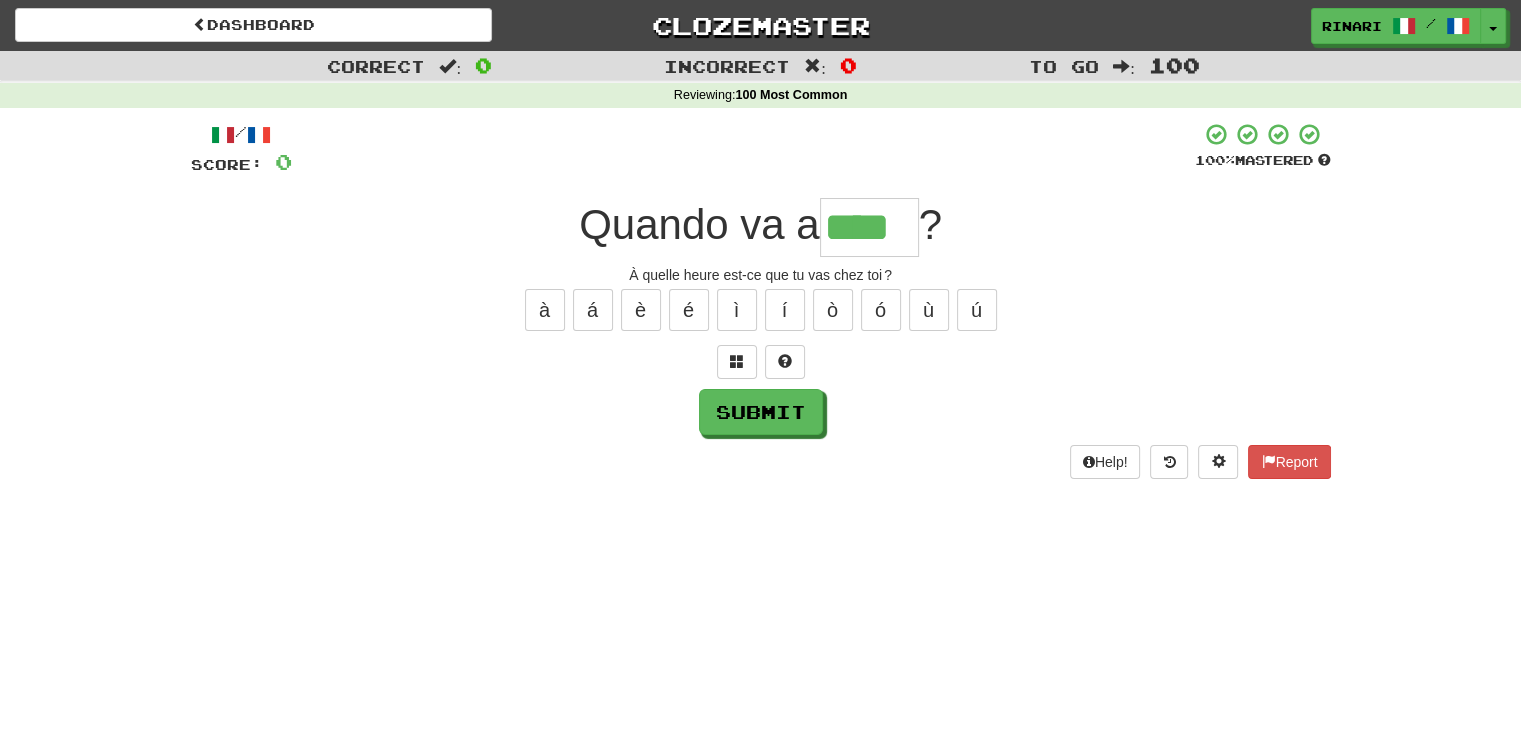 type on "****" 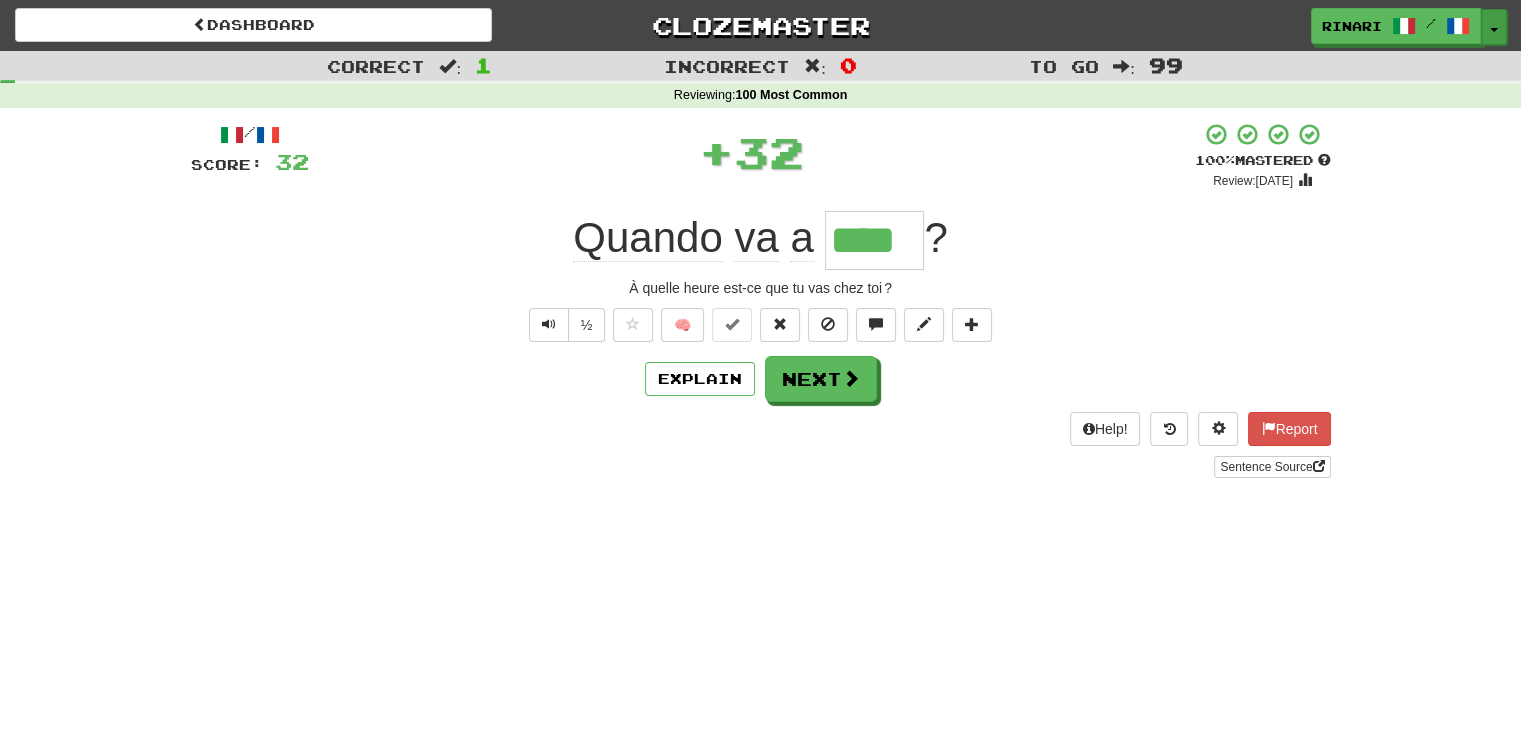 click at bounding box center (1494, 30) 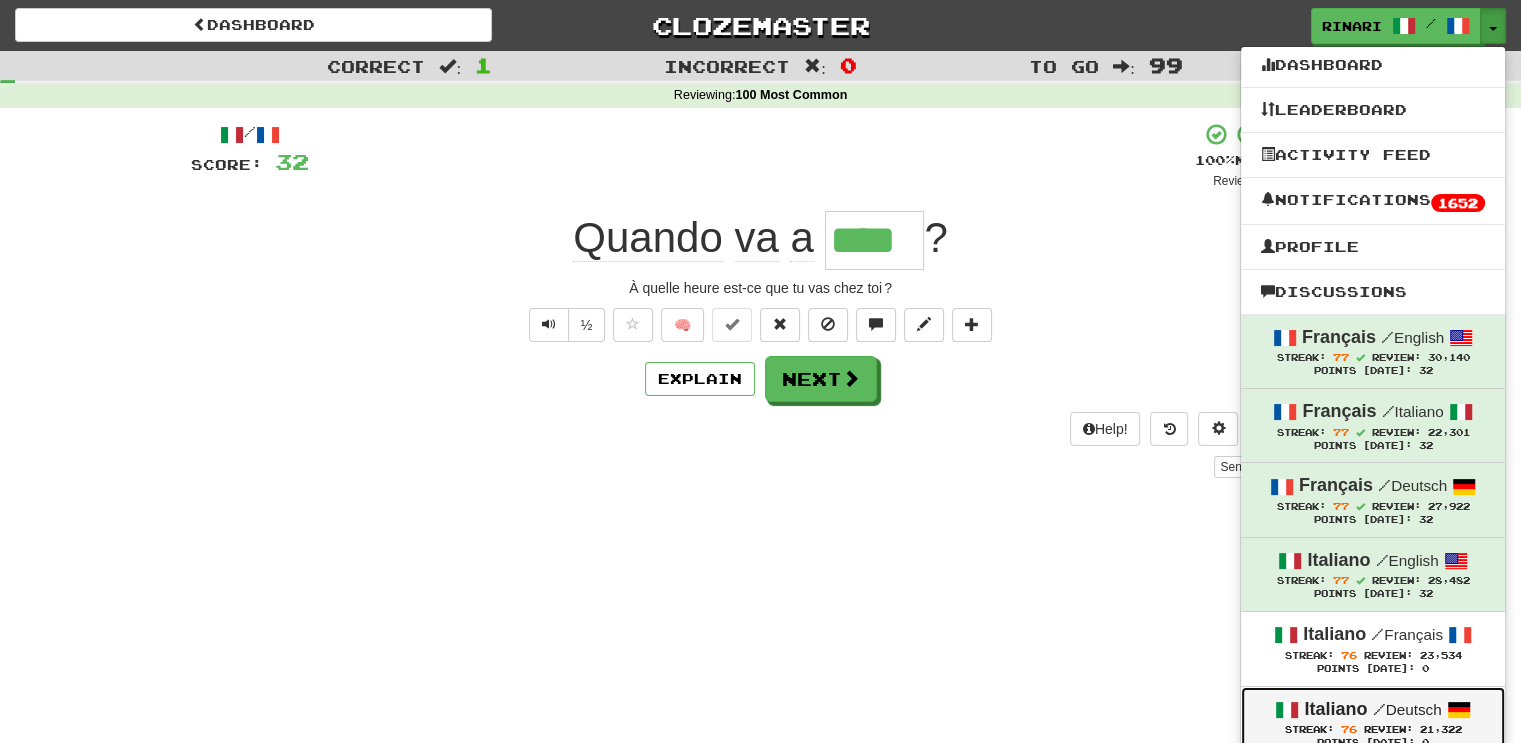 click on "/
Deutsch" at bounding box center (1406, 709) 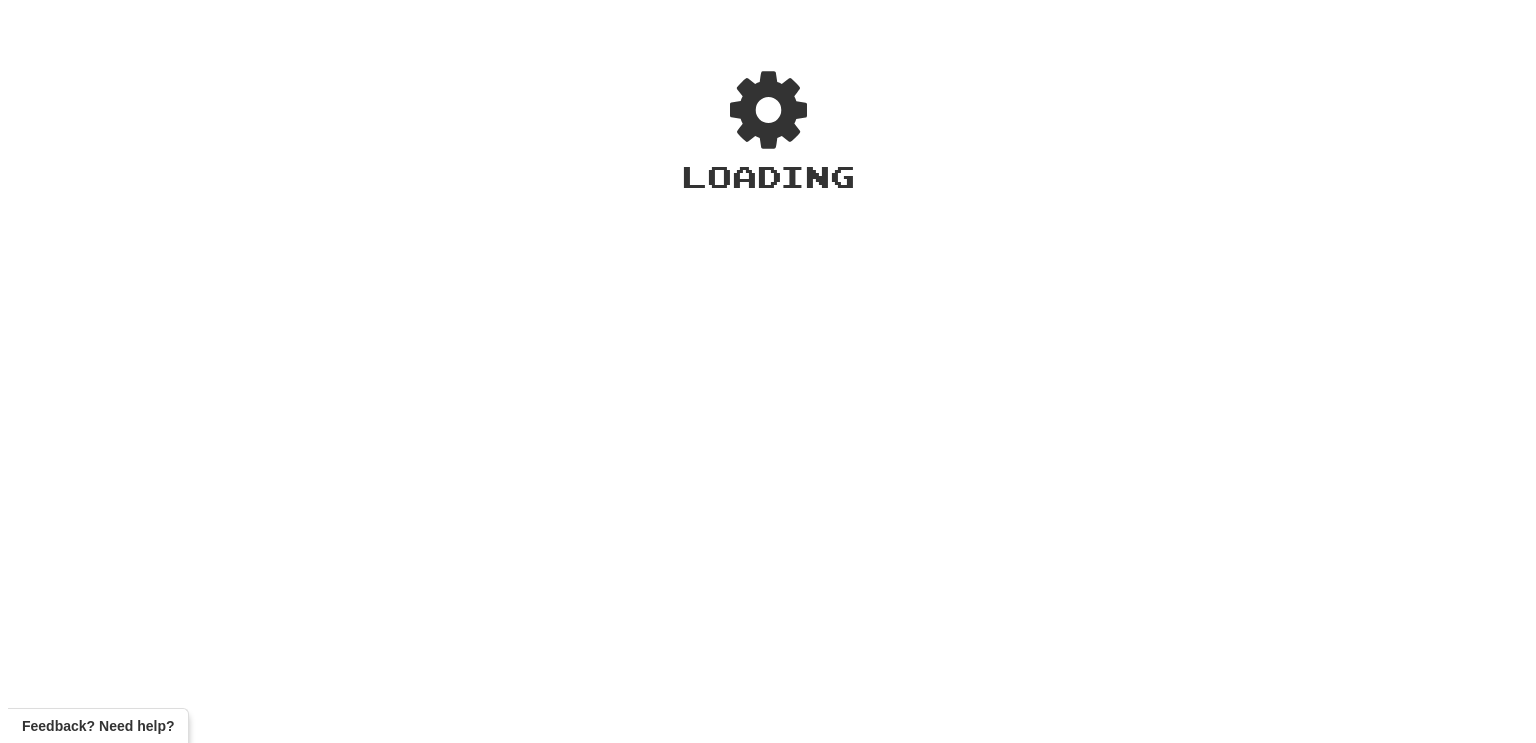 scroll, scrollTop: 0, scrollLeft: 0, axis: both 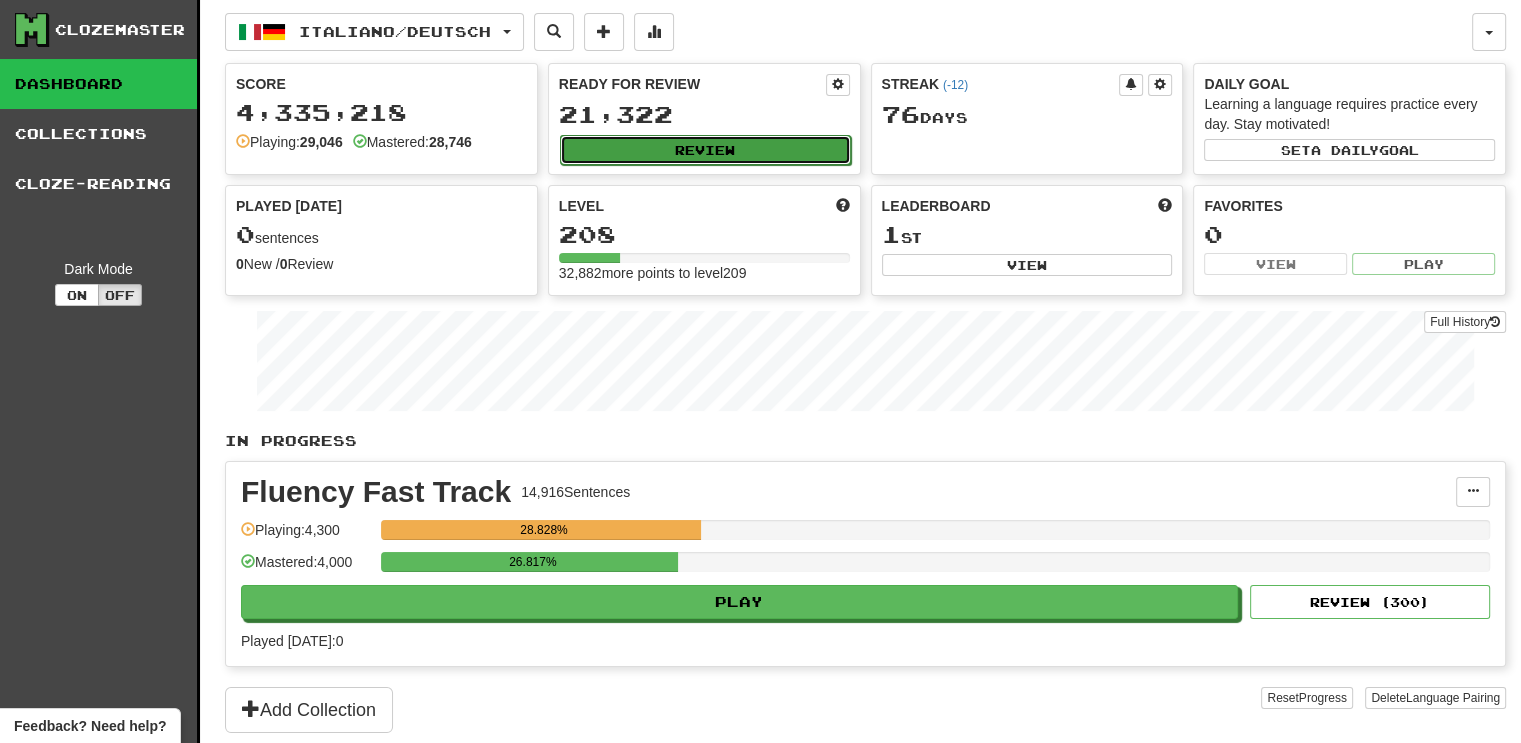 click on "Review" at bounding box center (705, 150) 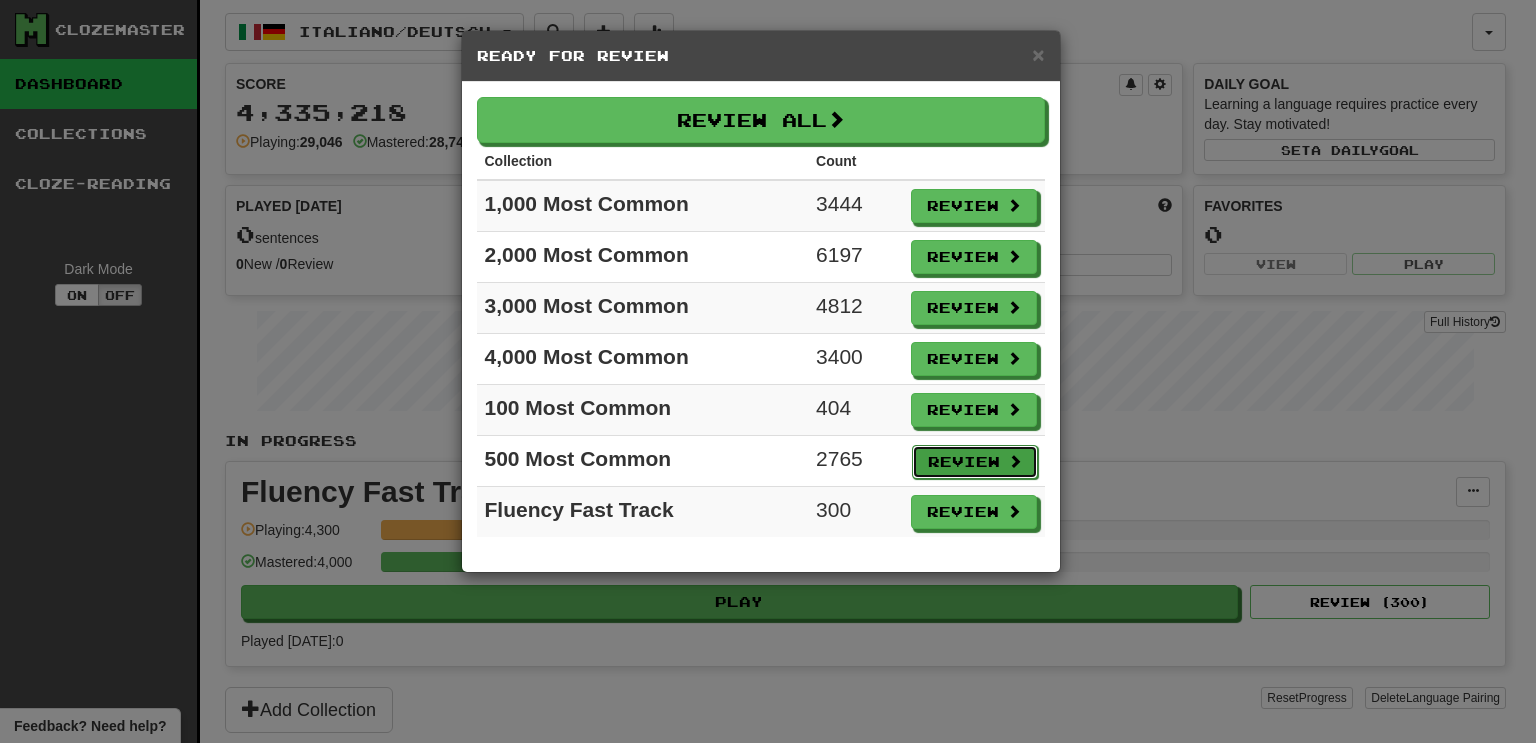 click on "Review" at bounding box center [975, 462] 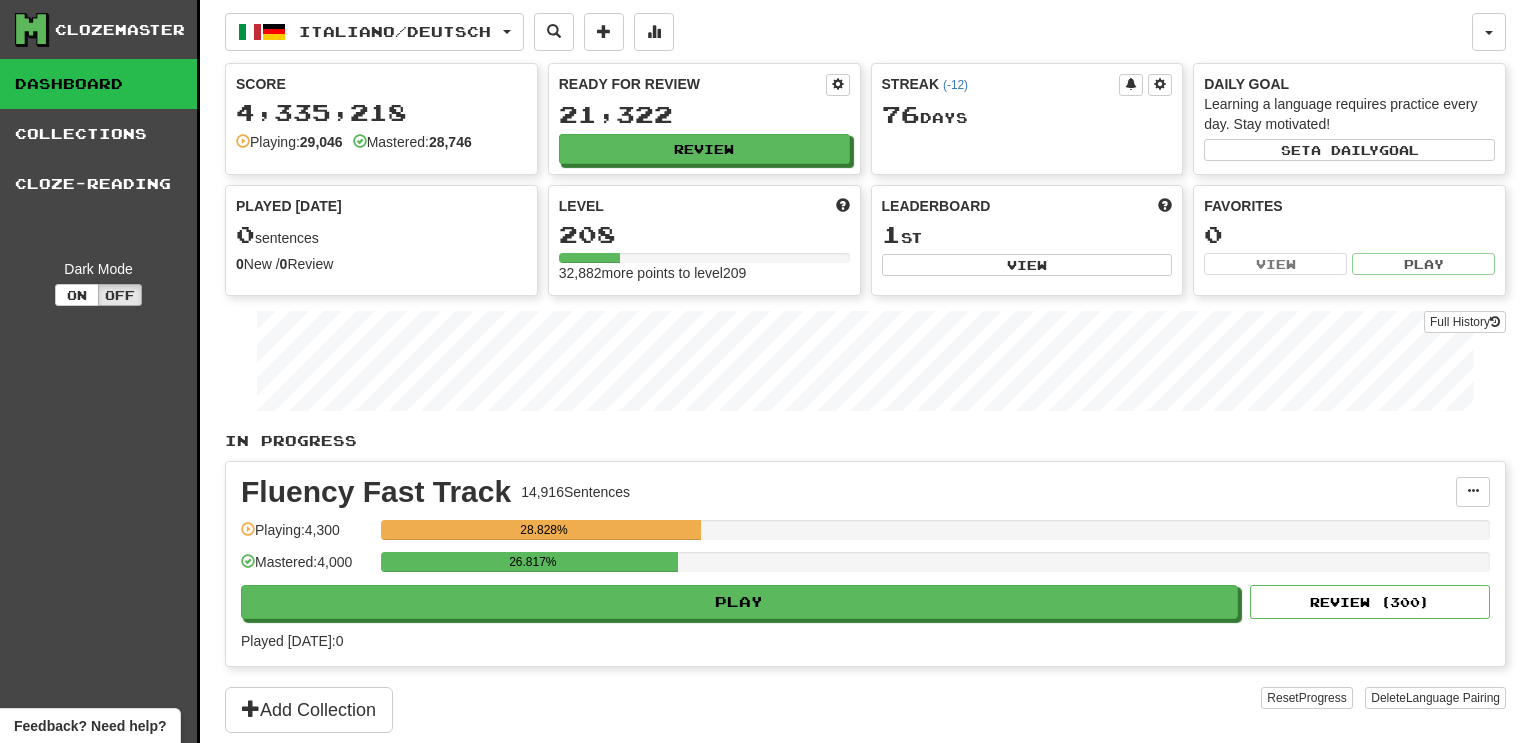 select on "***" 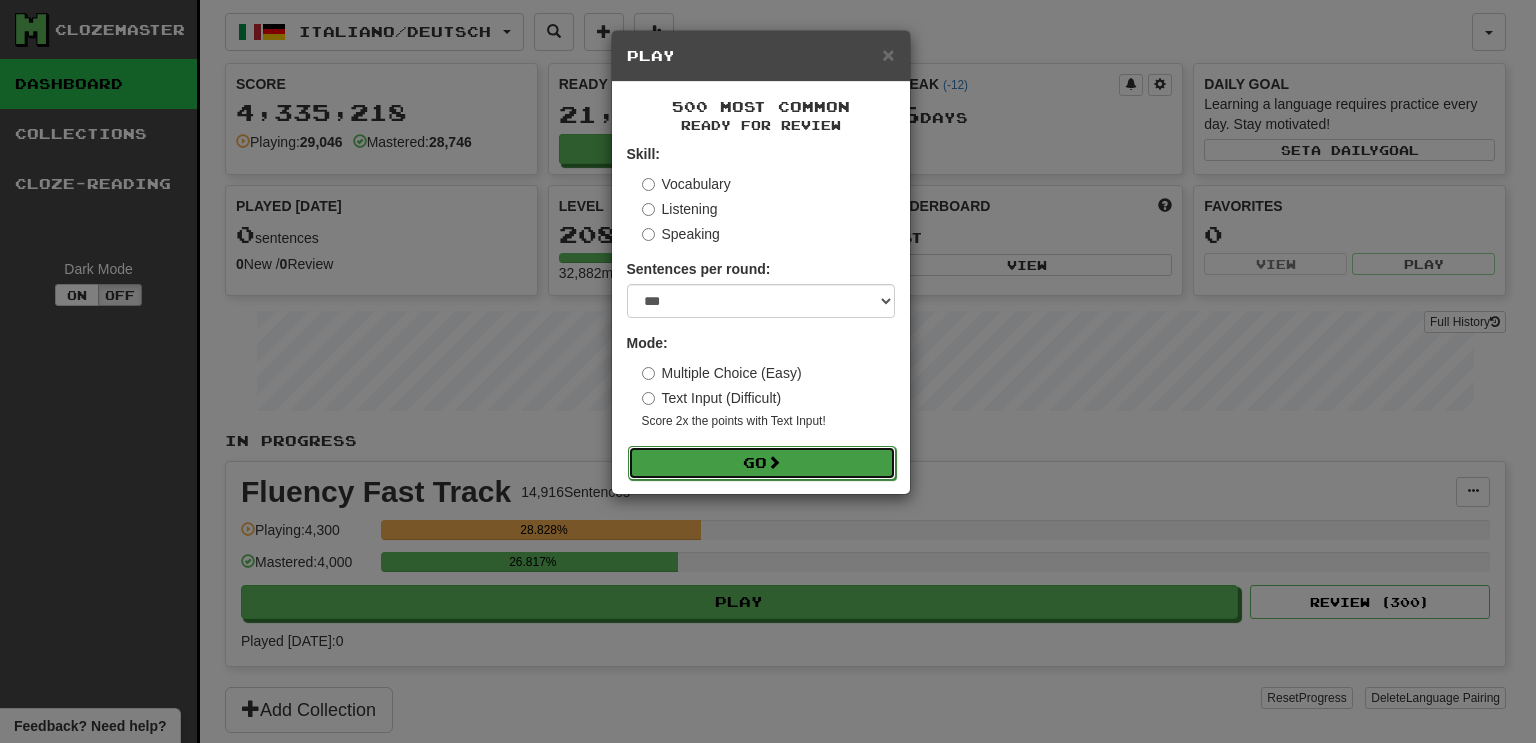 click on "Go" at bounding box center (762, 463) 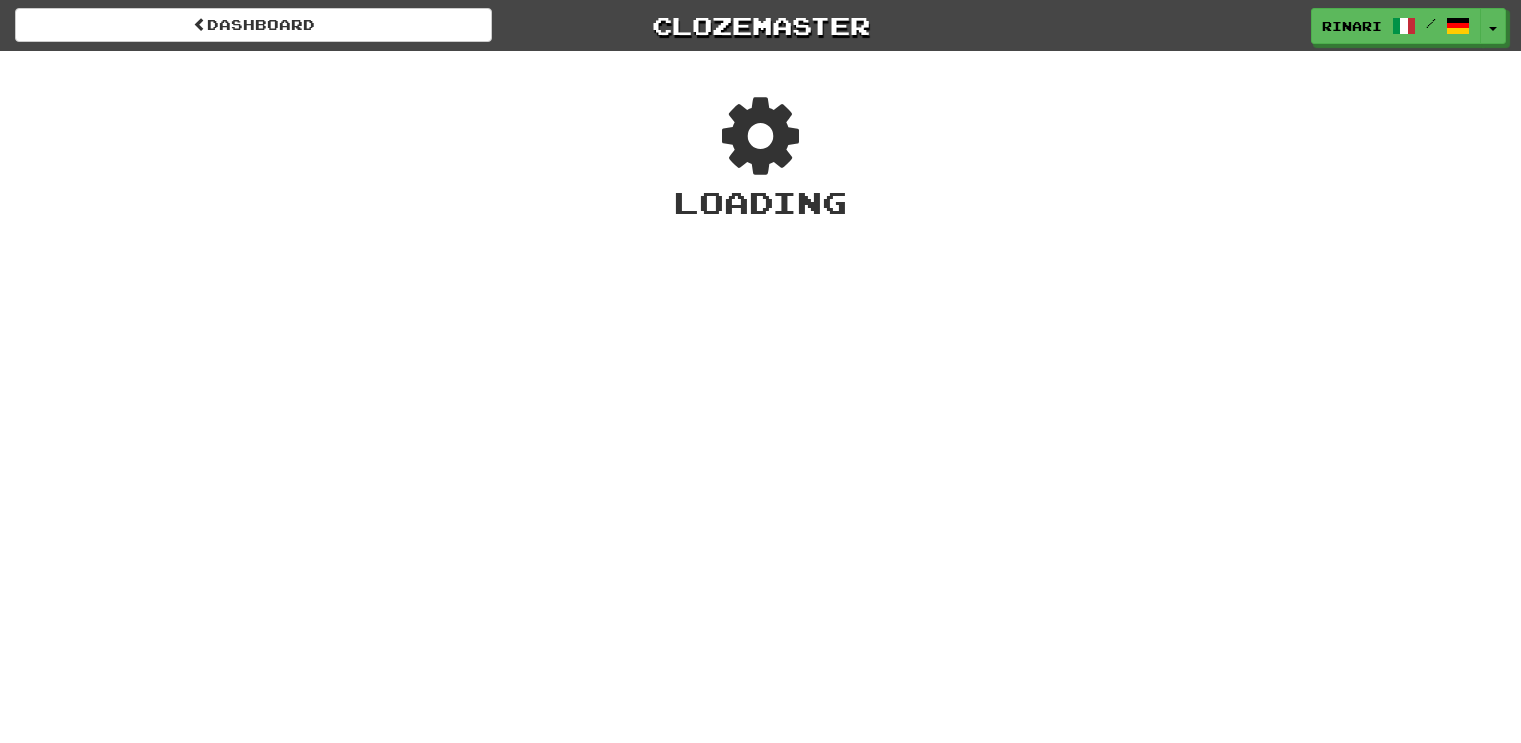 scroll, scrollTop: 0, scrollLeft: 0, axis: both 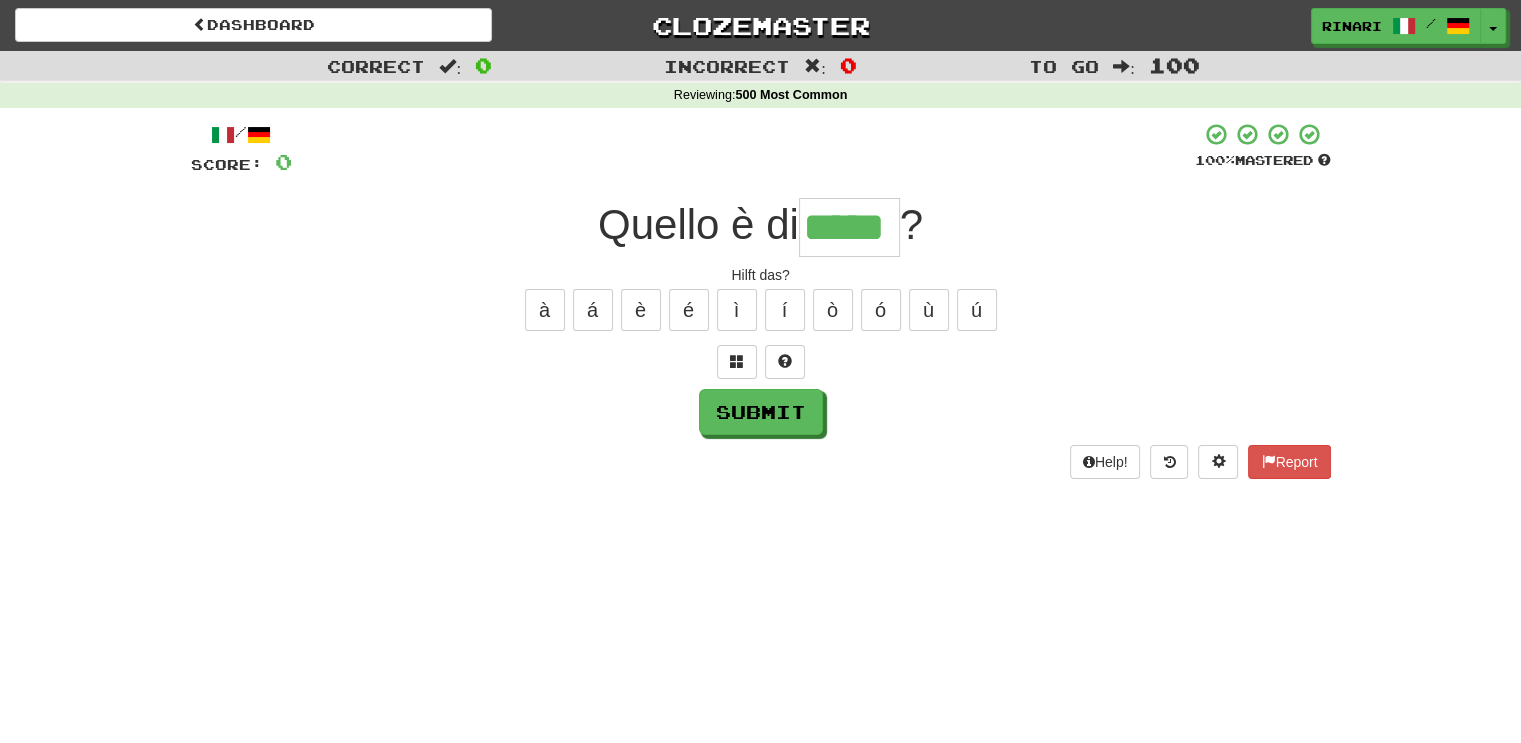 type on "*****" 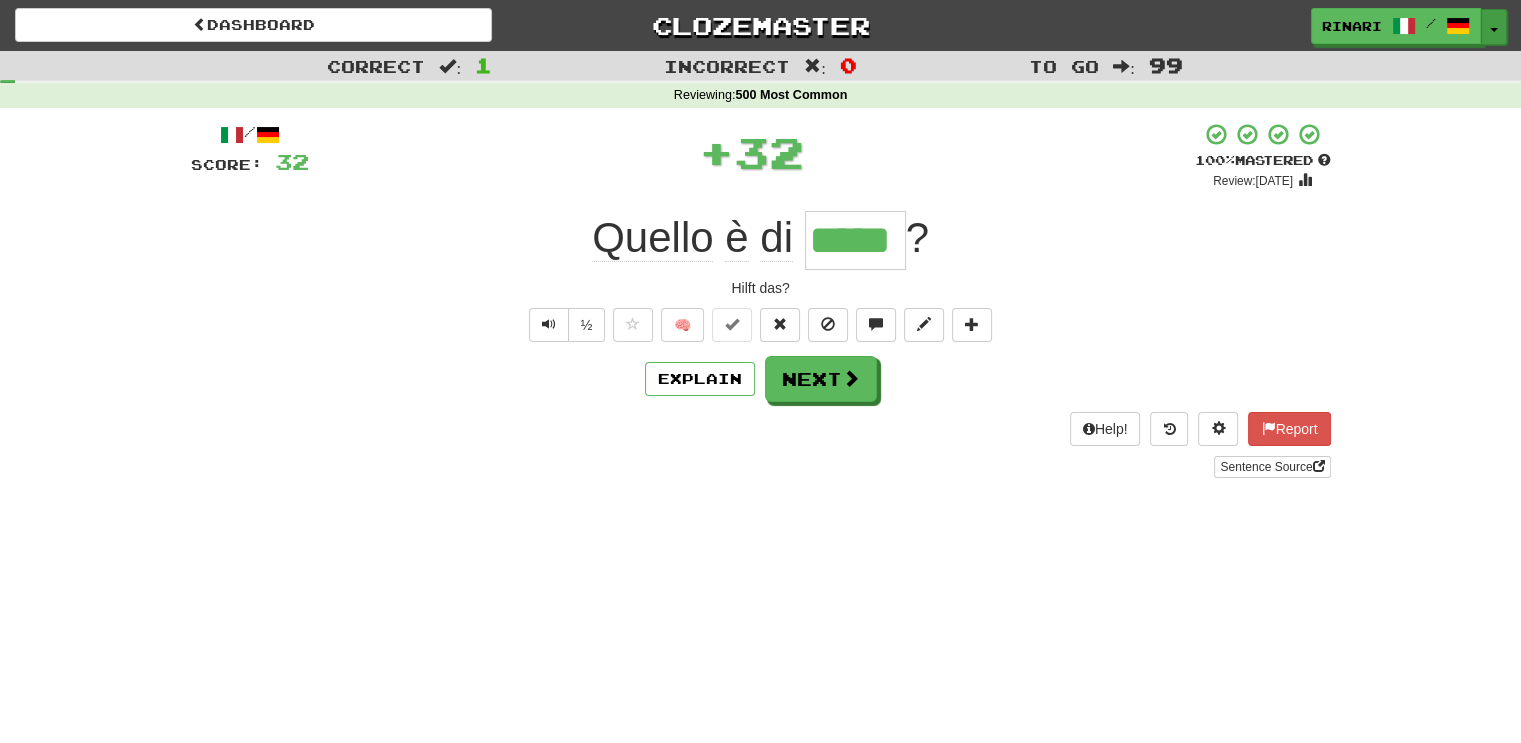 click on "Toggle Dropdown" at bounding box center (1494, 27) 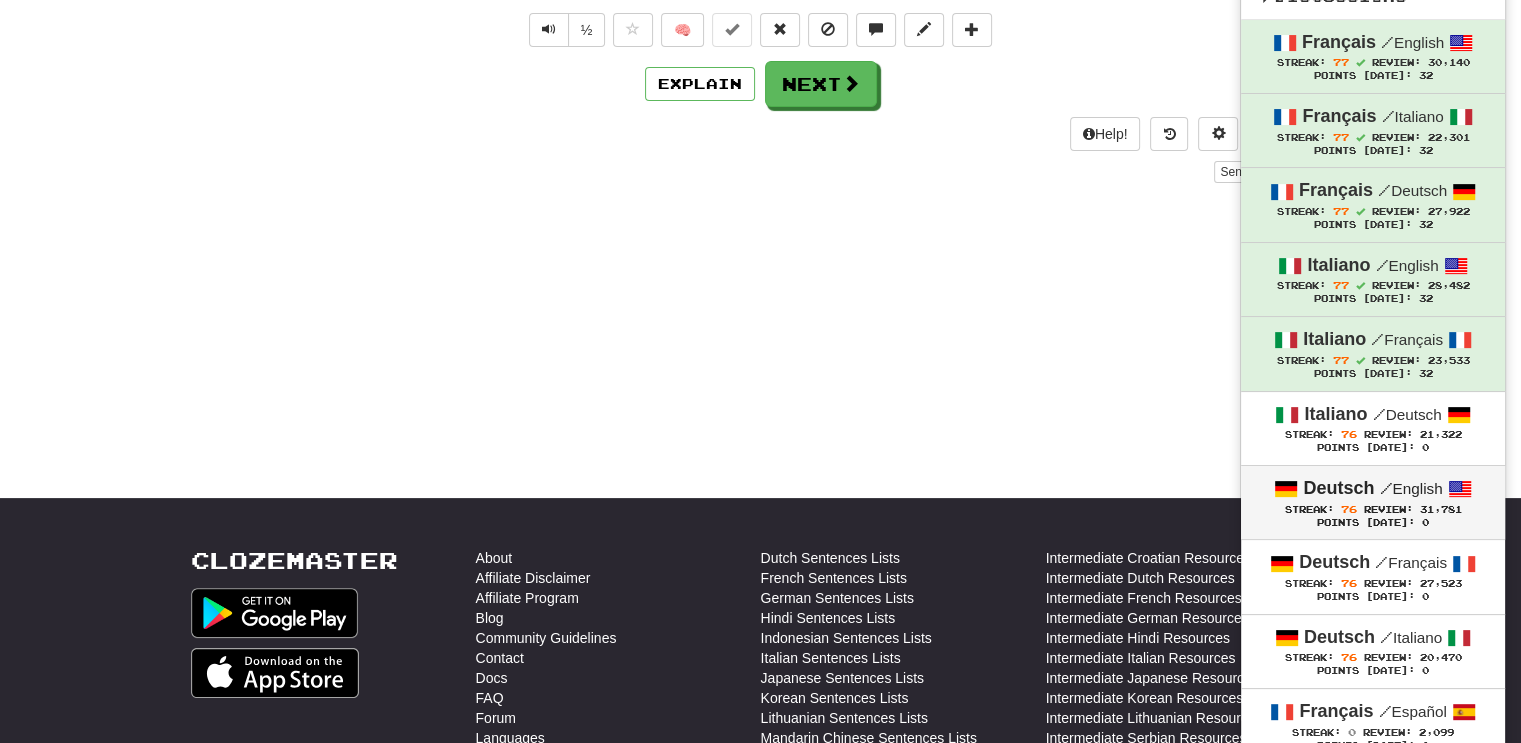 scroll, scrollTop: 290, scrollLeft: 0, axis: vertical 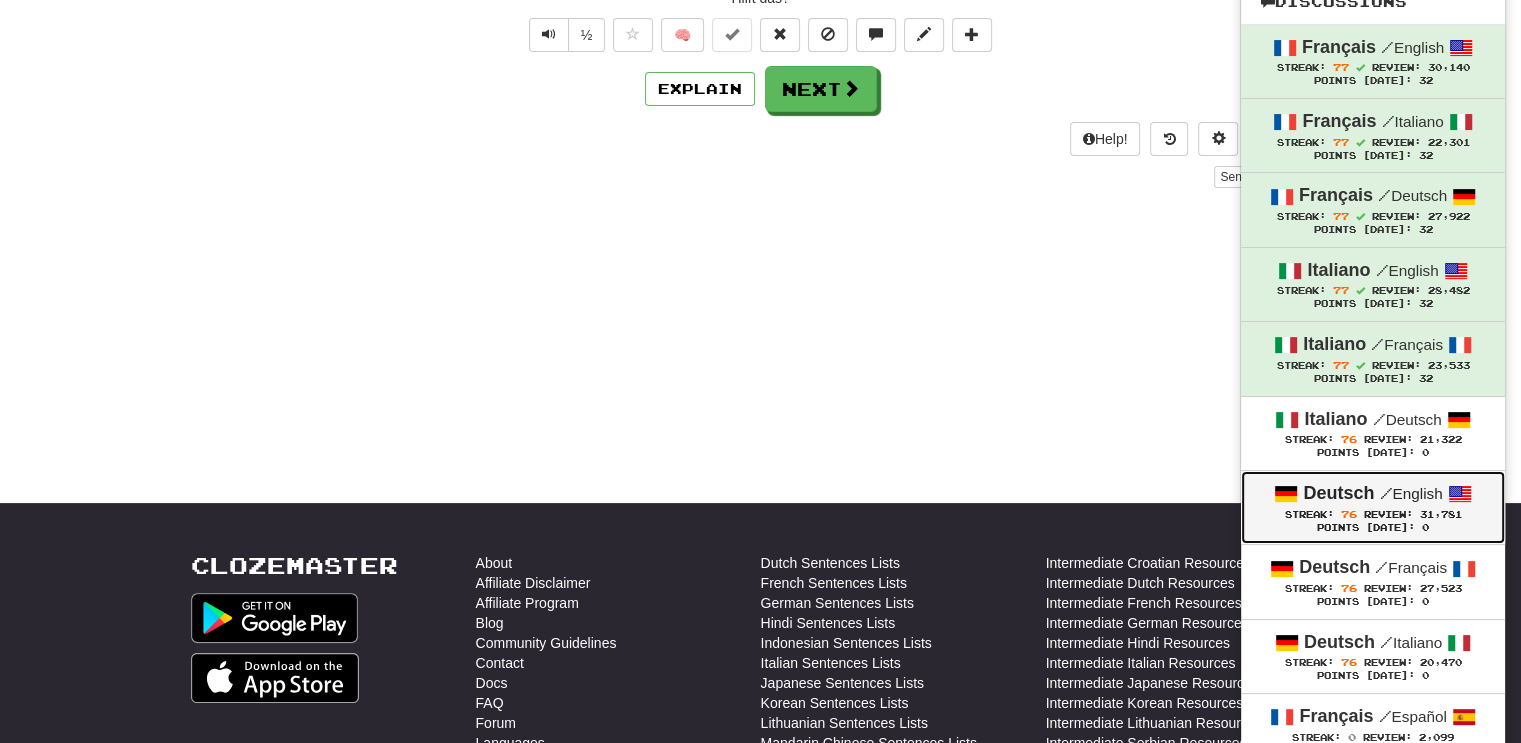 click on "Deutsch
/
English" at bounding box center [1373, 494] 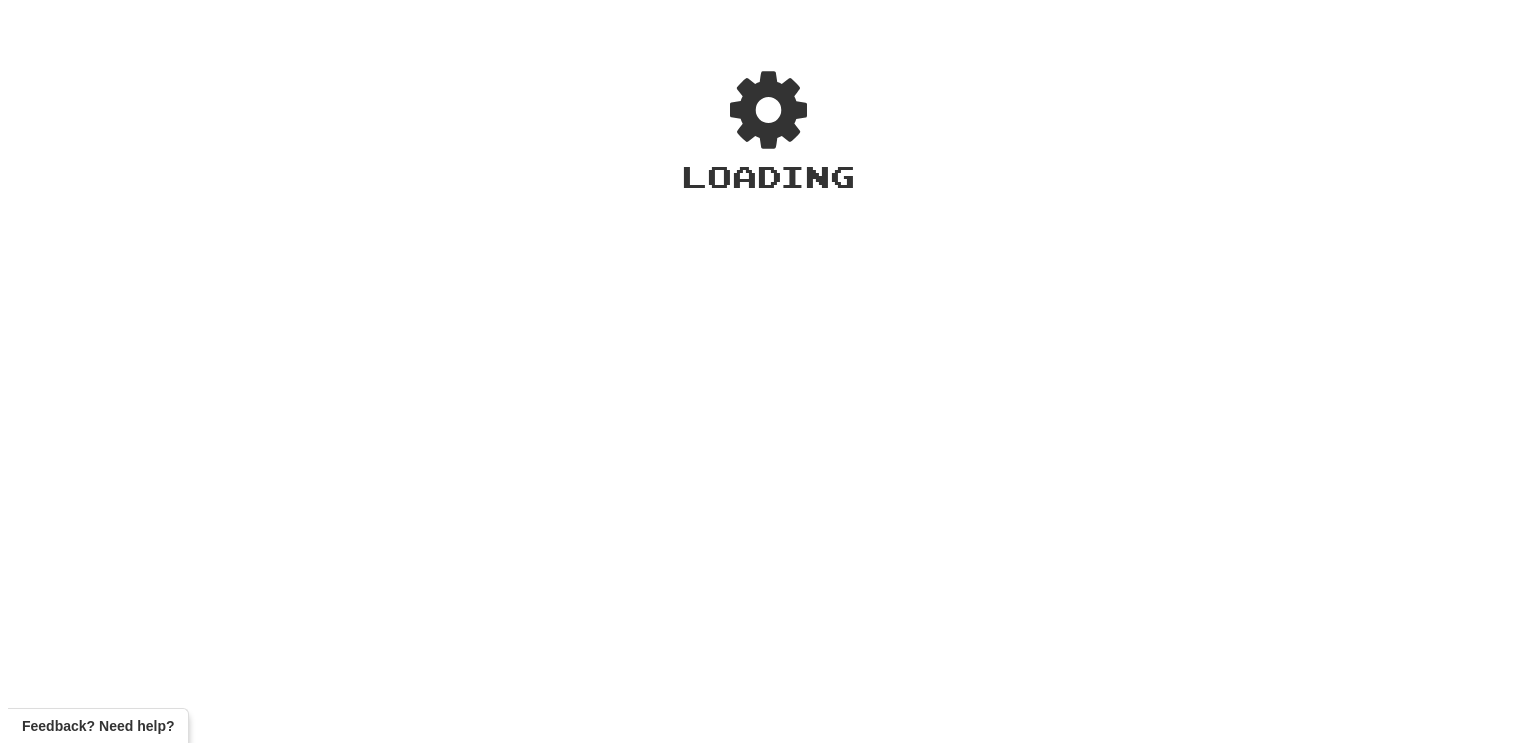 scroll, scrollTop: 0, scrollLeft: 0, axis: both 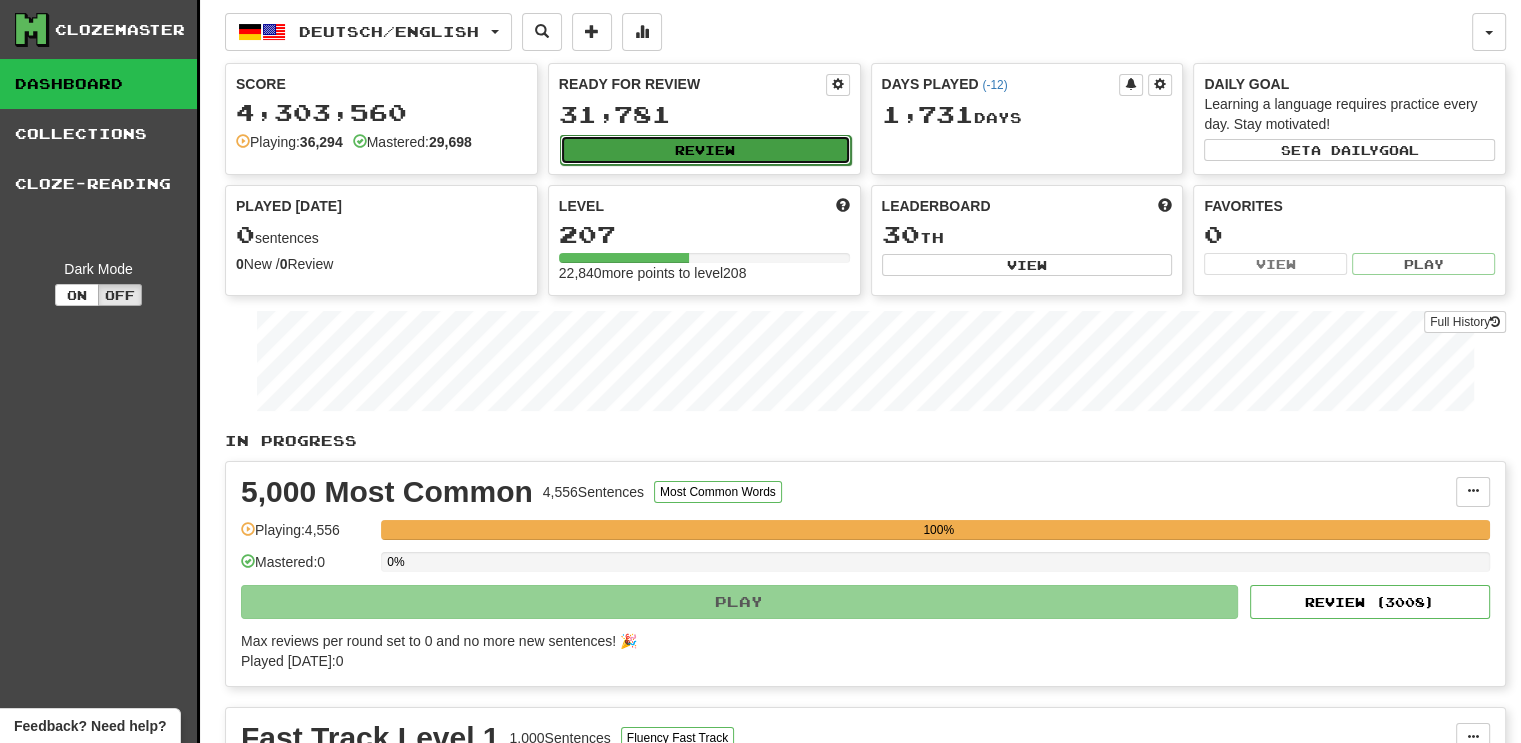 click on "Review" 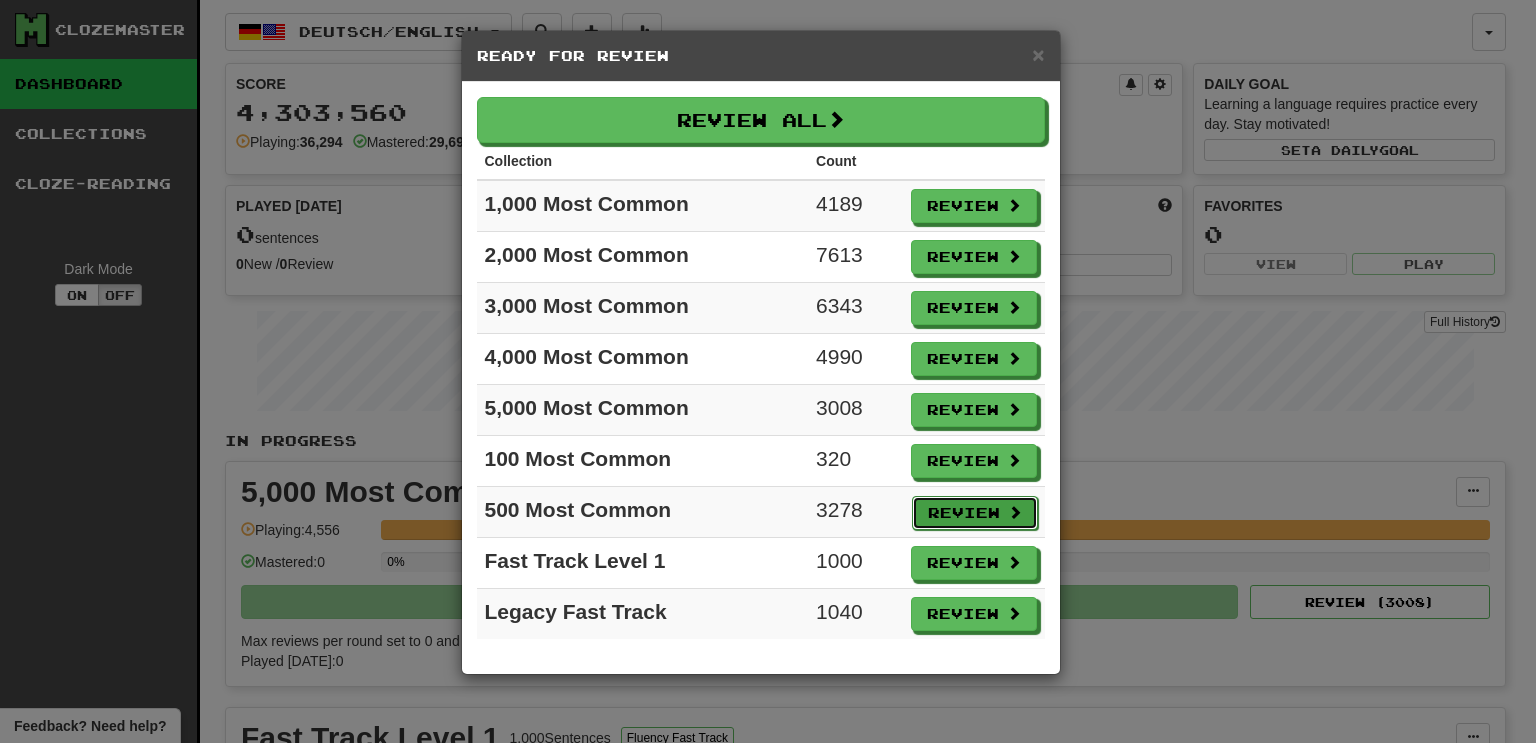 click on "Review" at bounding box center (975, 513) 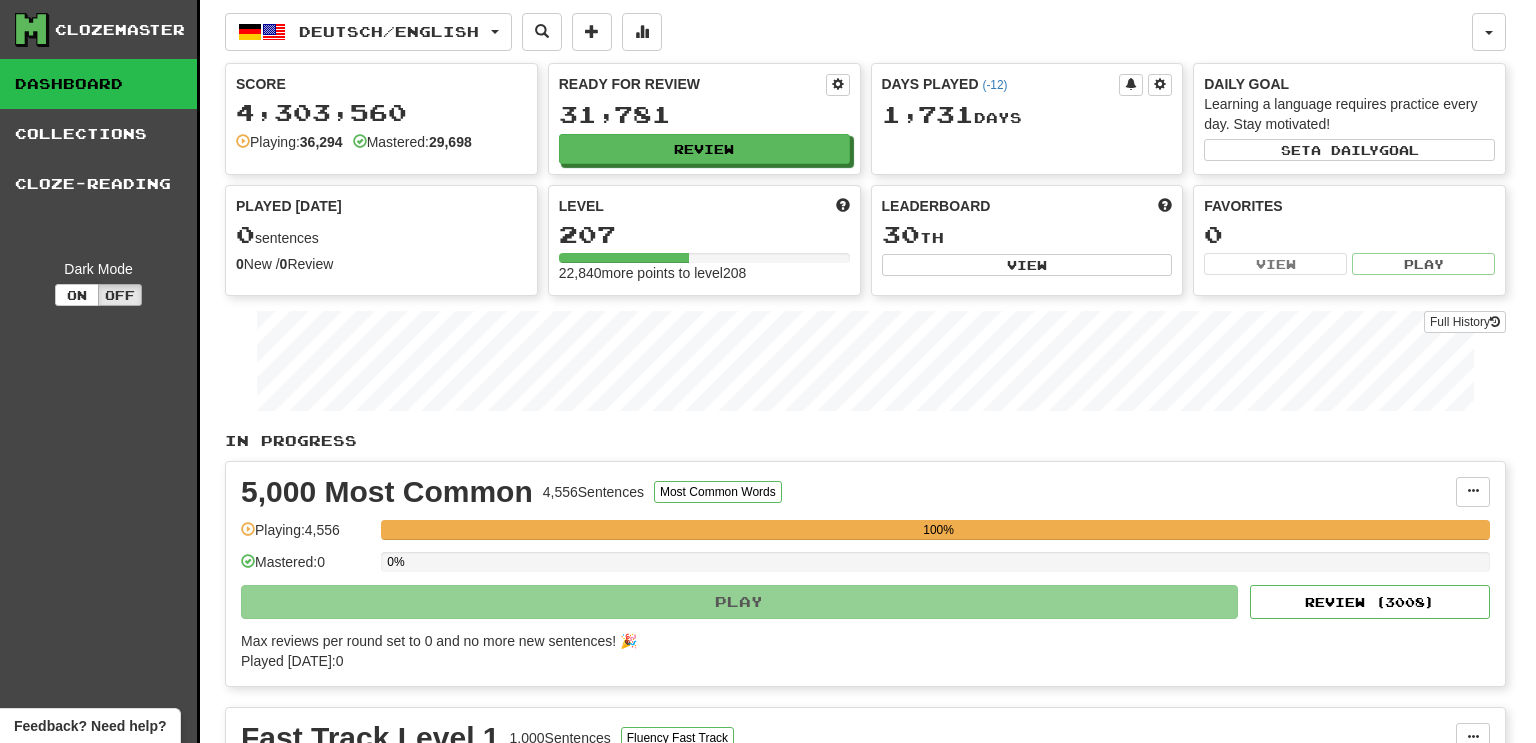 select on "***" 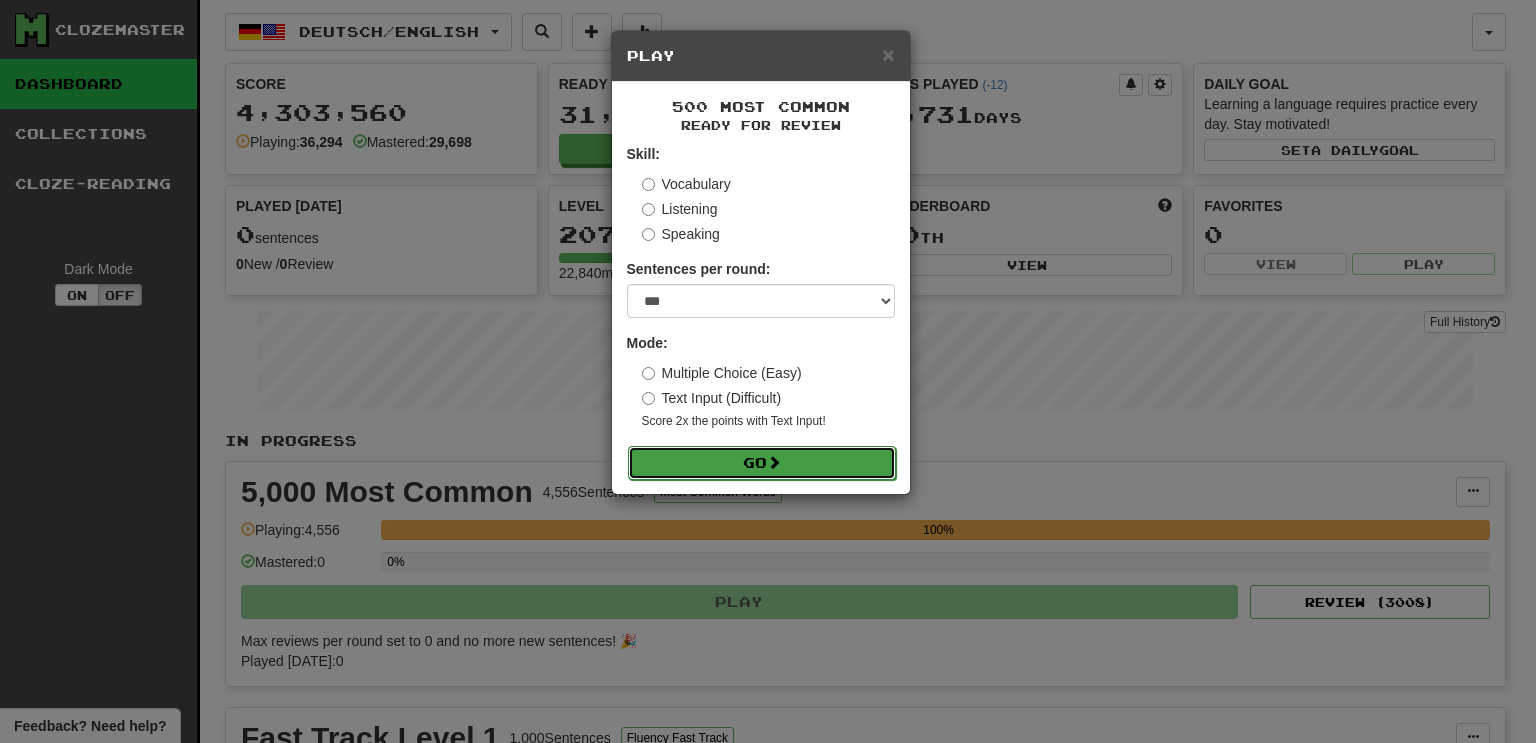 click on "Go" at bounding box center [762, 463] 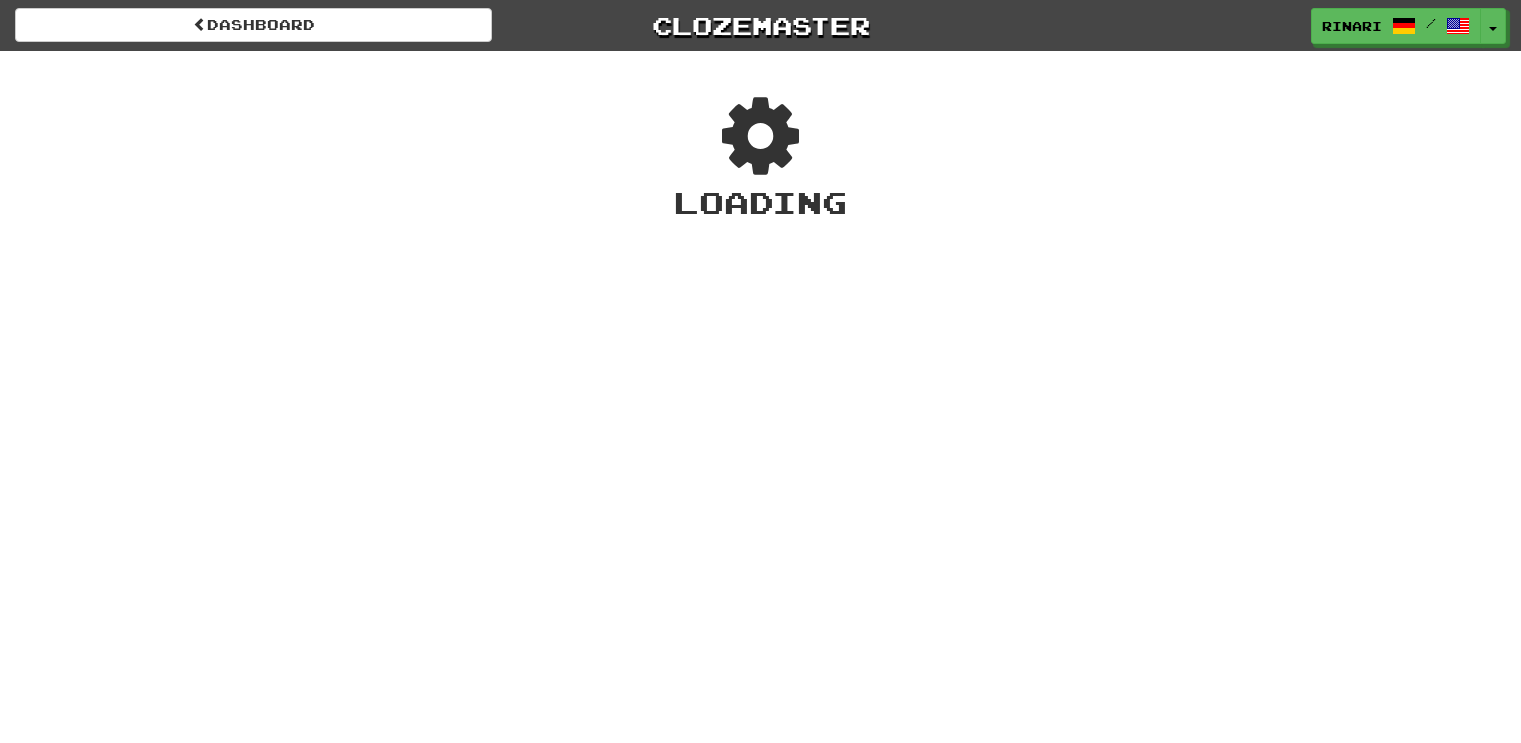 scroll, scrollTop: 0, scrollLeft: 0, axis: both 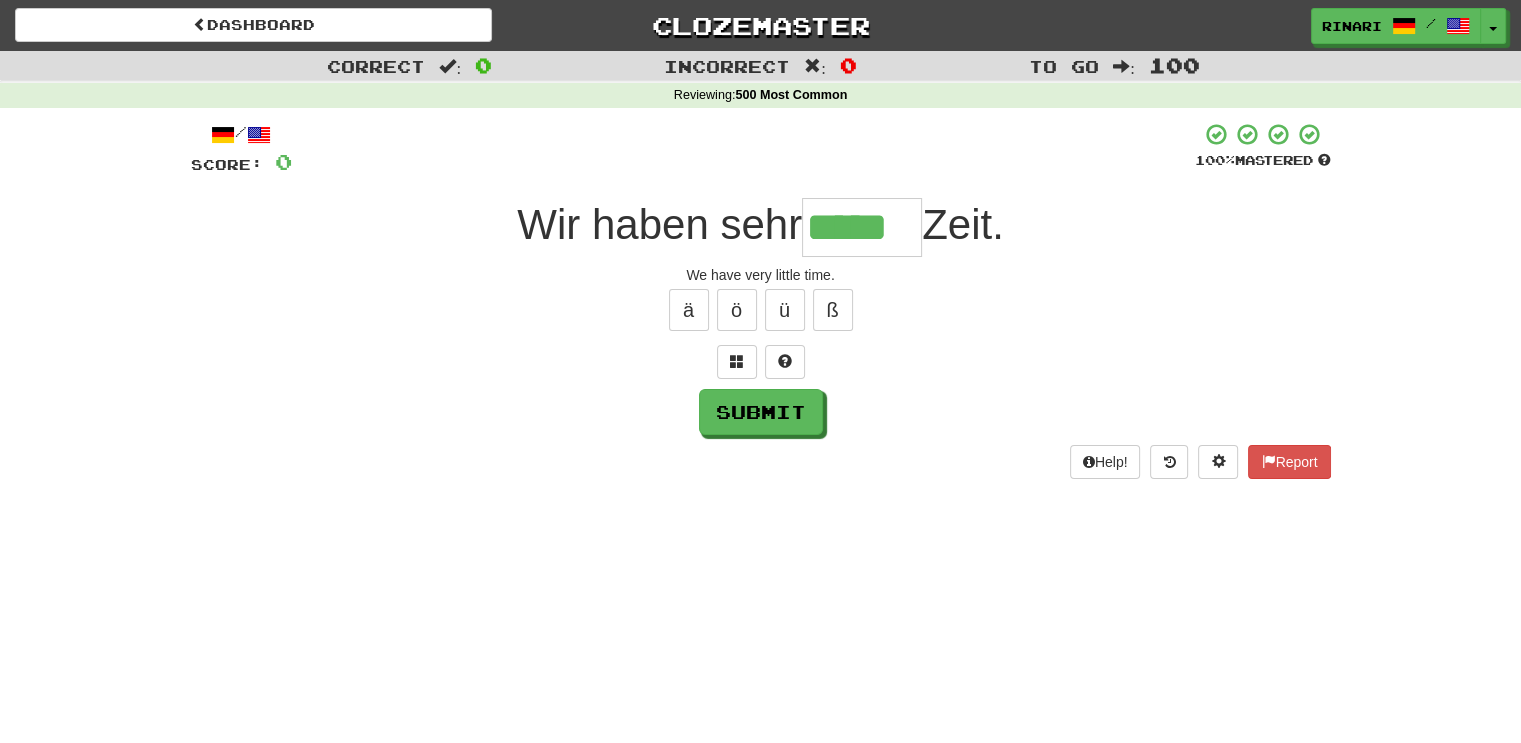 type on "*****" 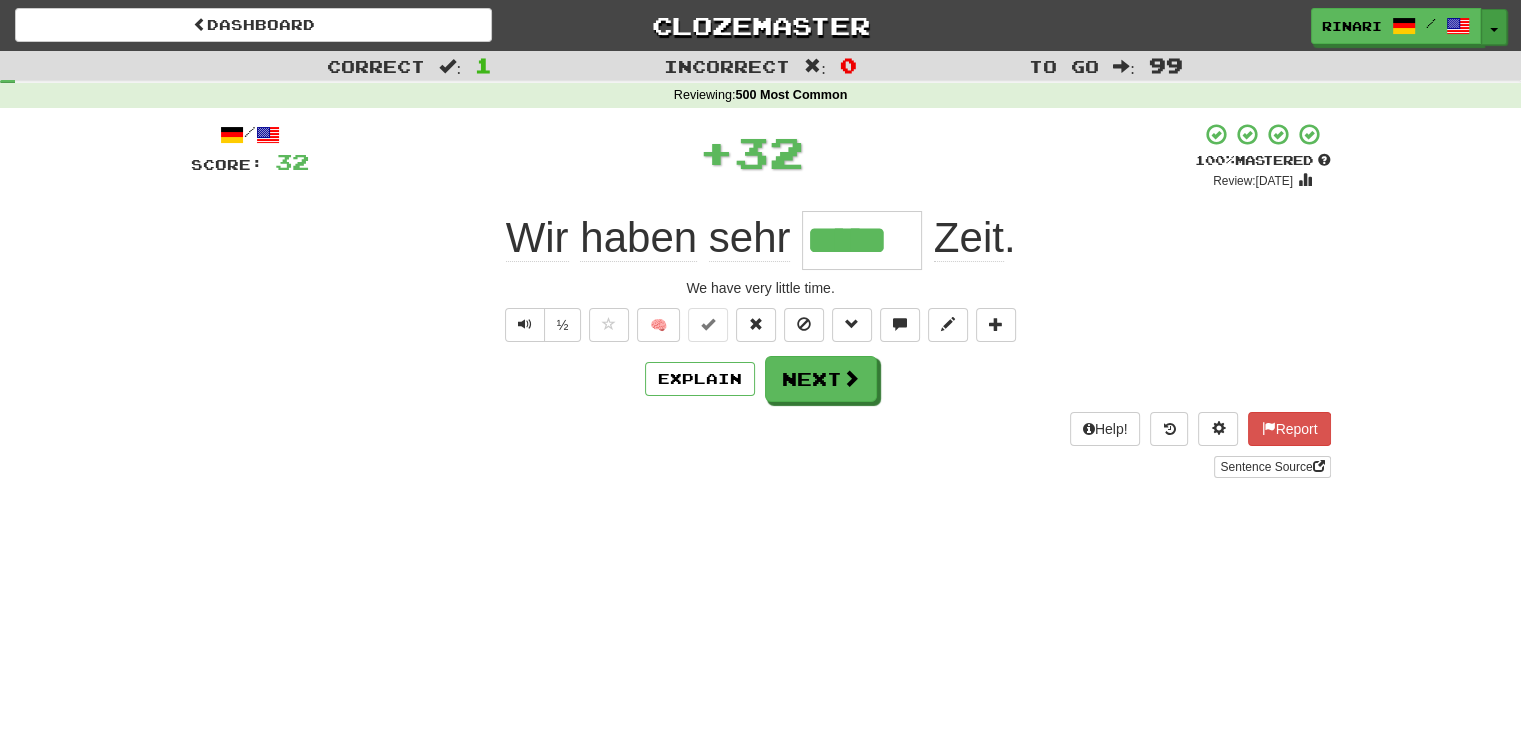 click on "Toggle Dropdown" at bounding box center (1494, 27) 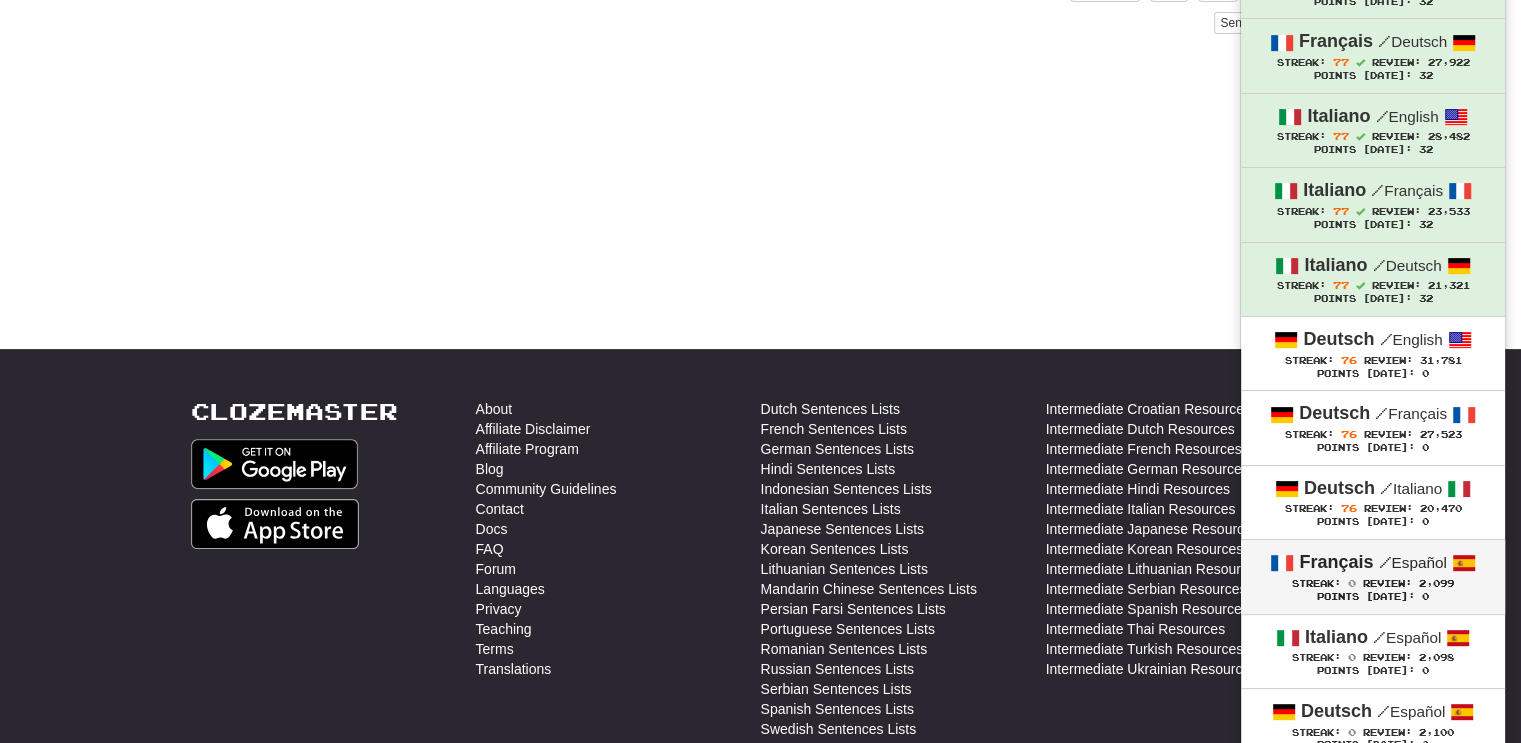 scroll, scrollTop: 448, scrollLeft: 0, axis: vertical 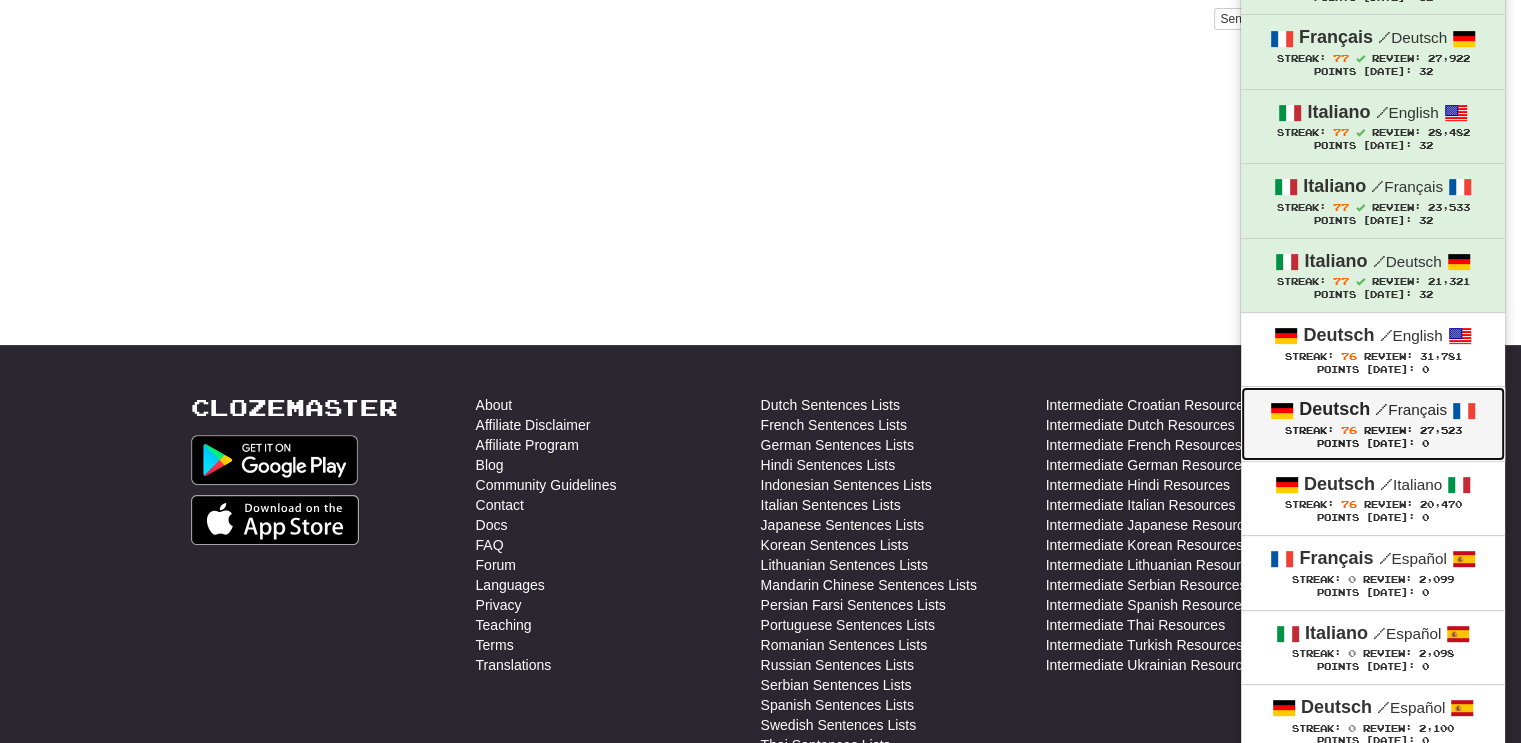 click on "Points Today: 0" at bounding box center (1373, 444) 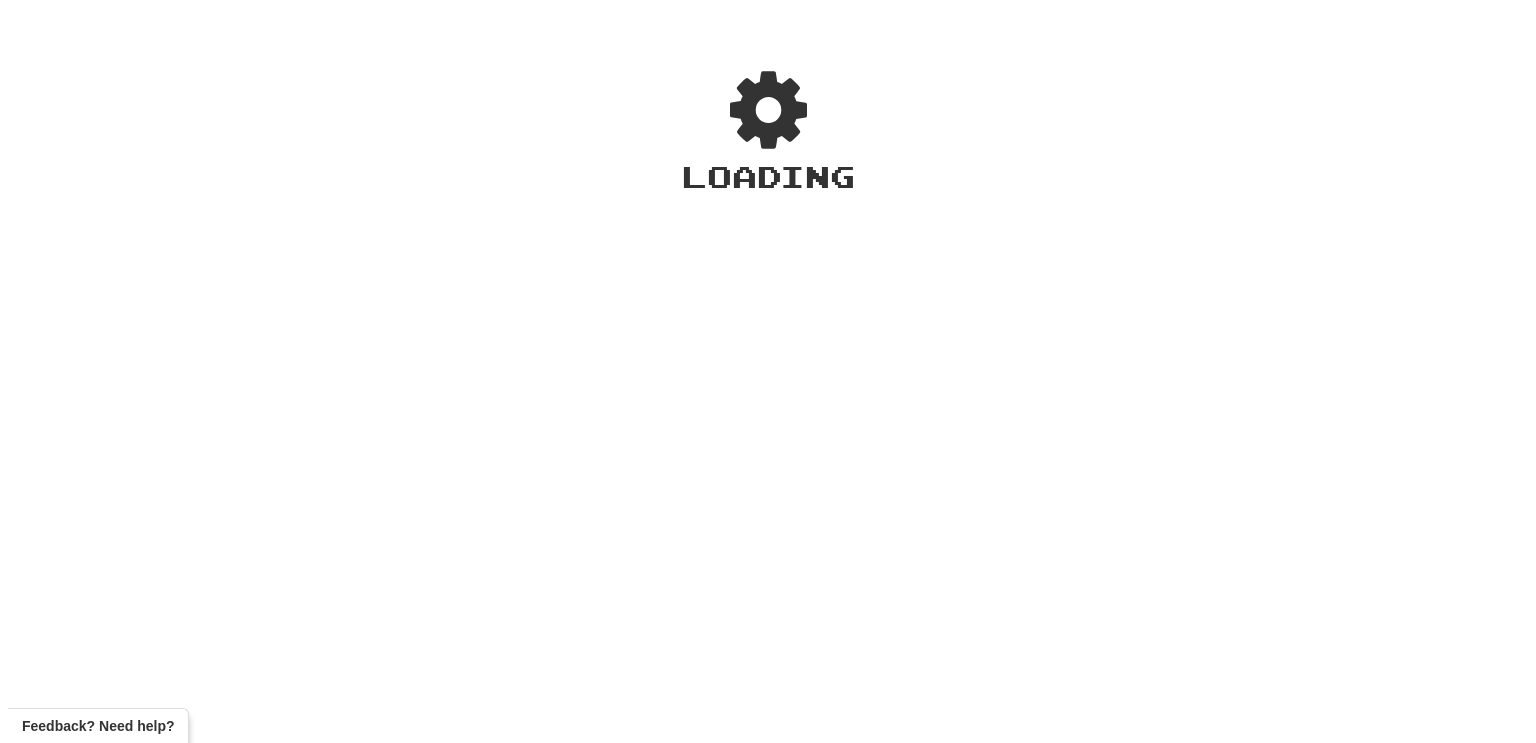 scroll, scrollTop: 0, scrollLeft: 0, axis: both 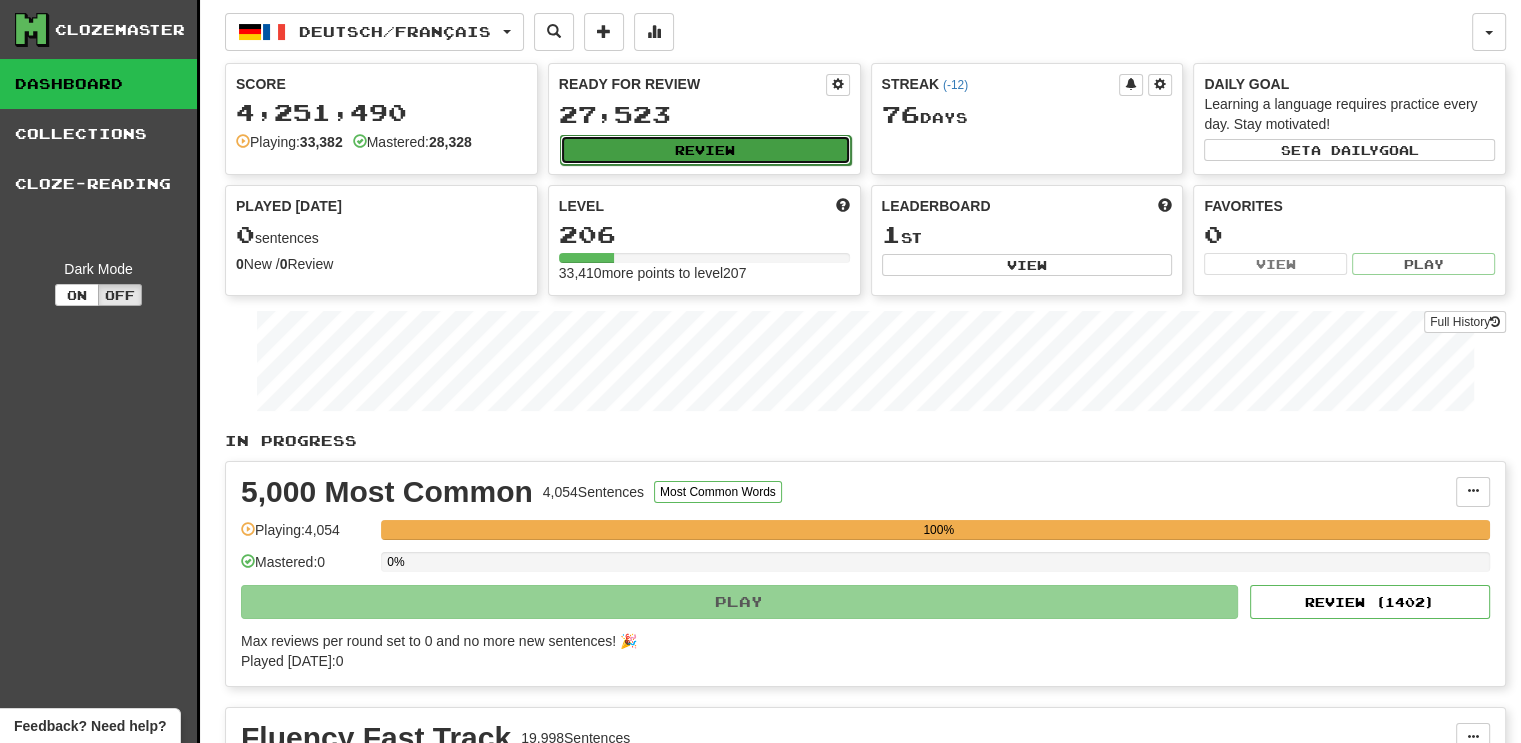 click on "Review" 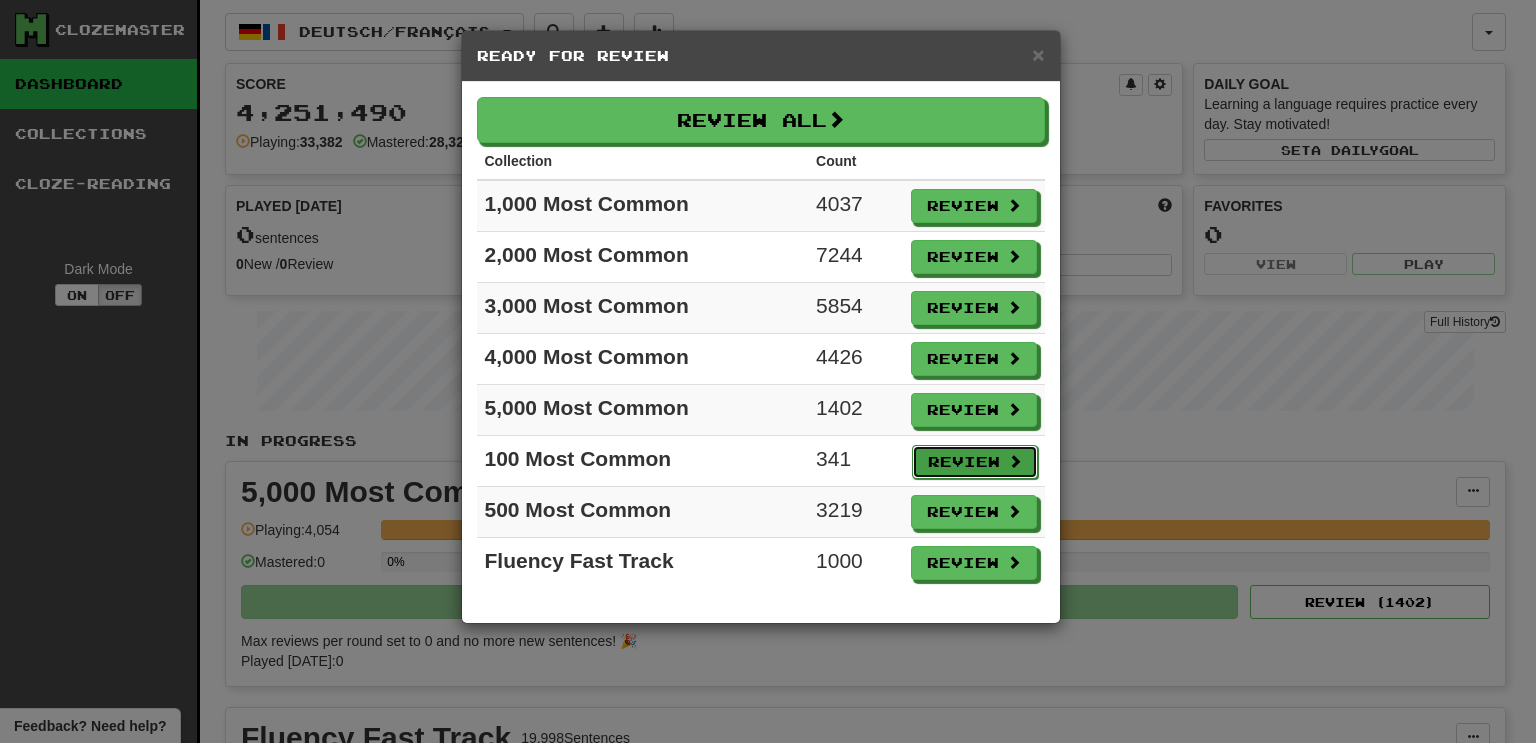 click on "Review" at bounding box center [975, 462] 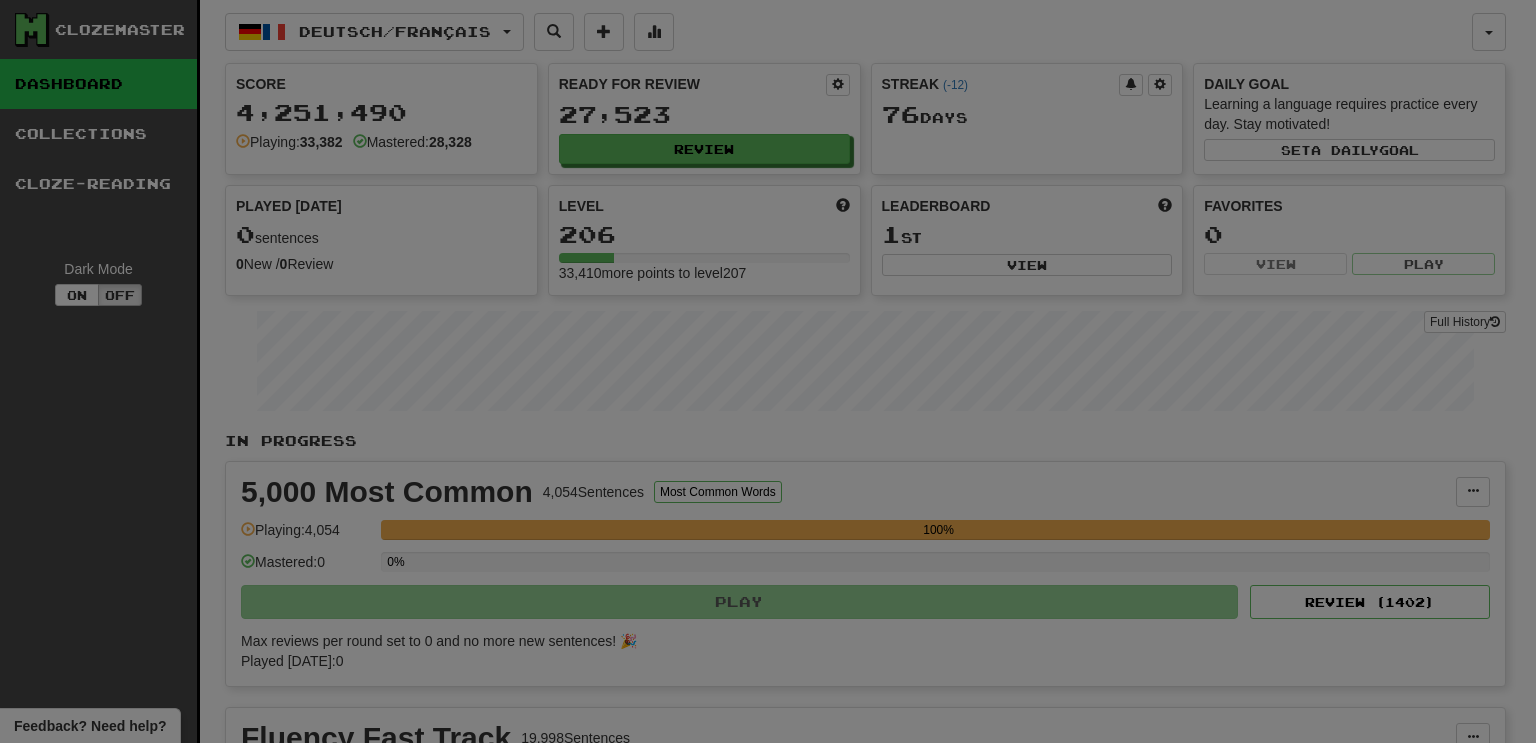 select on "***" 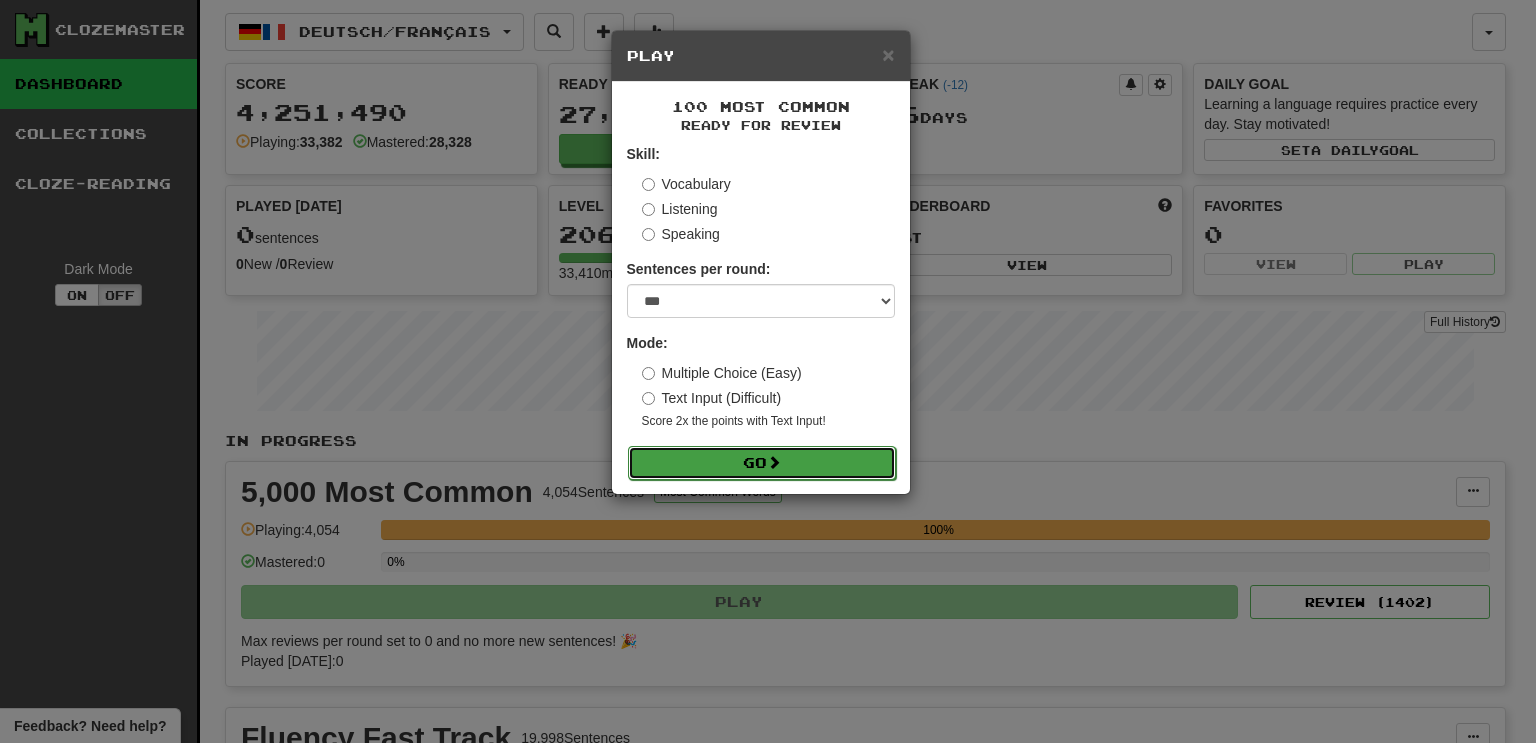 click on "Go" at bounding box center [762, 463] 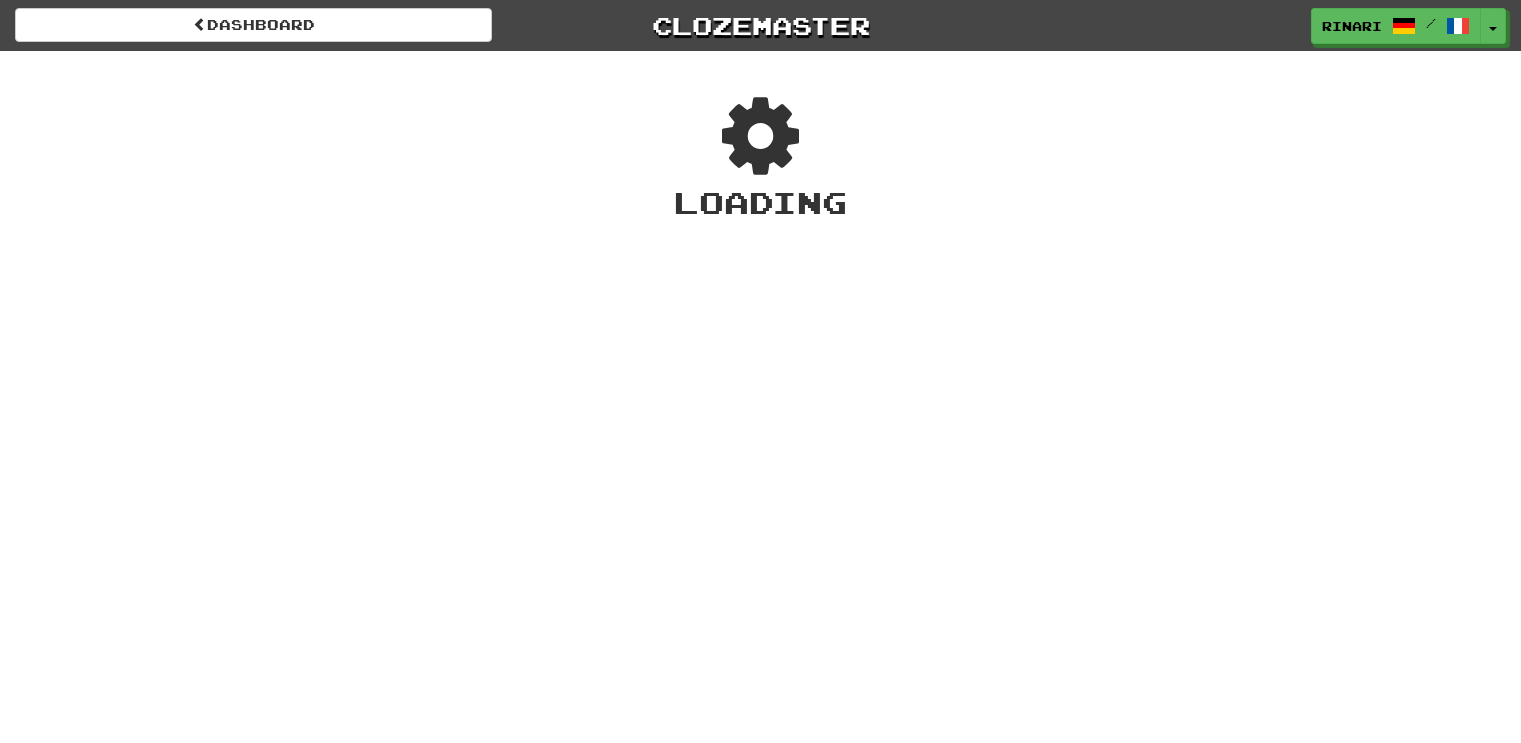 scroll, scrollTop: 0, scrollLeft: 0, axis: both 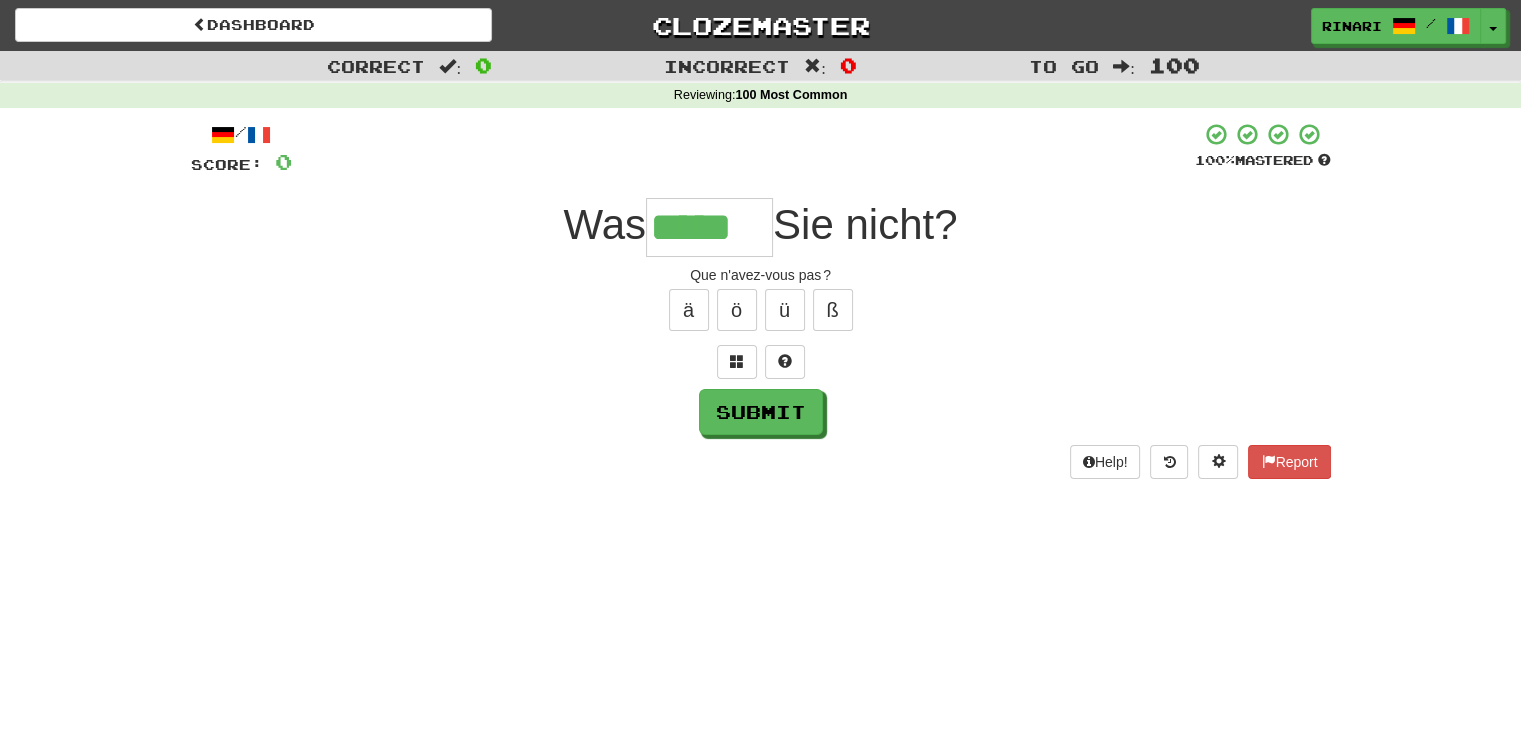 type on "*****" 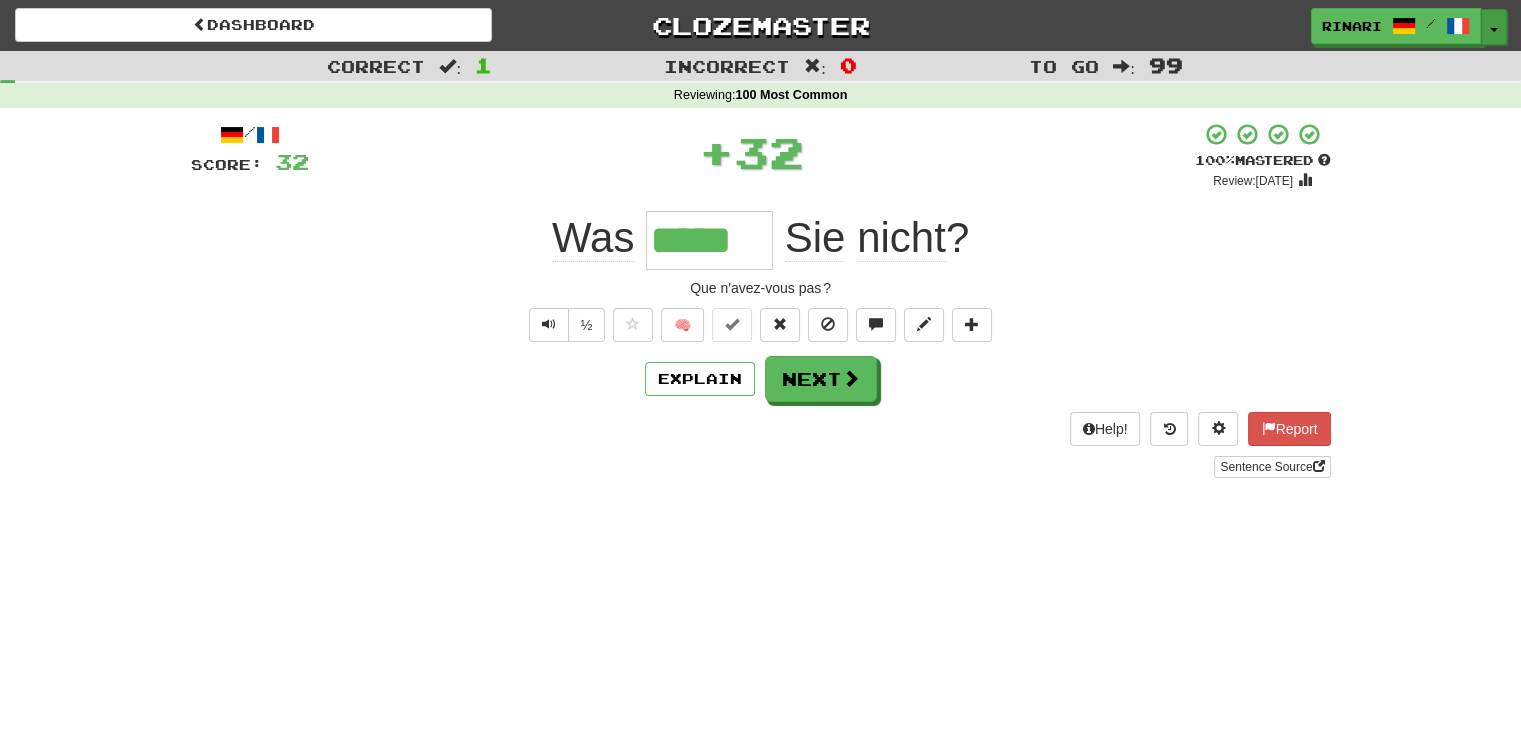 click on "Toggle Dropdown" at bounding box center [1494, 27] 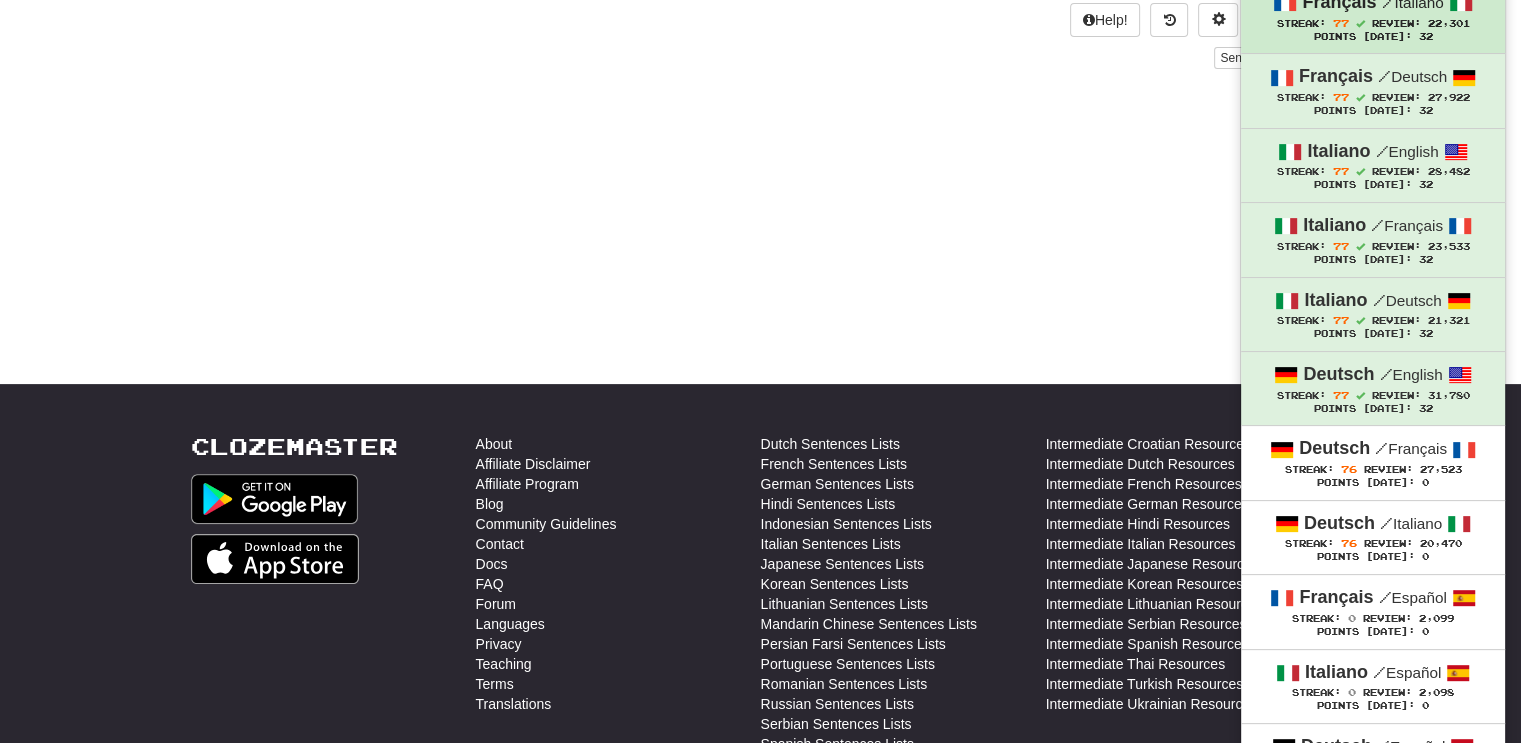 scroll, scrollTop: 410, scrollLeft: 0, axis: vertical 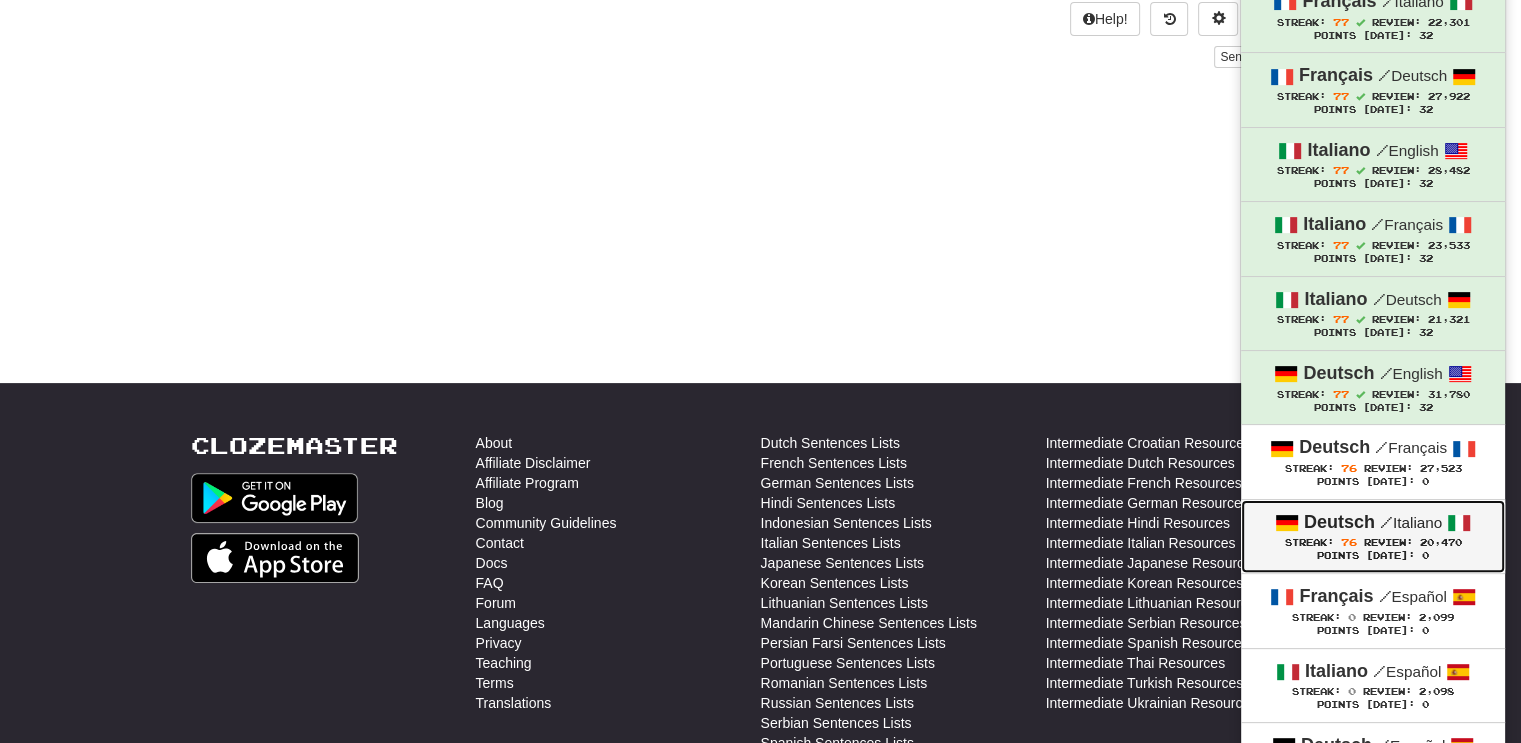 click on "Review:" at bounding box center [1388, 542] 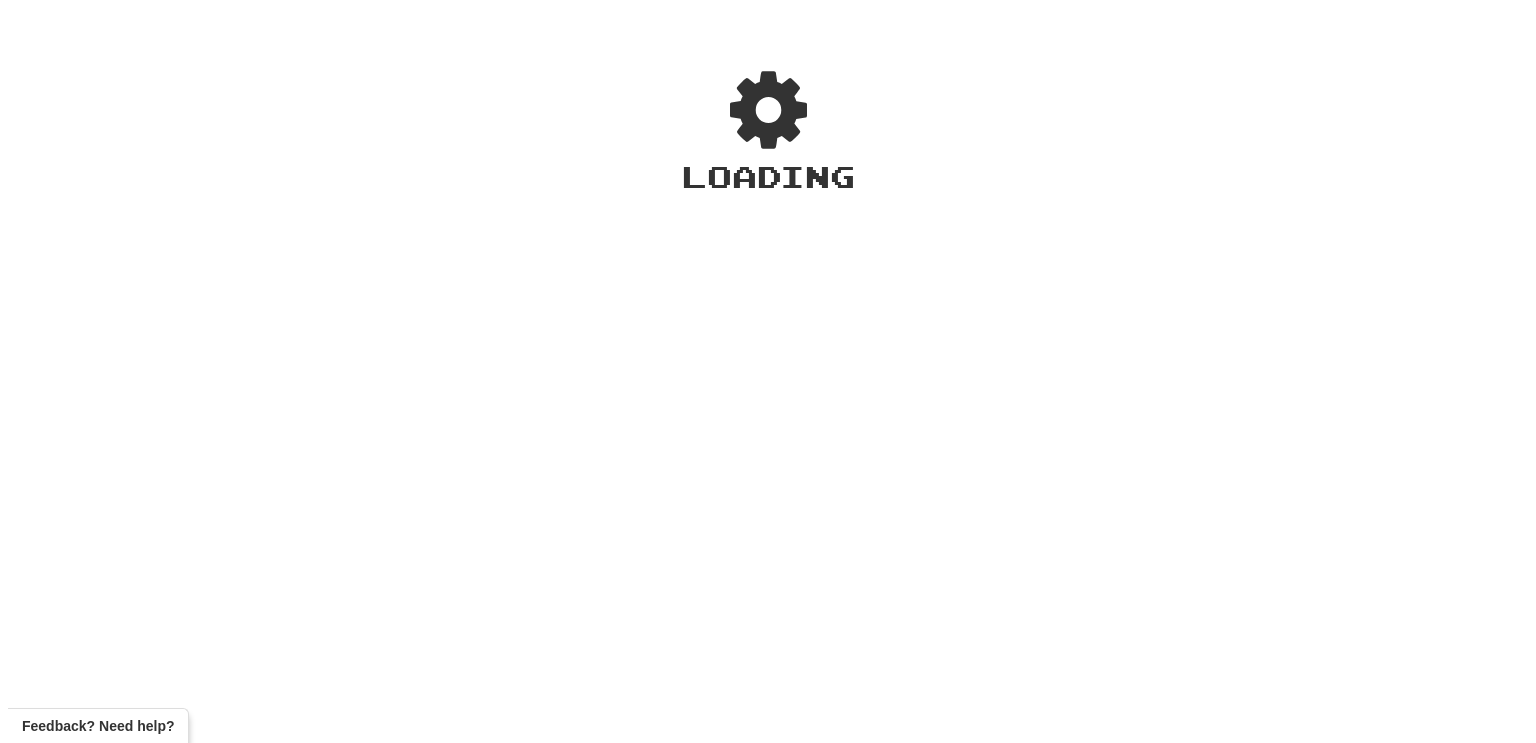 scroll, scrollTop: 0, scrollLeft: 0, axis: both 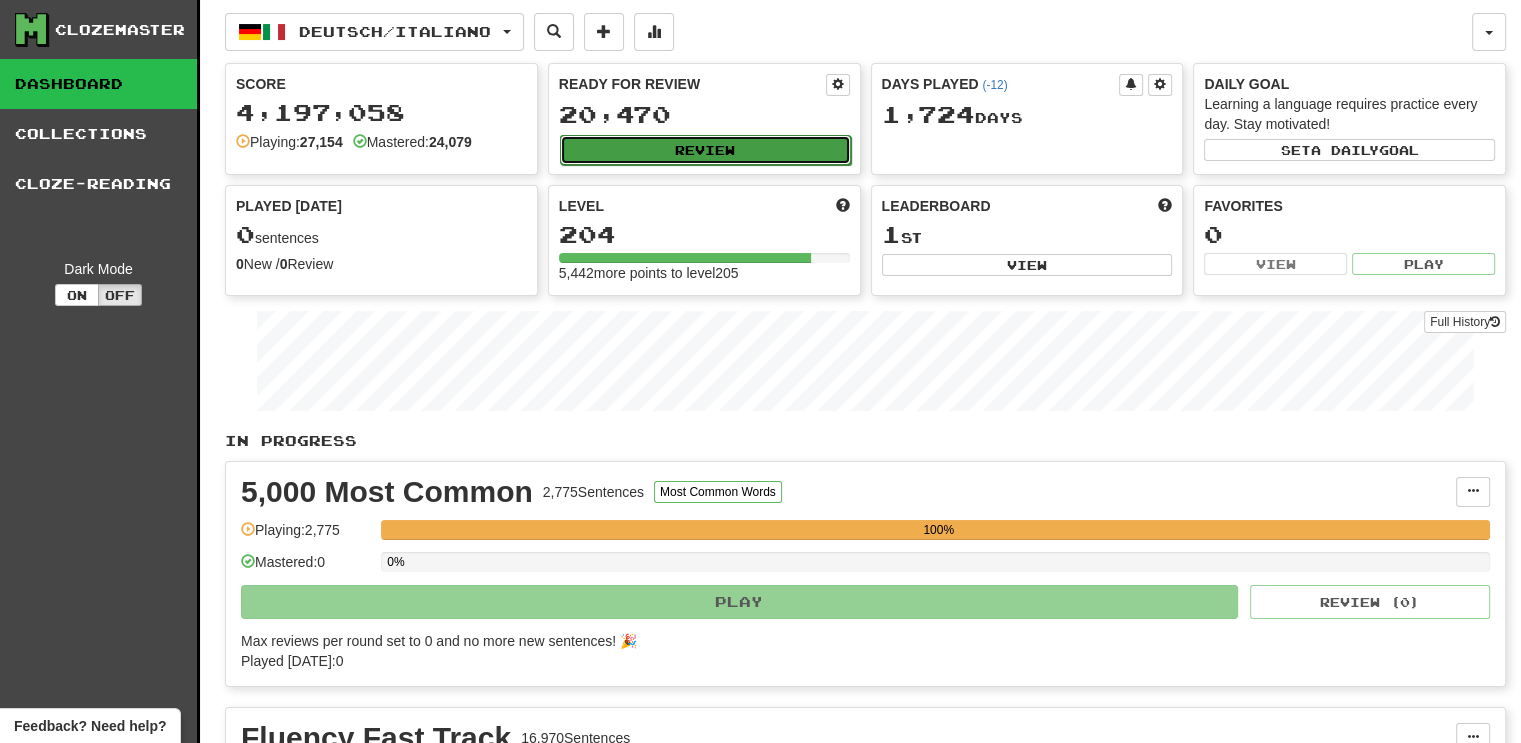click on "Review" at bounding box center [705, 150] 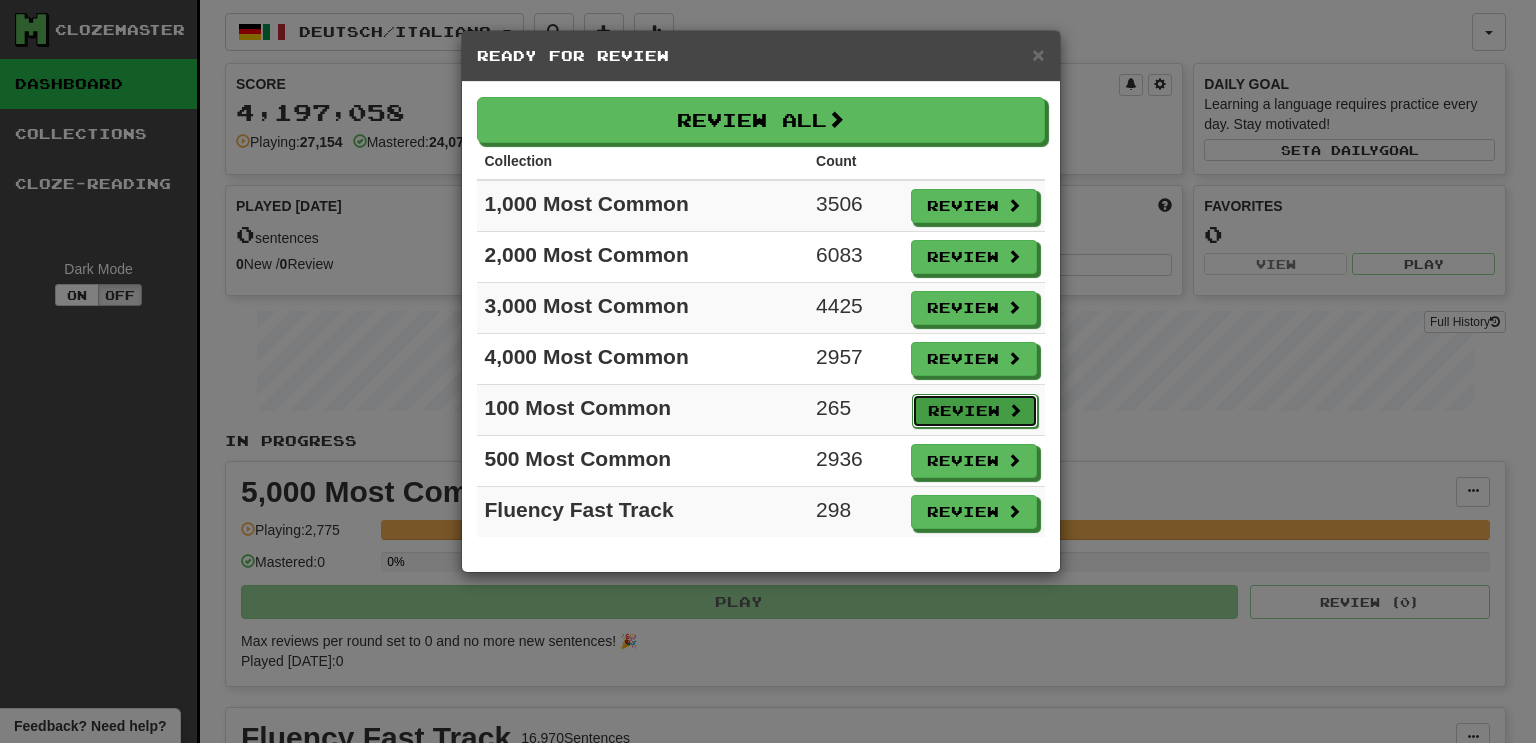 click on "Review" at bounding box center (975, 411) 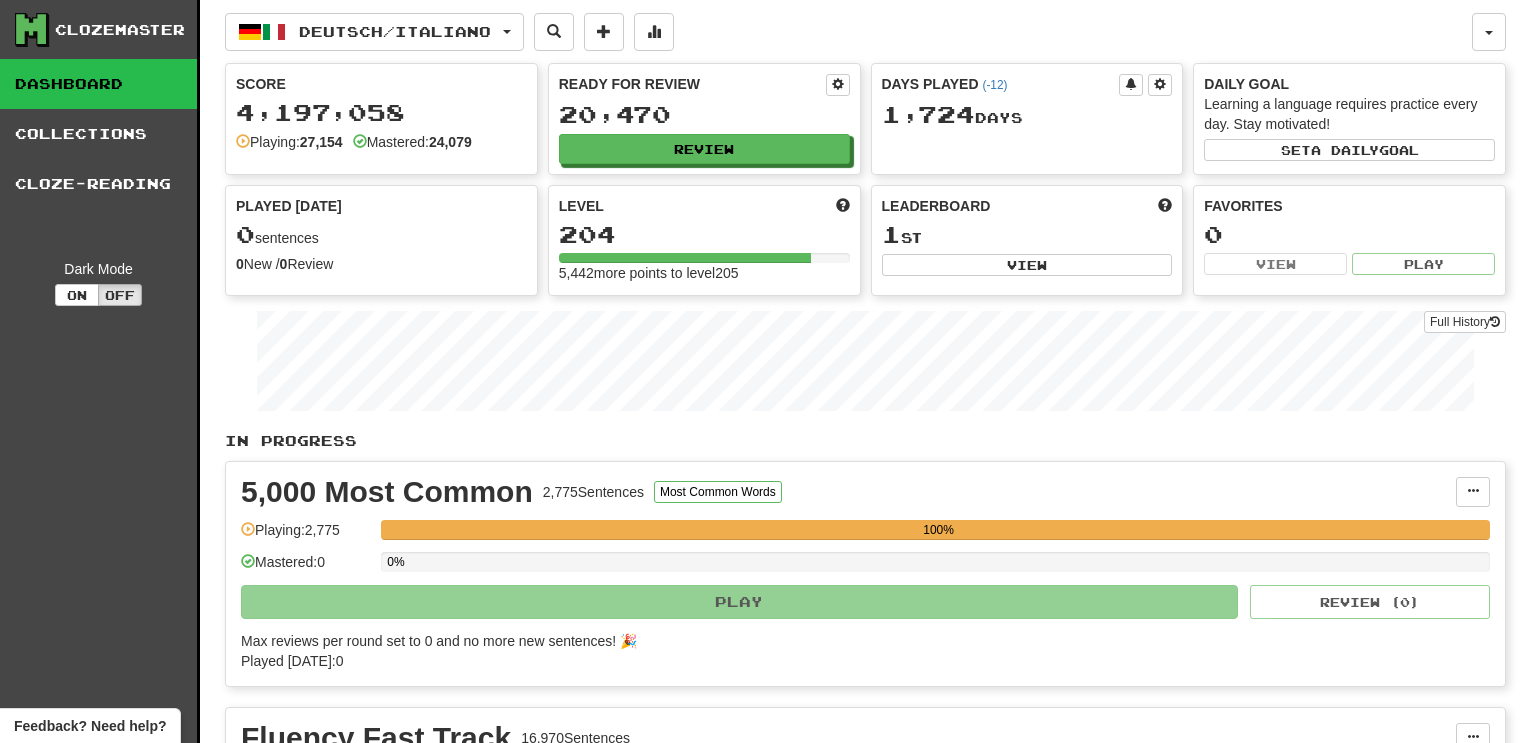 select on "***" 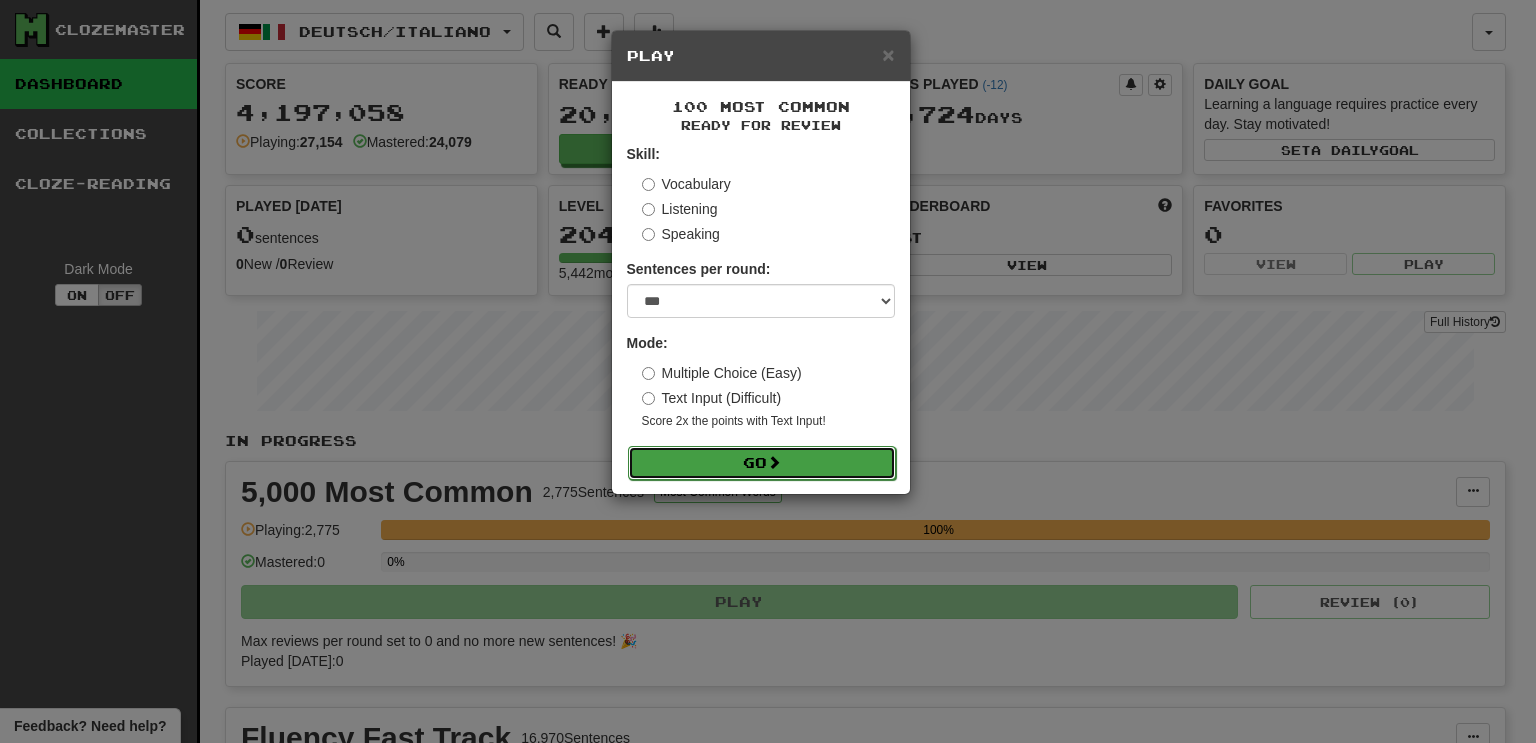 click at bounding box center (774, 462) 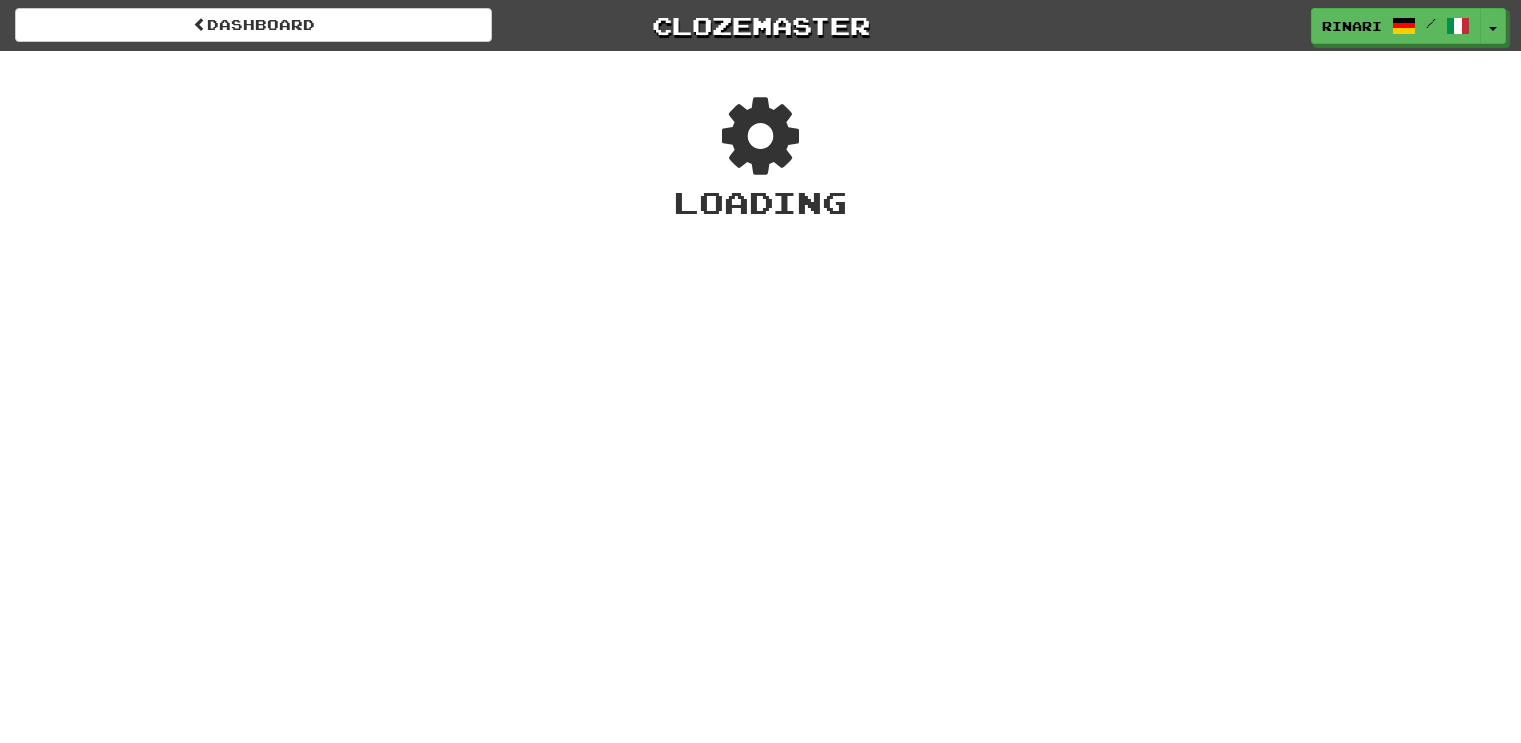 scroll, scrollTop: 0, scrollLeft: 0, axis: both 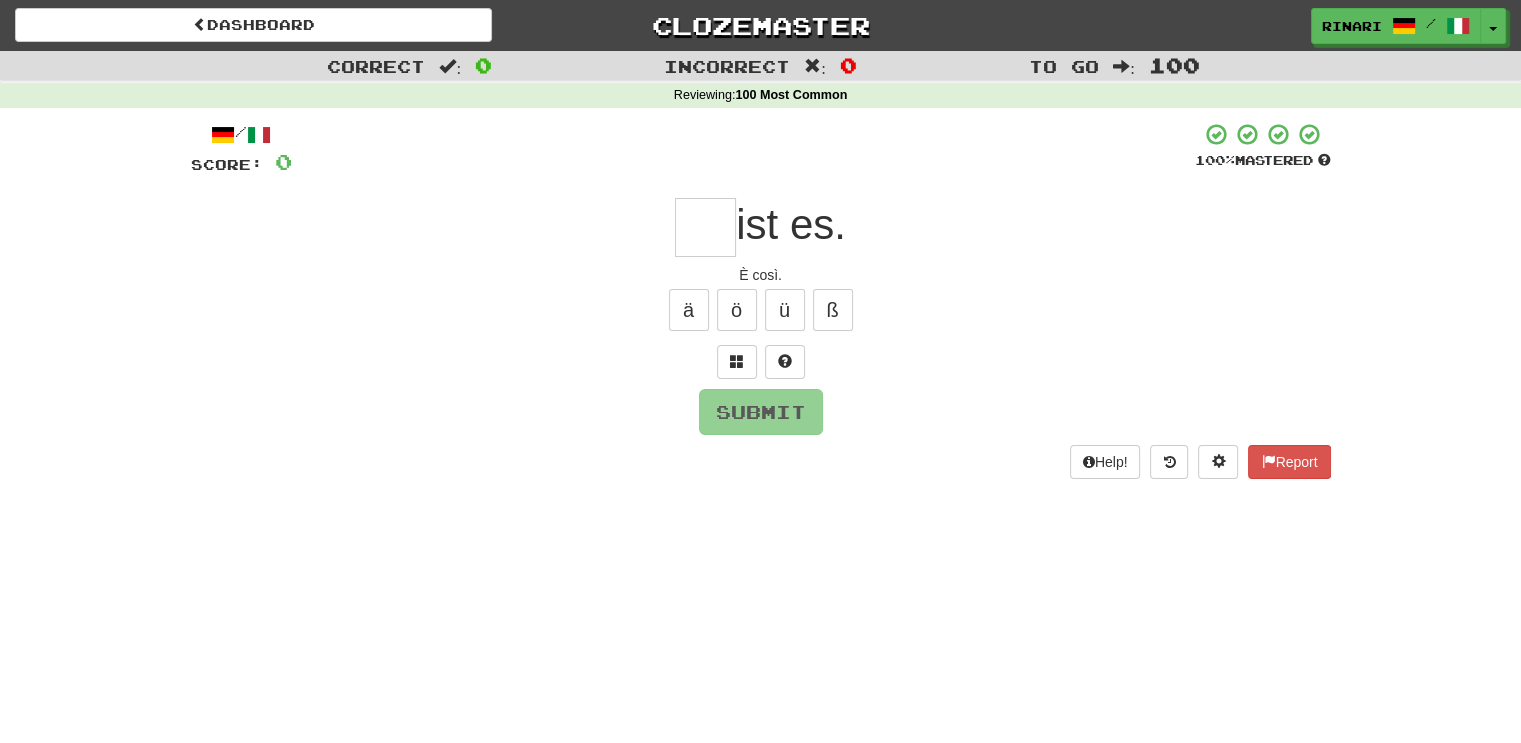 type on "*" 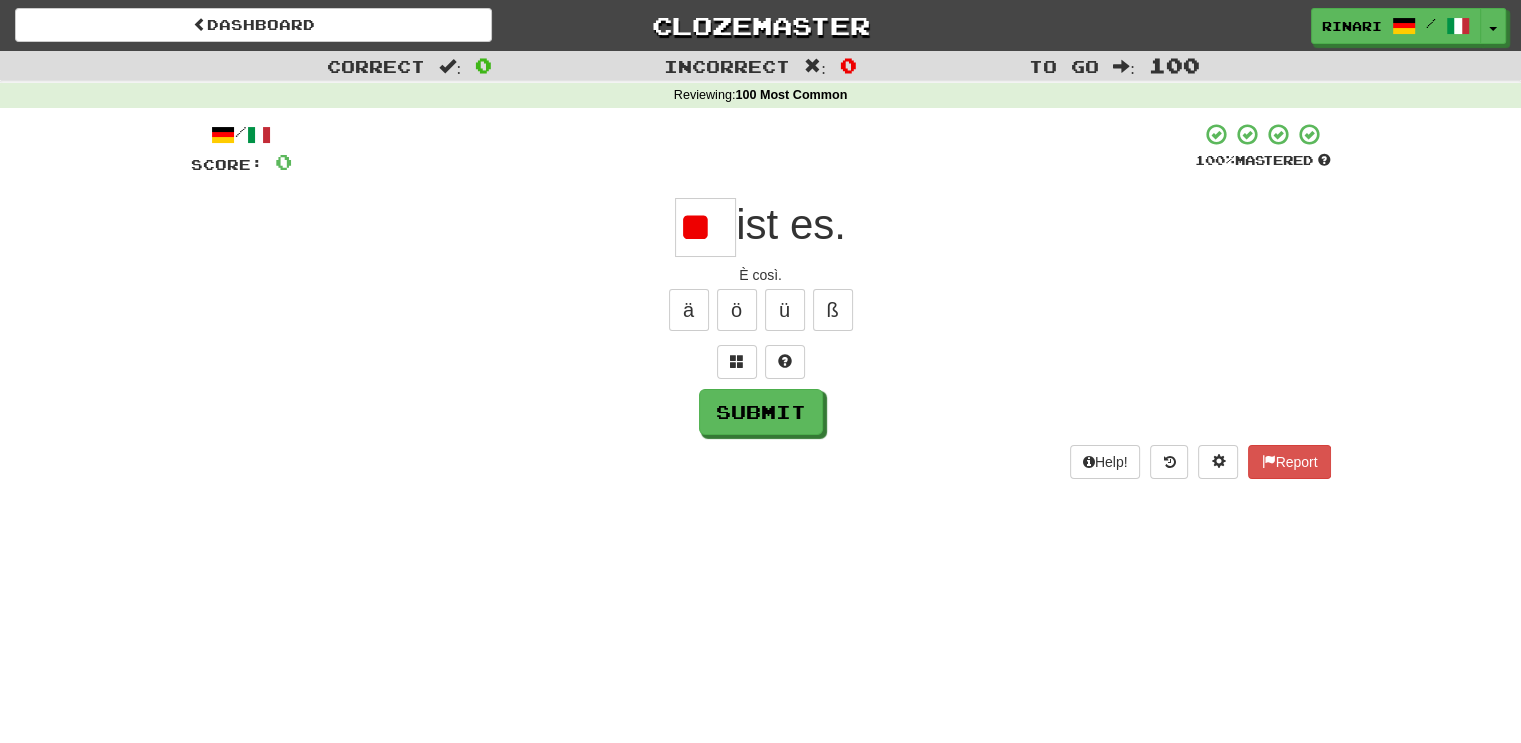 type on "*" 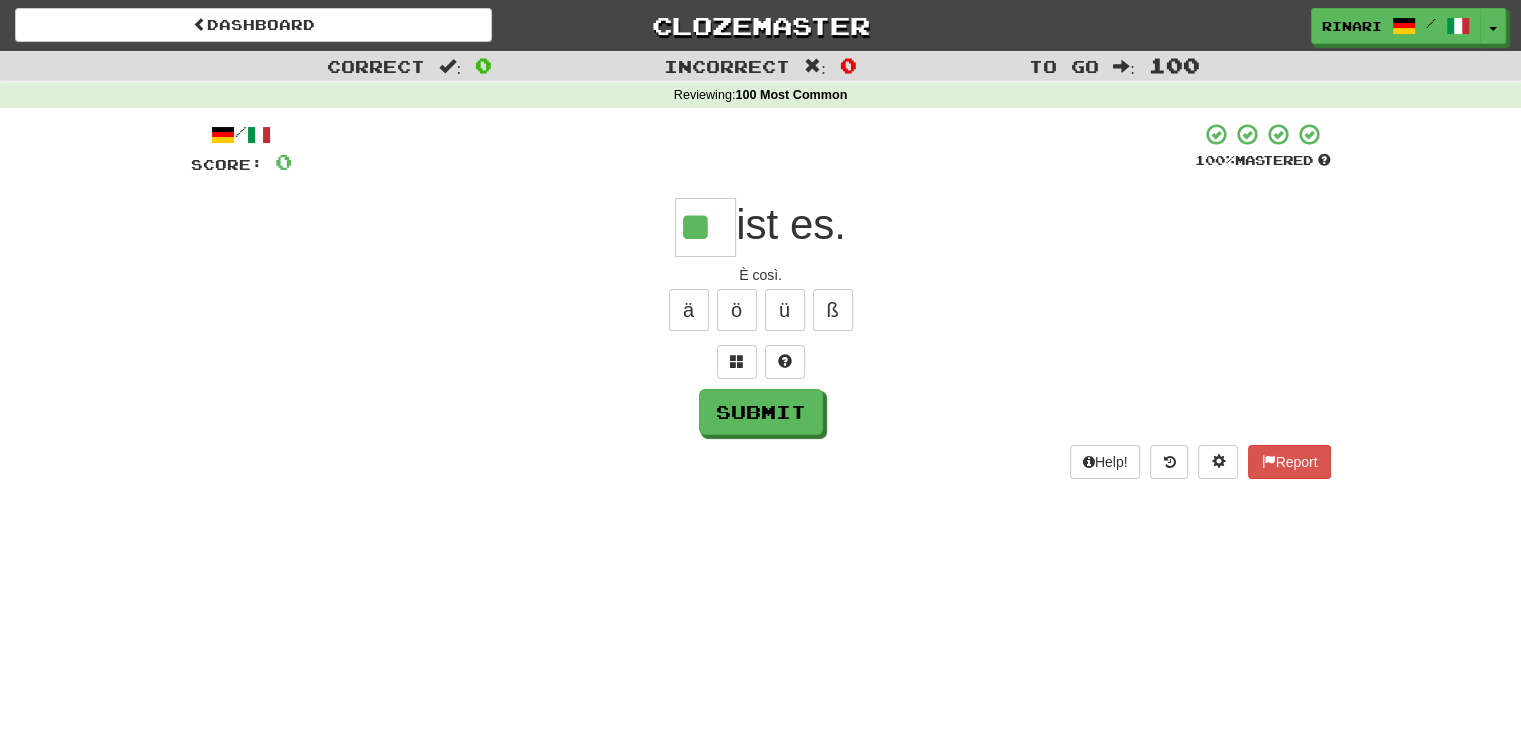type on "**" 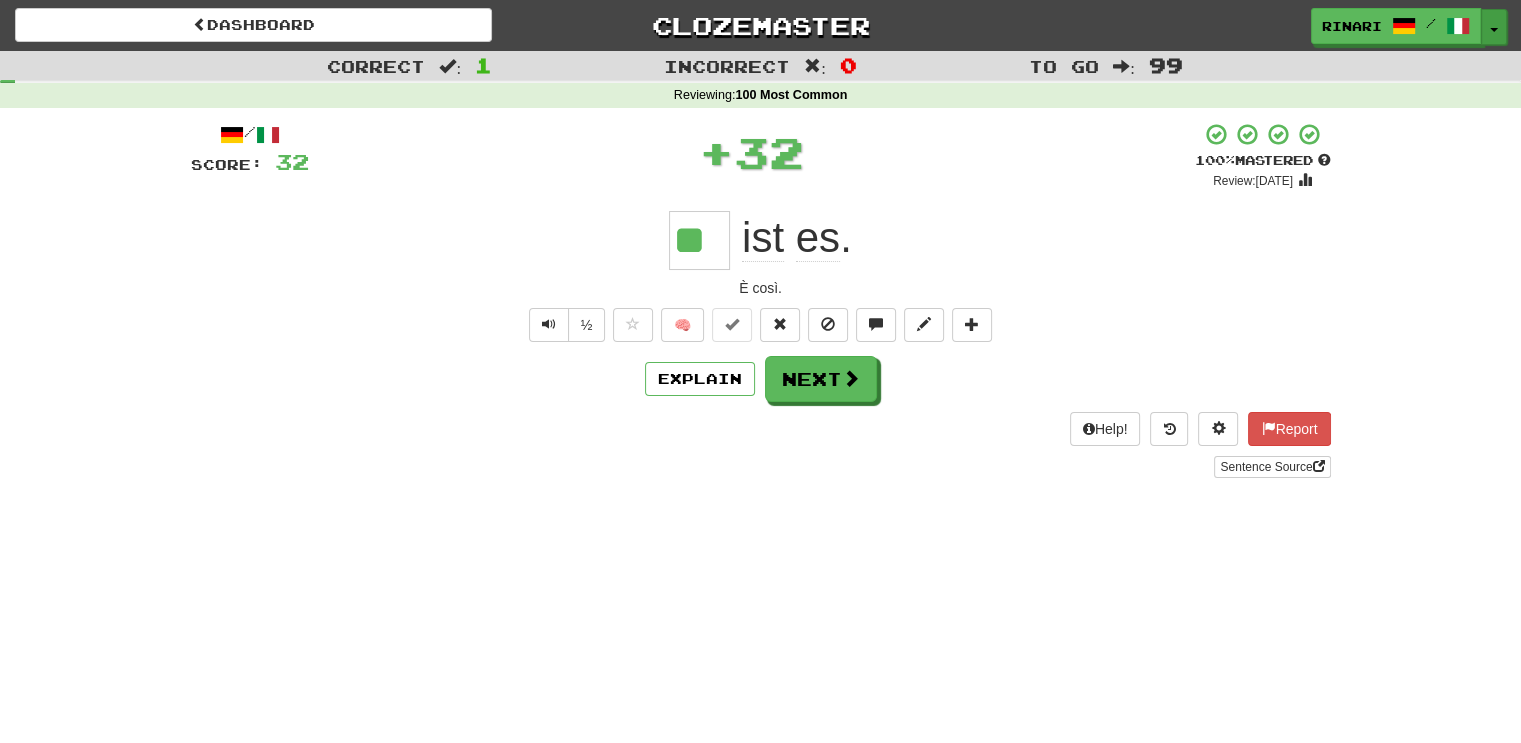 click on "Toggle Dropdown" at bounding box center [1494, 27] 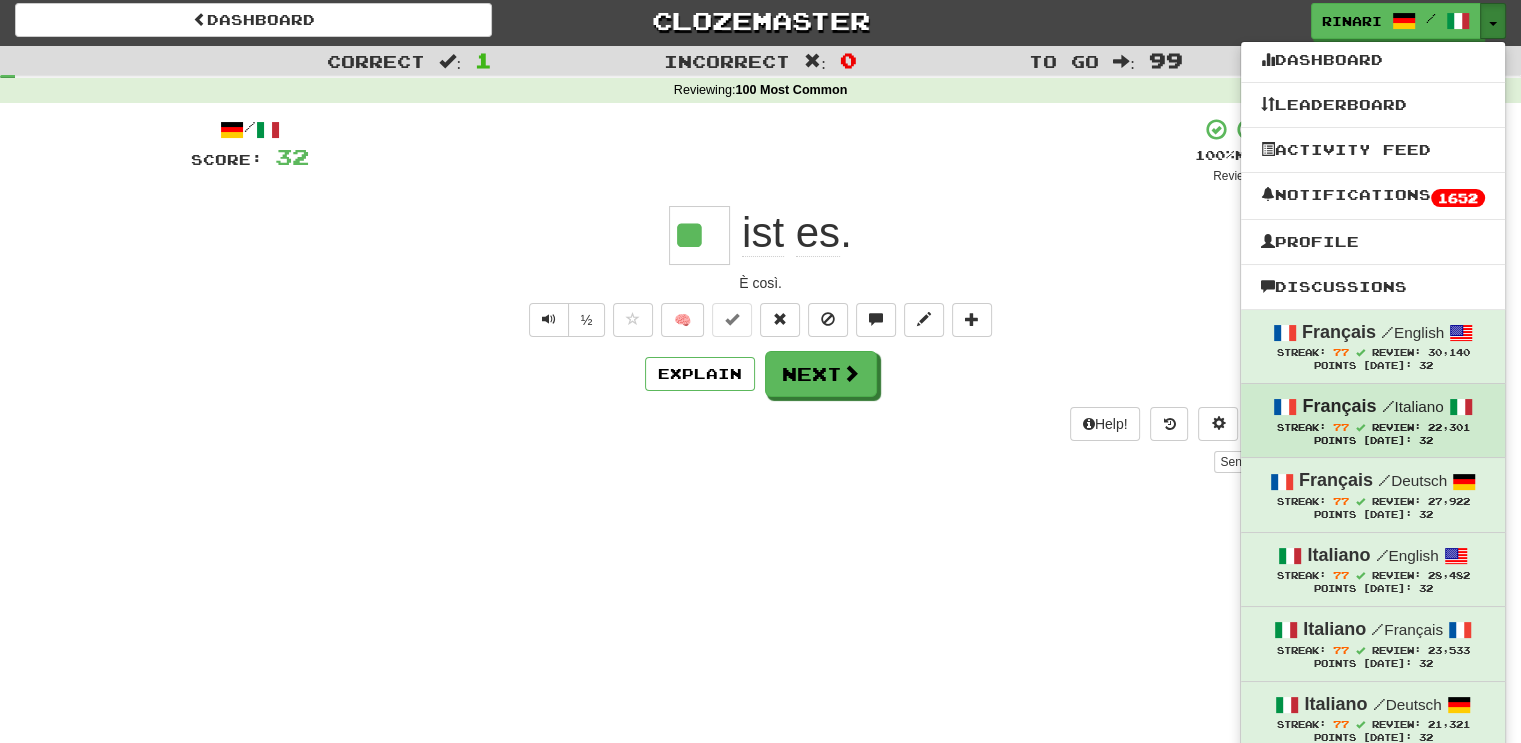 scroll, scrollTop: 0, scrollLeft: 0, axis: both 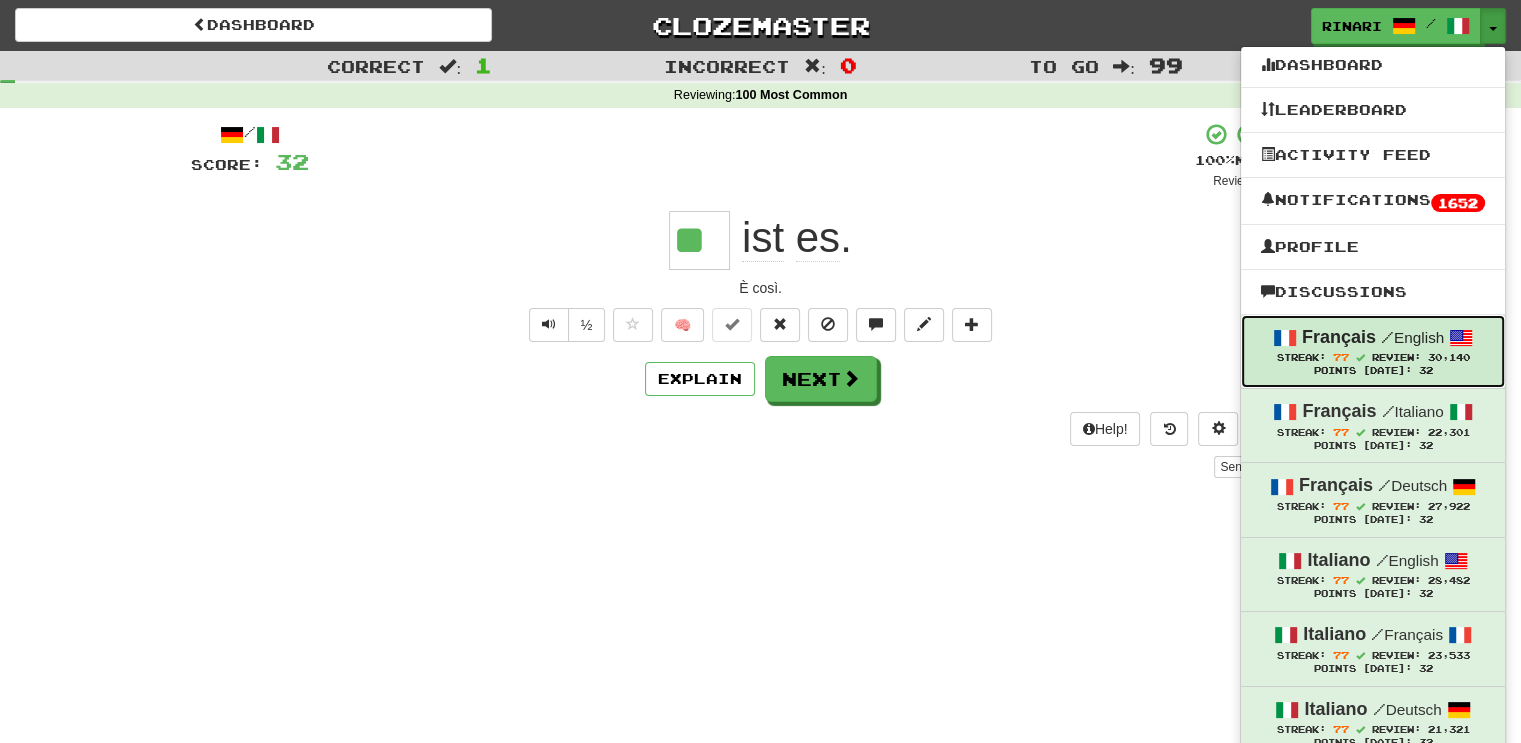 click on "Review:" at bounding box center [1396, 357] 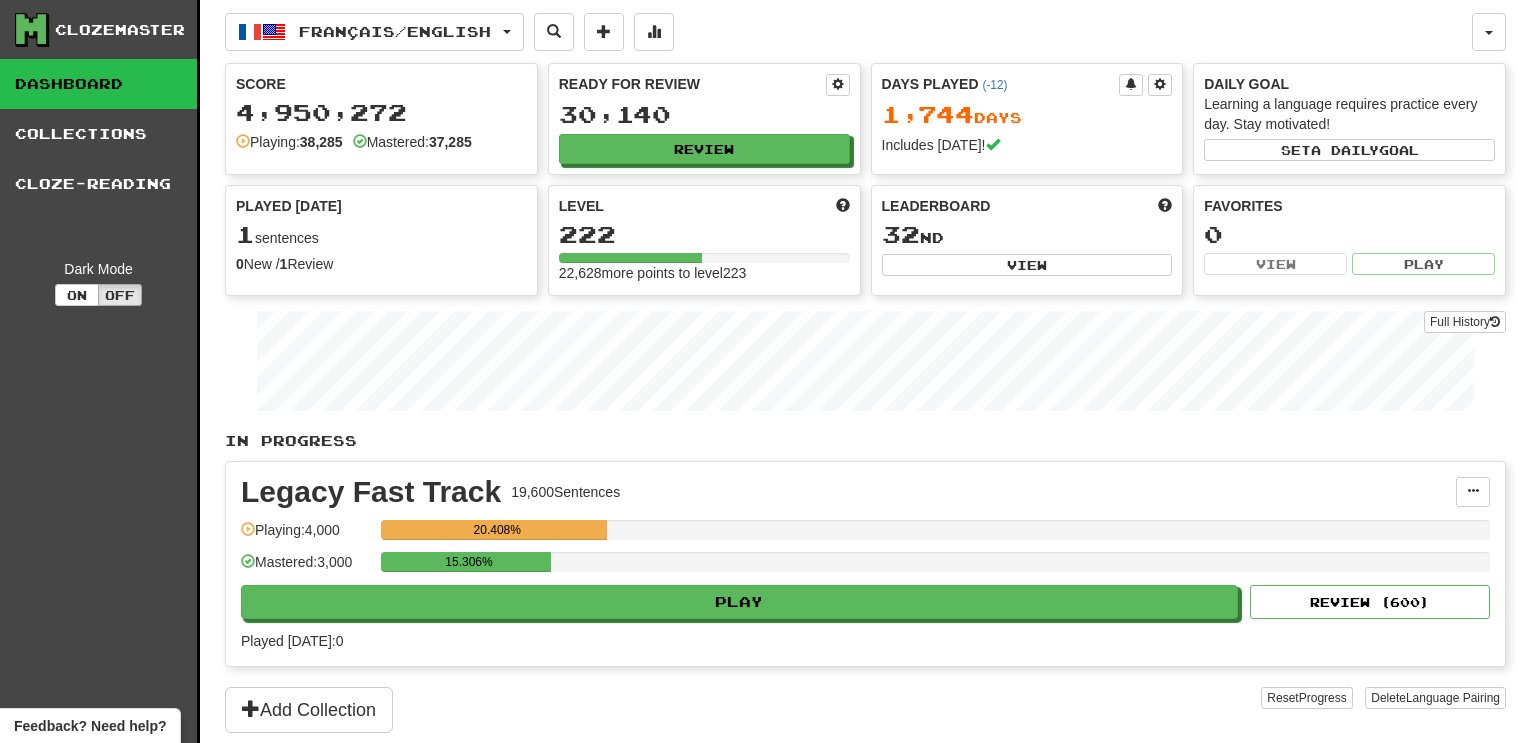 scroll, scrollTop: 0, scrollLeft: 0, axis: both 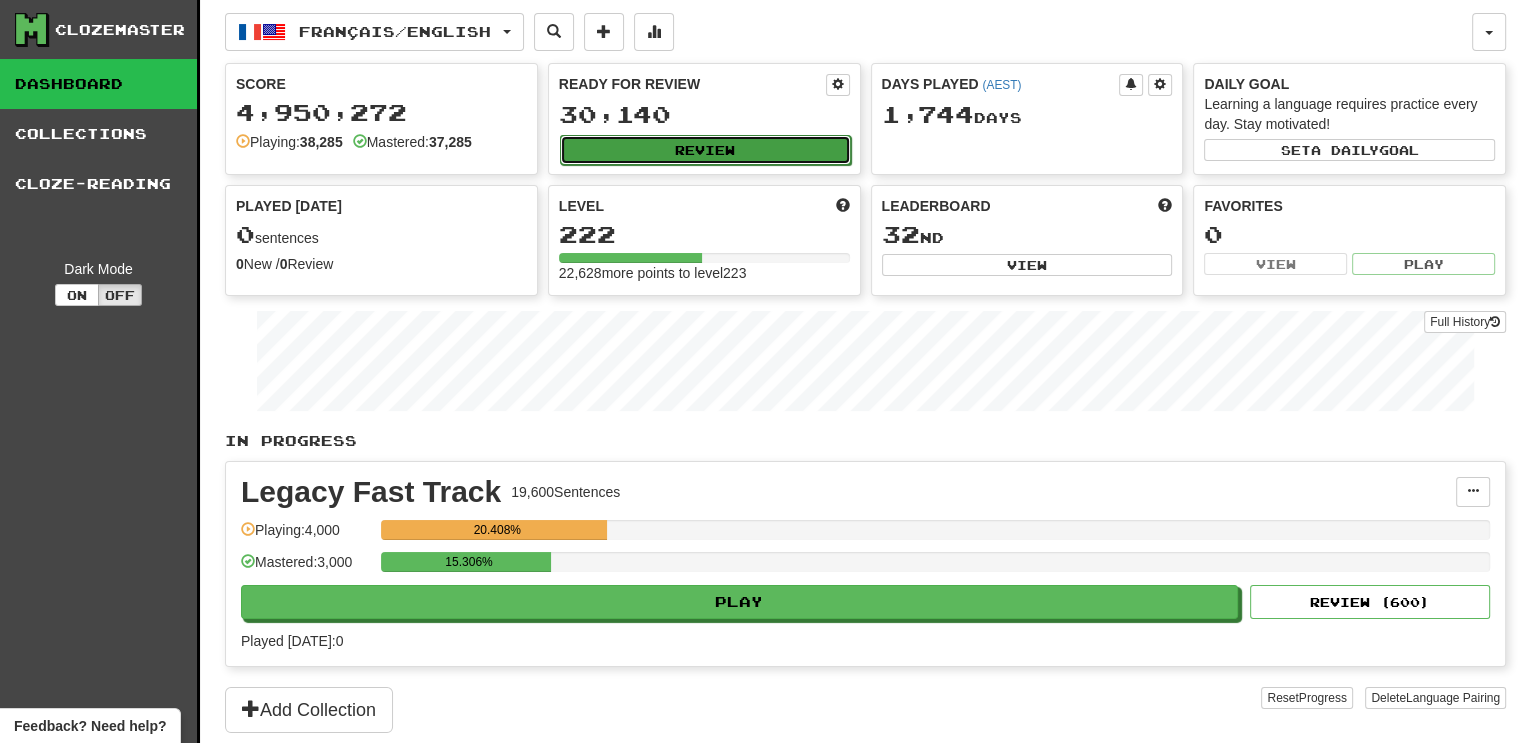 click on "Review" at bounding box center (705, 150) 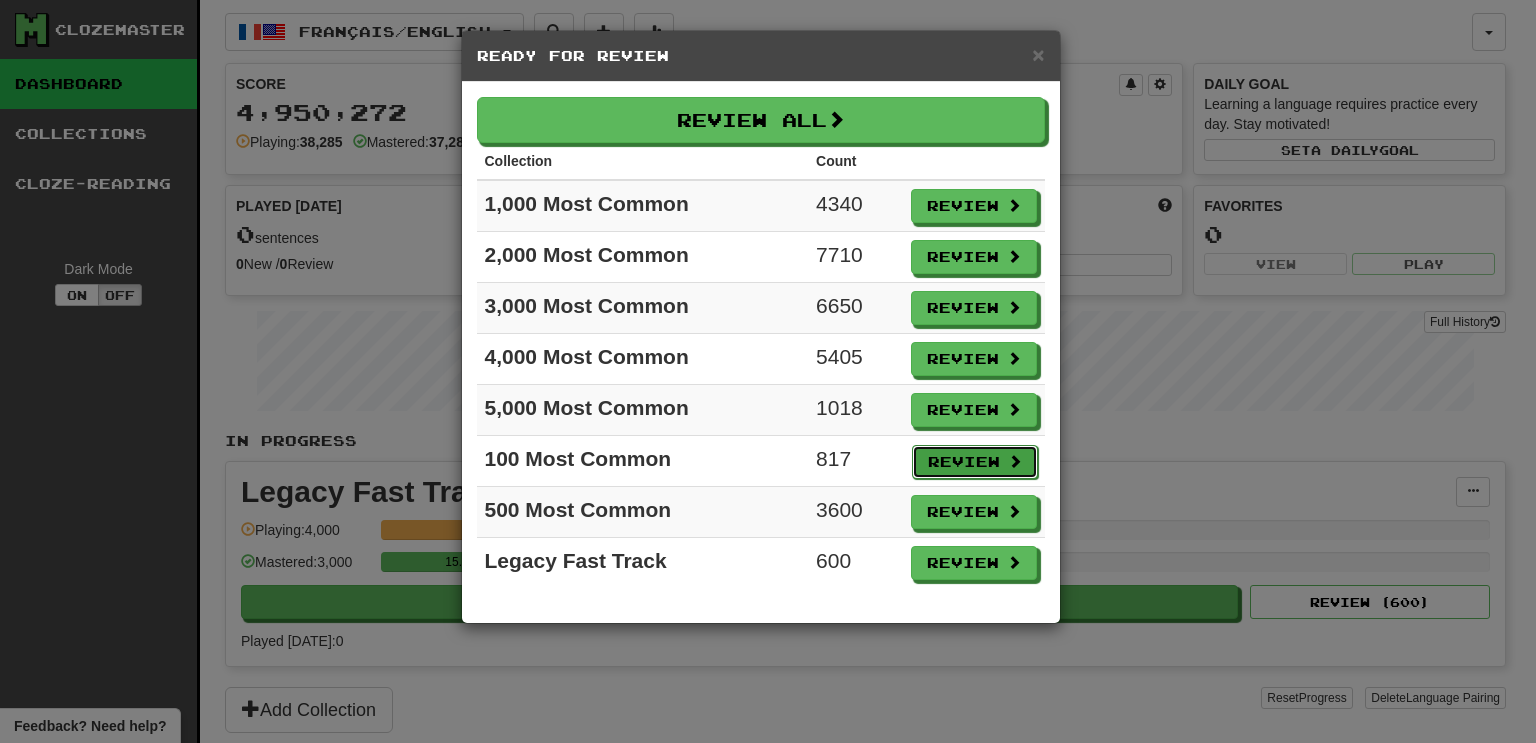 click on "Review" at bounding box center [975, 462] 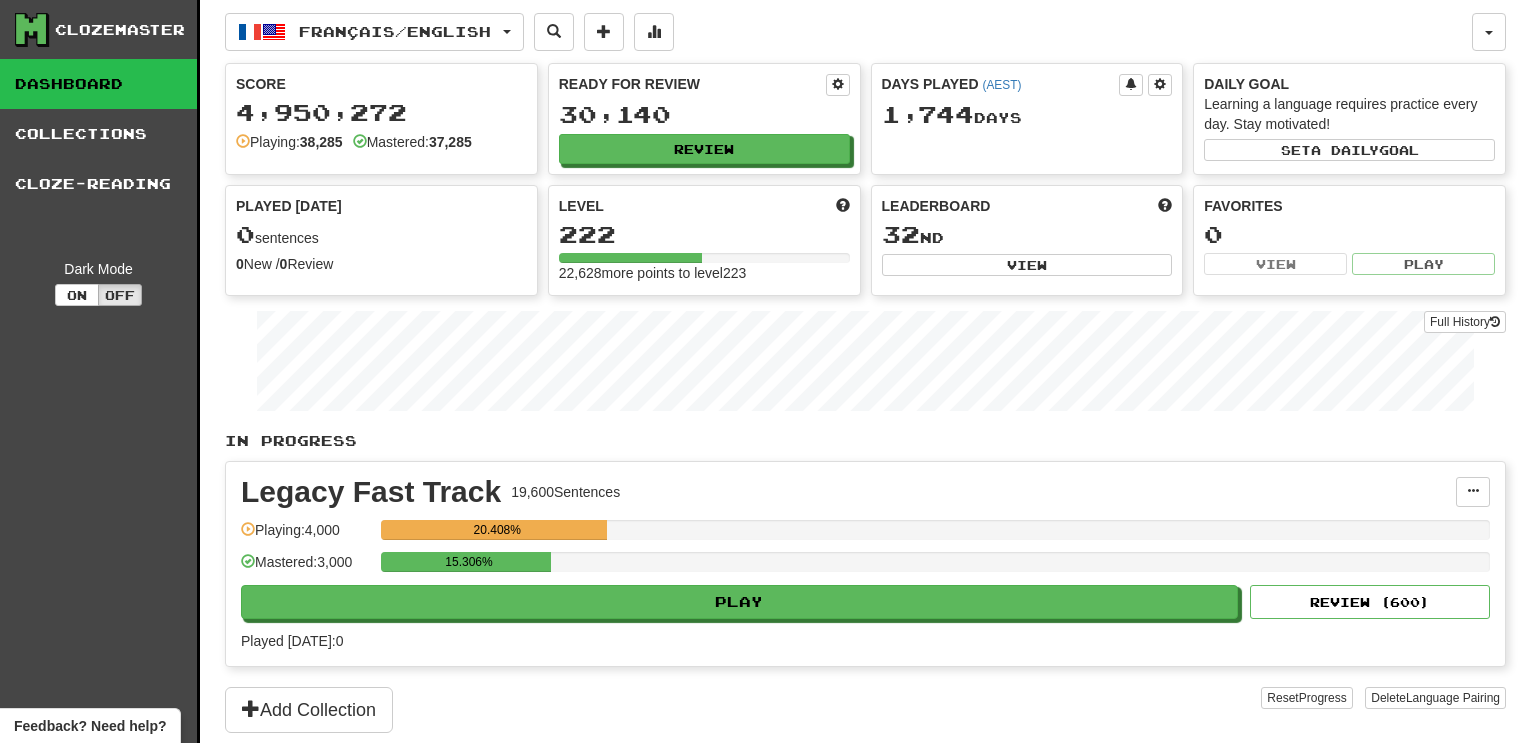 select on "***" 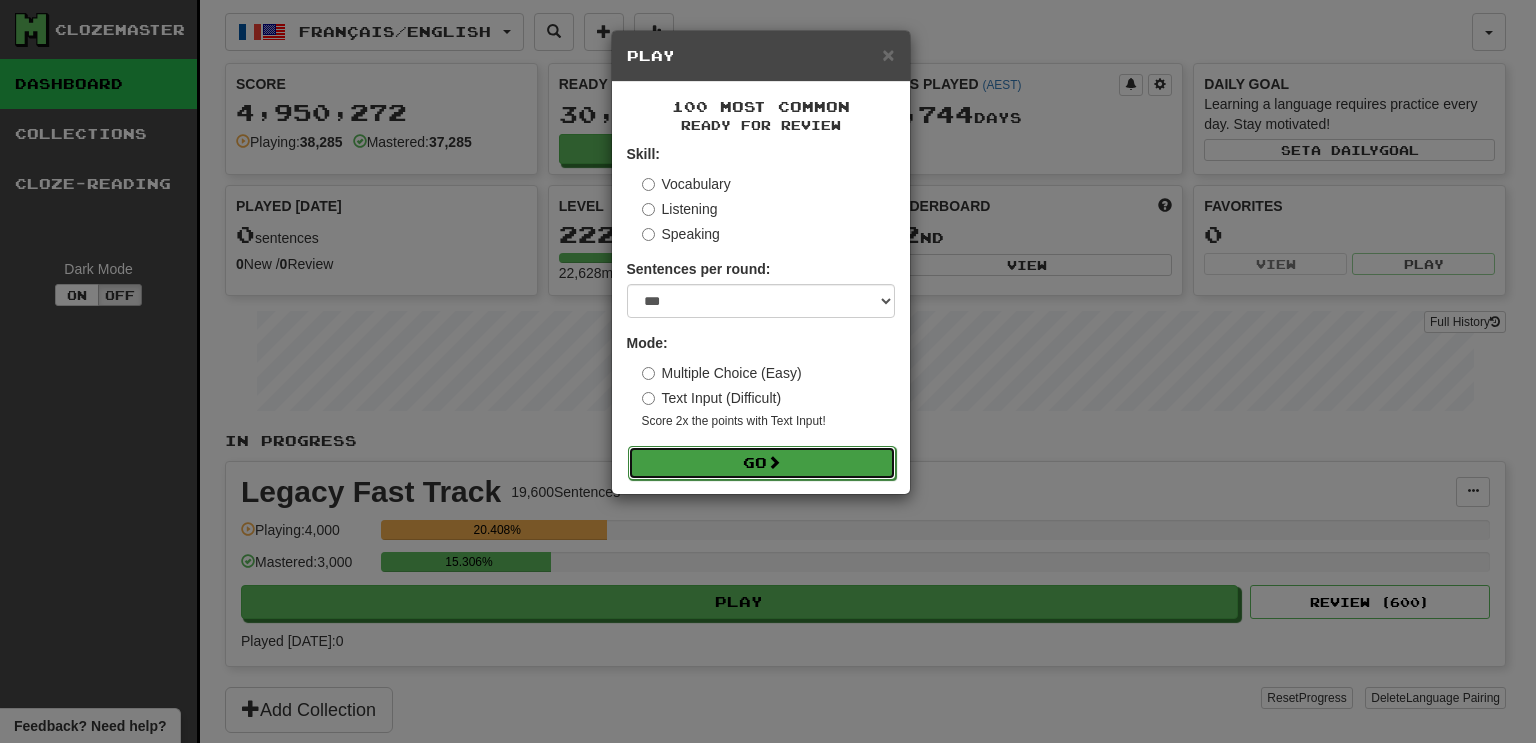 click on "Go" at bounding box center (762, 463) 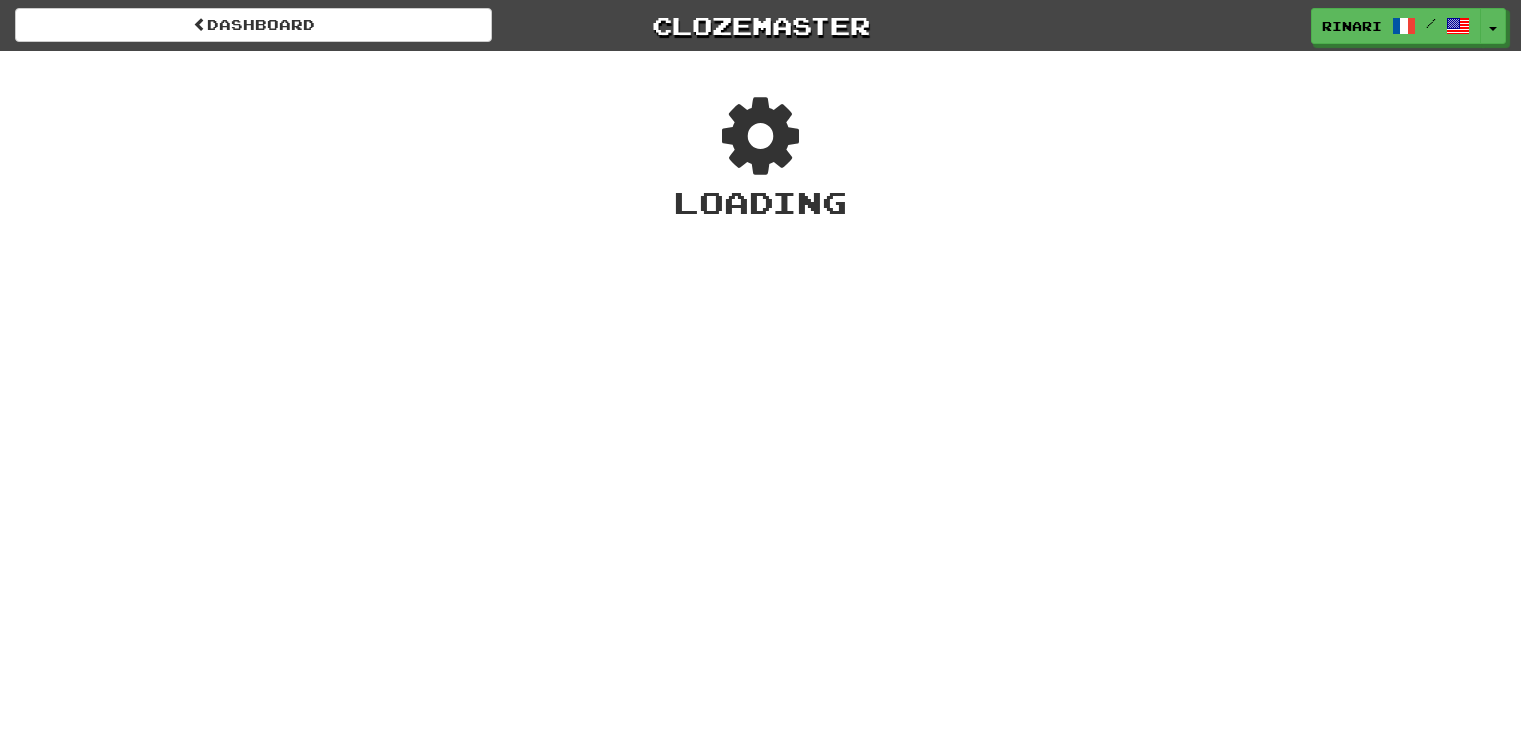 scroll, scrollTop: 0, scrollLeft: 0, axis: both 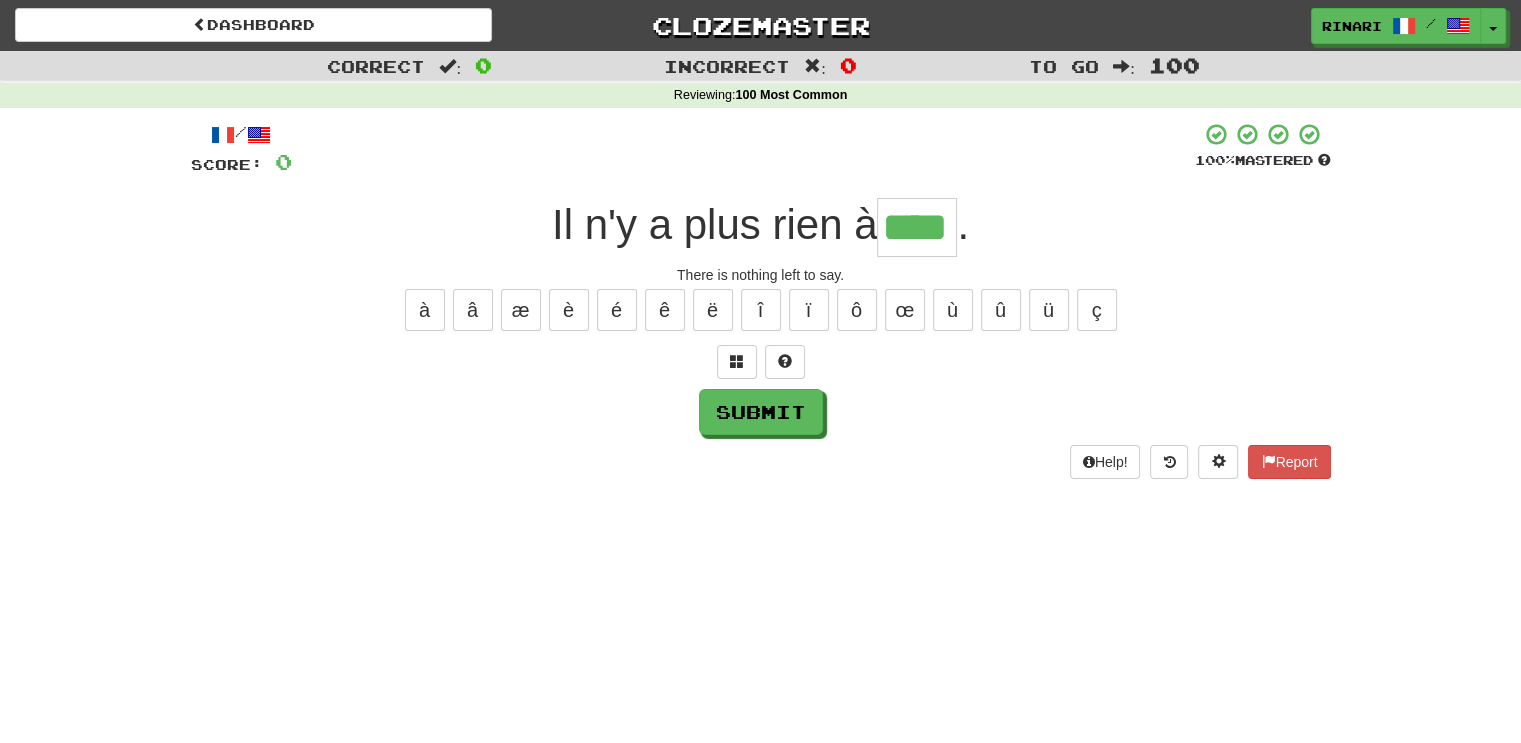 type on "****" 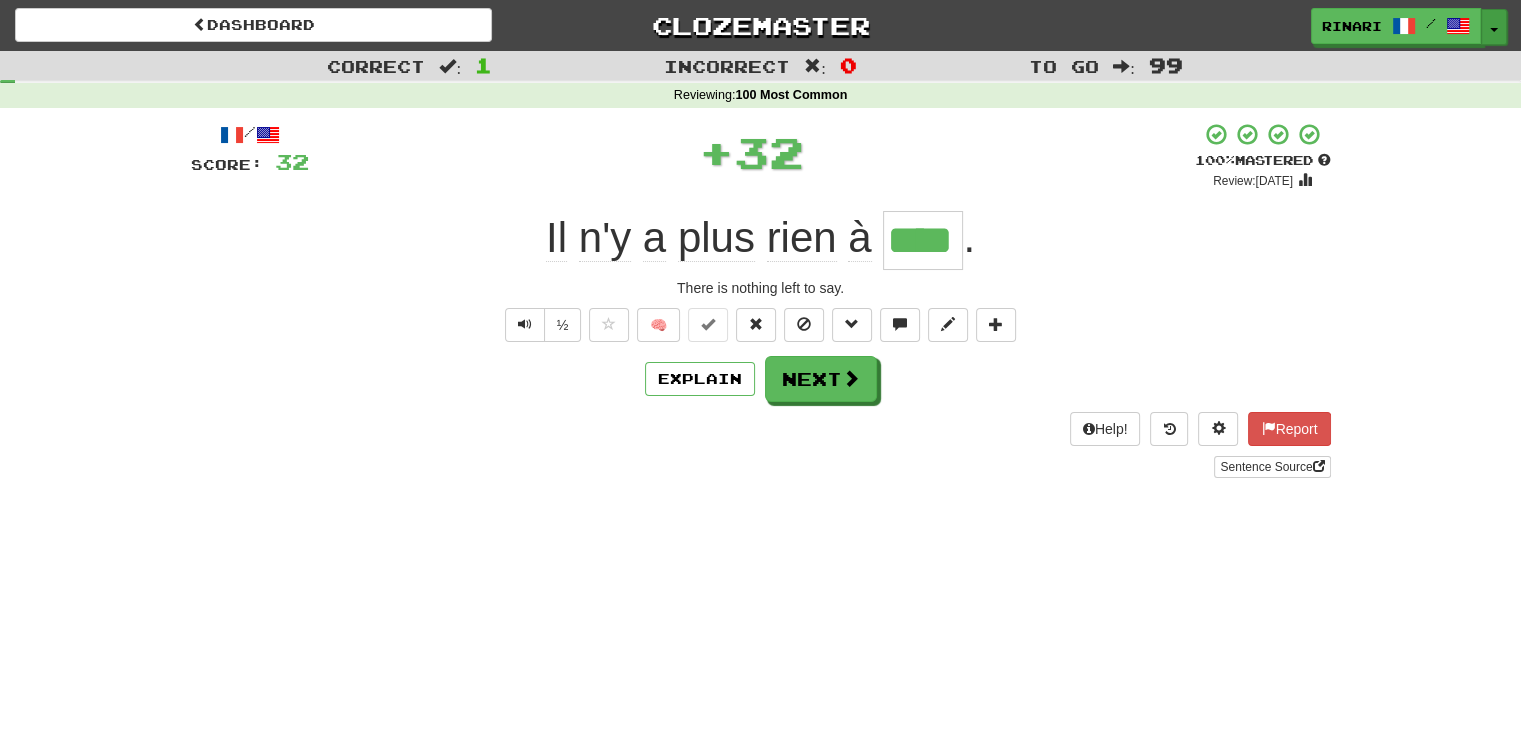 click on "Toggle Dropdown" at bounding box center (1494, 27) 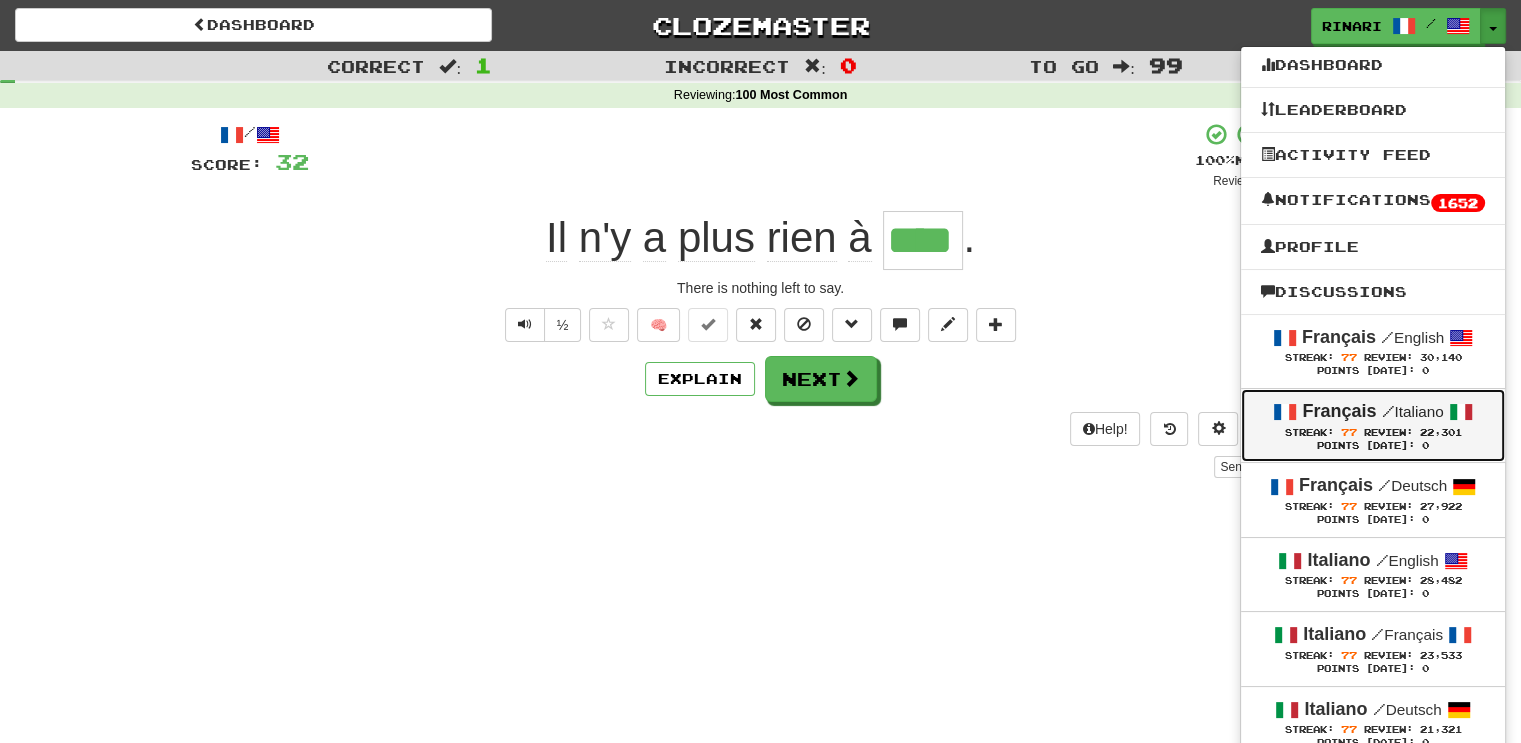 click on "Review:" at bounding box center [1388, 432] 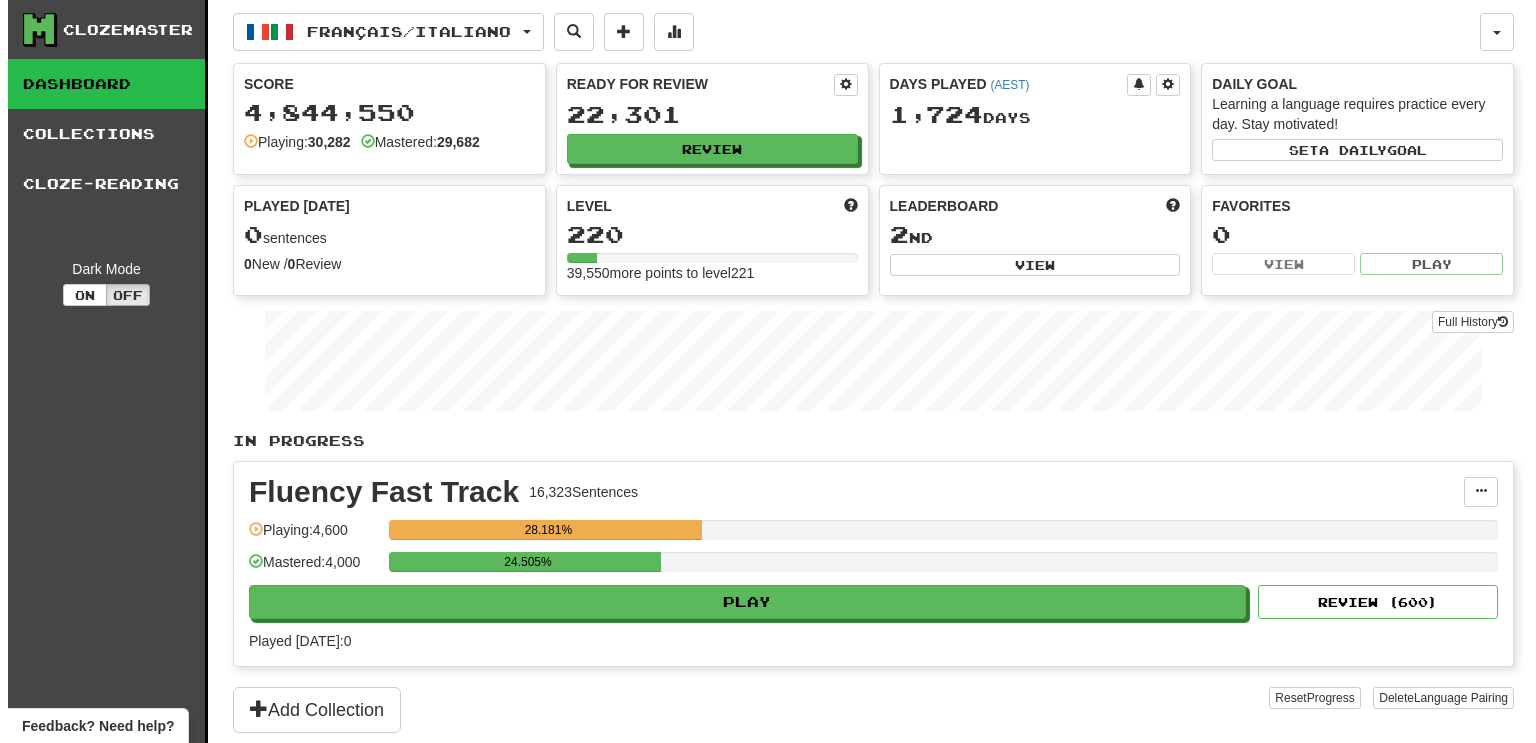 scroll, scrollTop: 0, scrollLeft: 0, axis: both 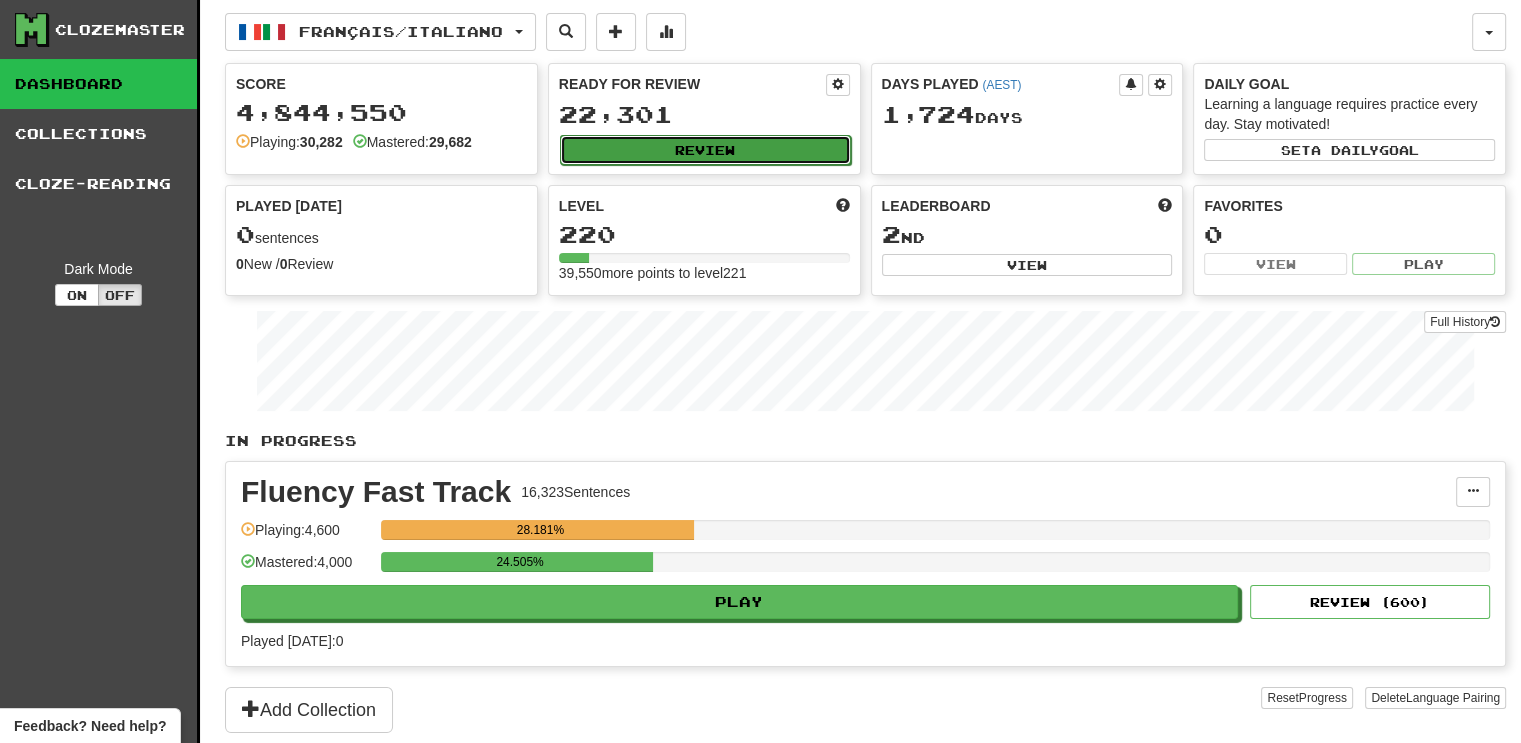 click on "Review" 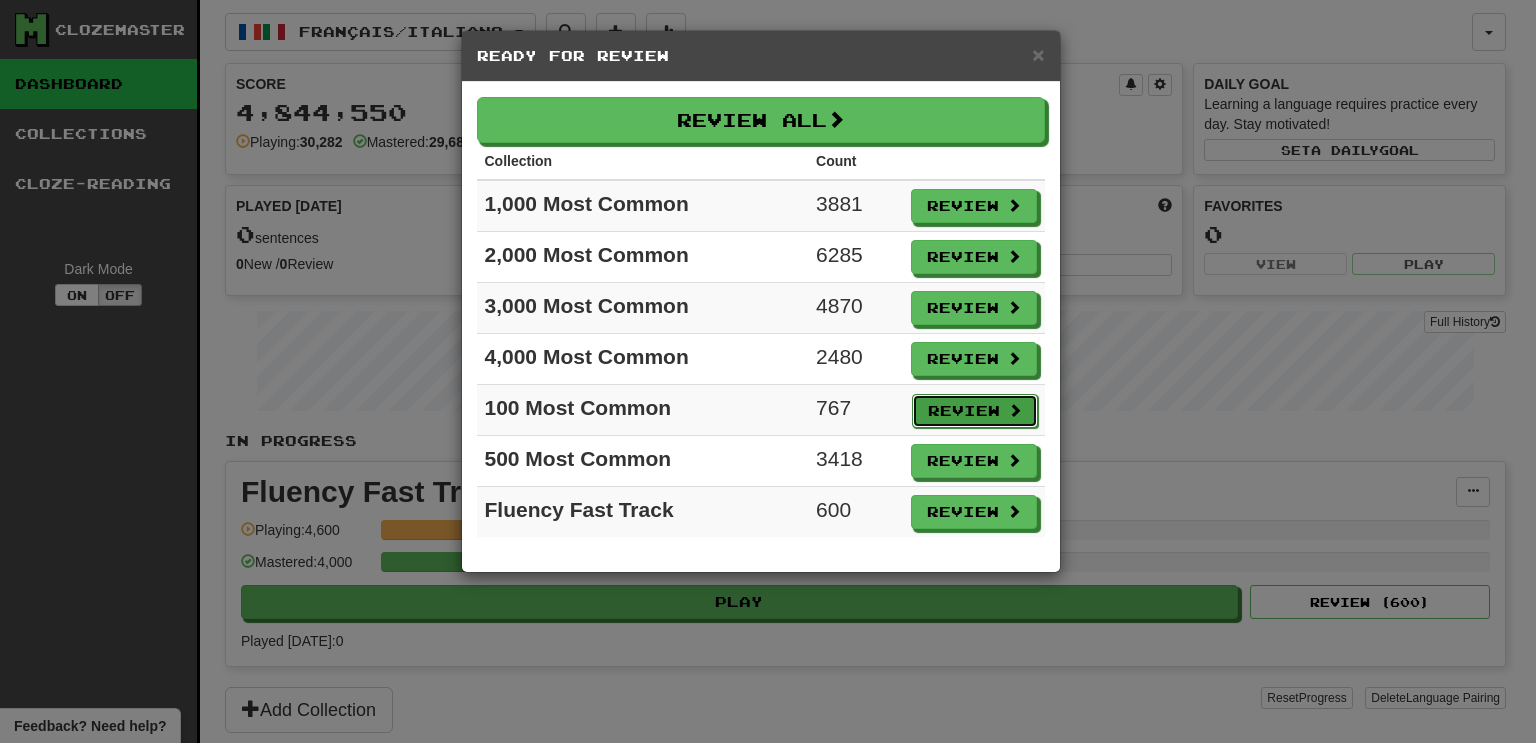click on "Review" at bounding box center [975, 411] 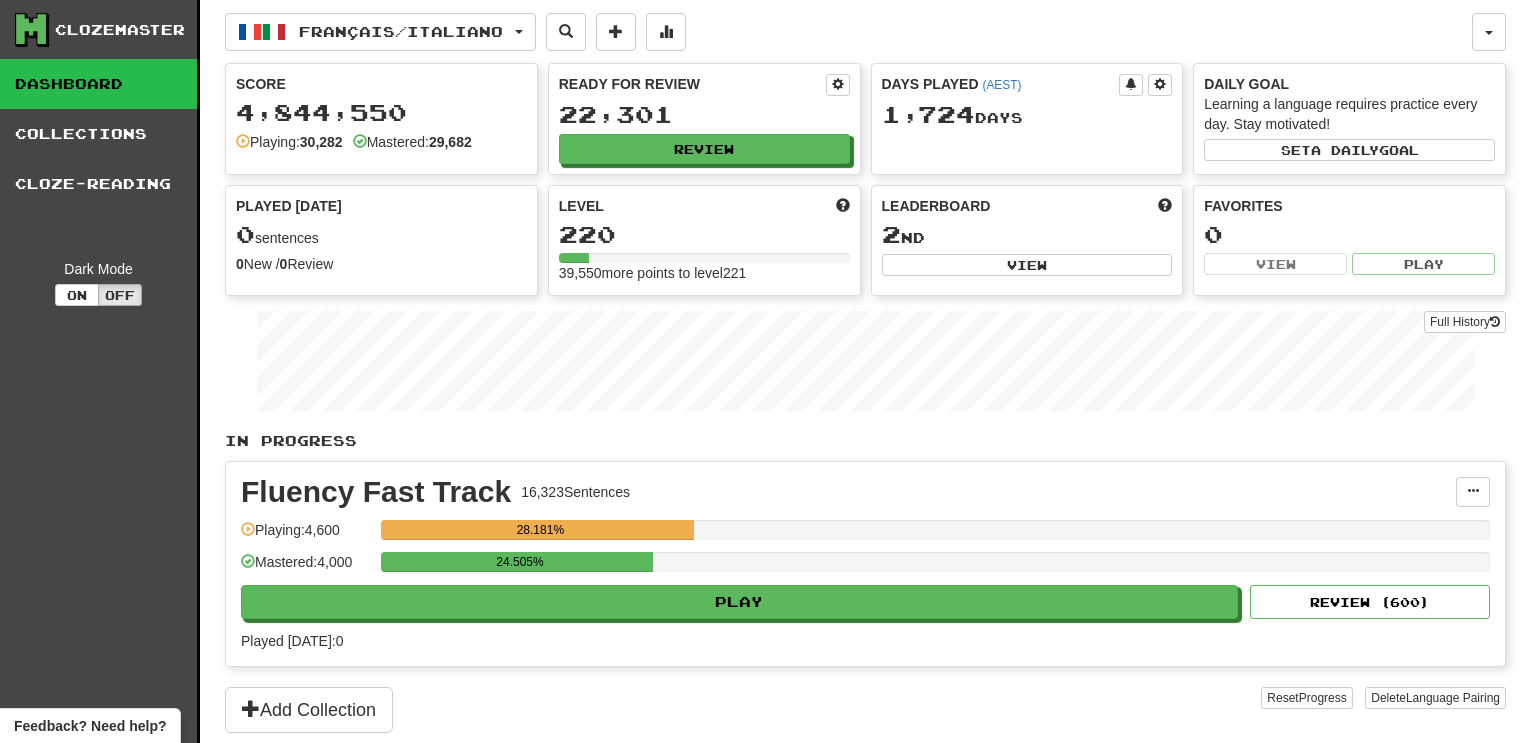 select on "***" 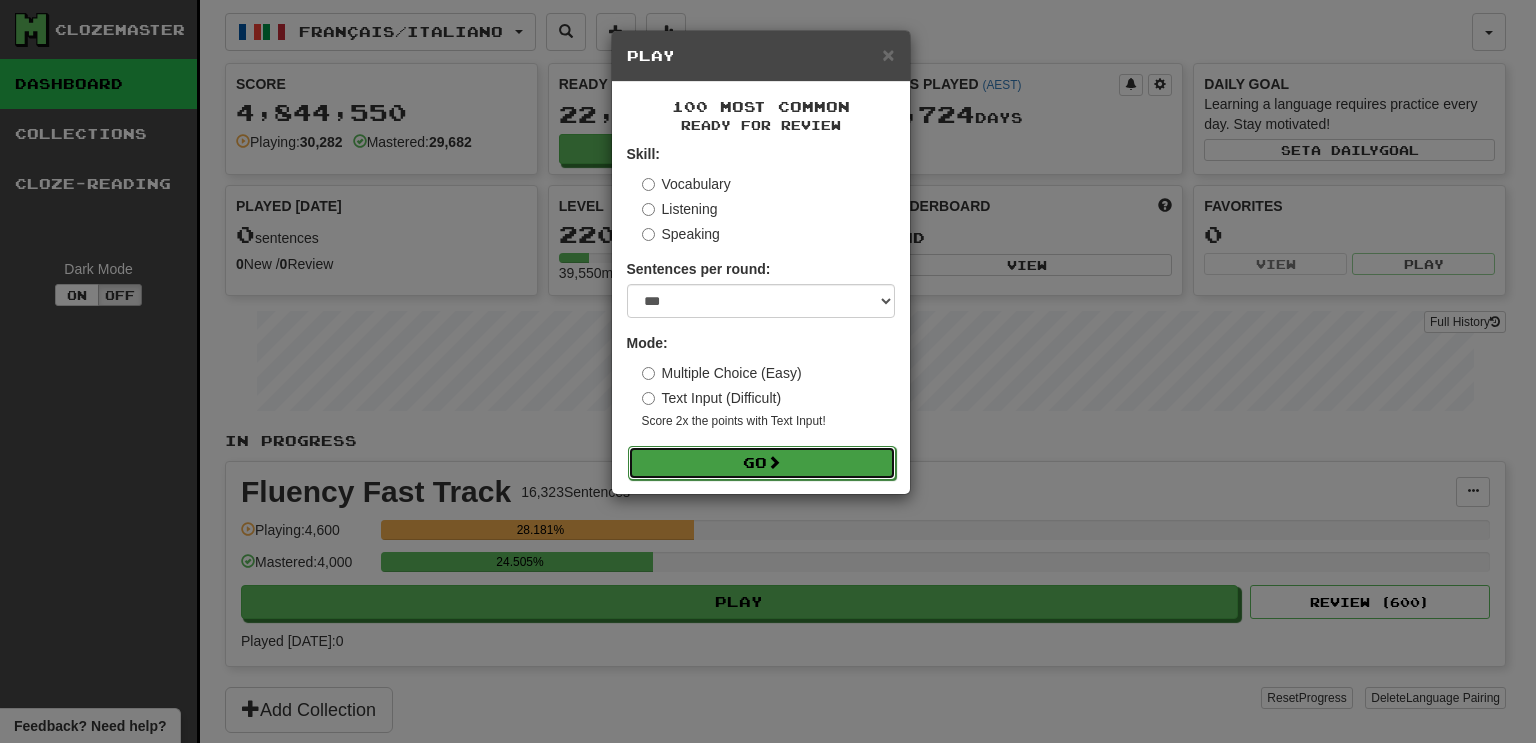 click on "Go" at bounding box center (762, 463) 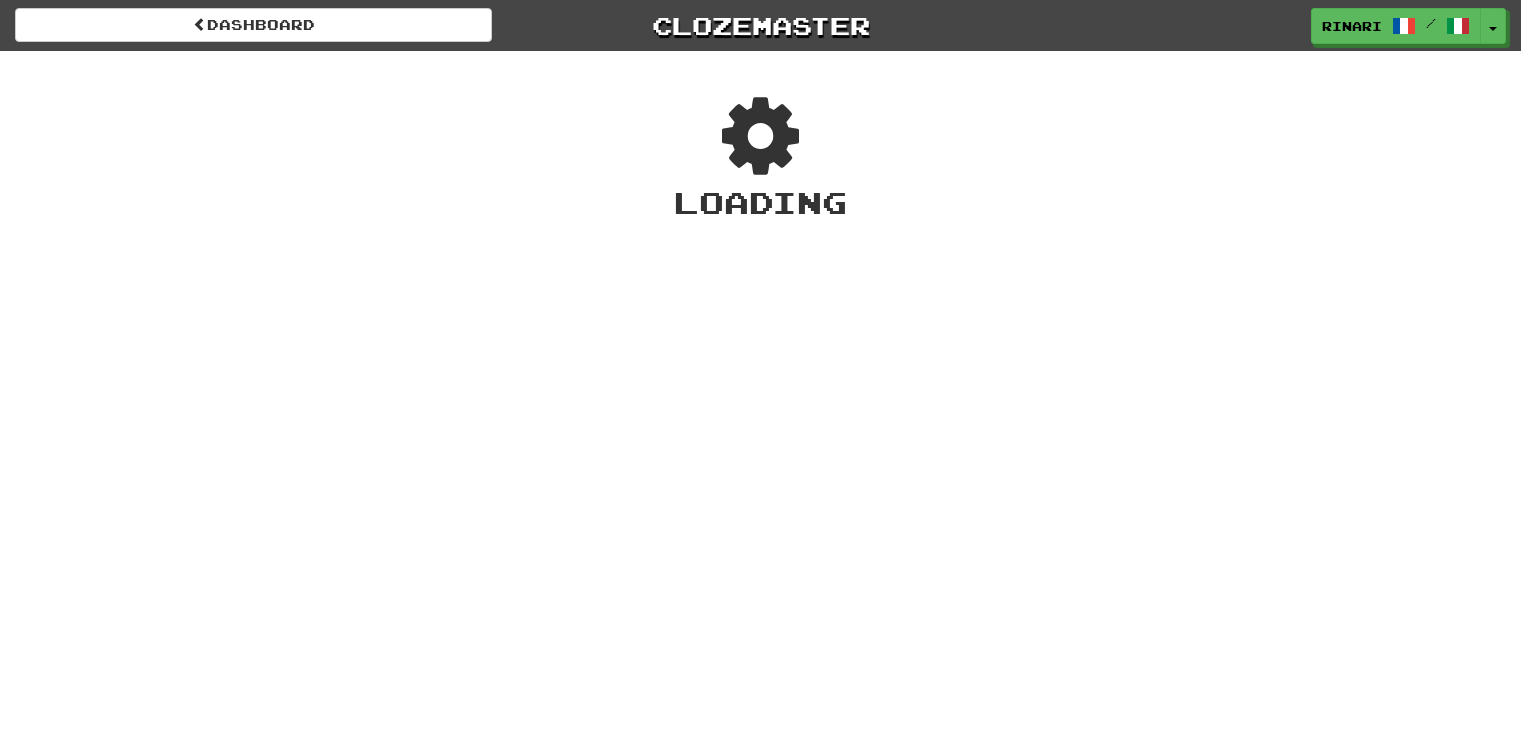 scroll, scrollTop: 0, scrollLeft: 0, axis: both 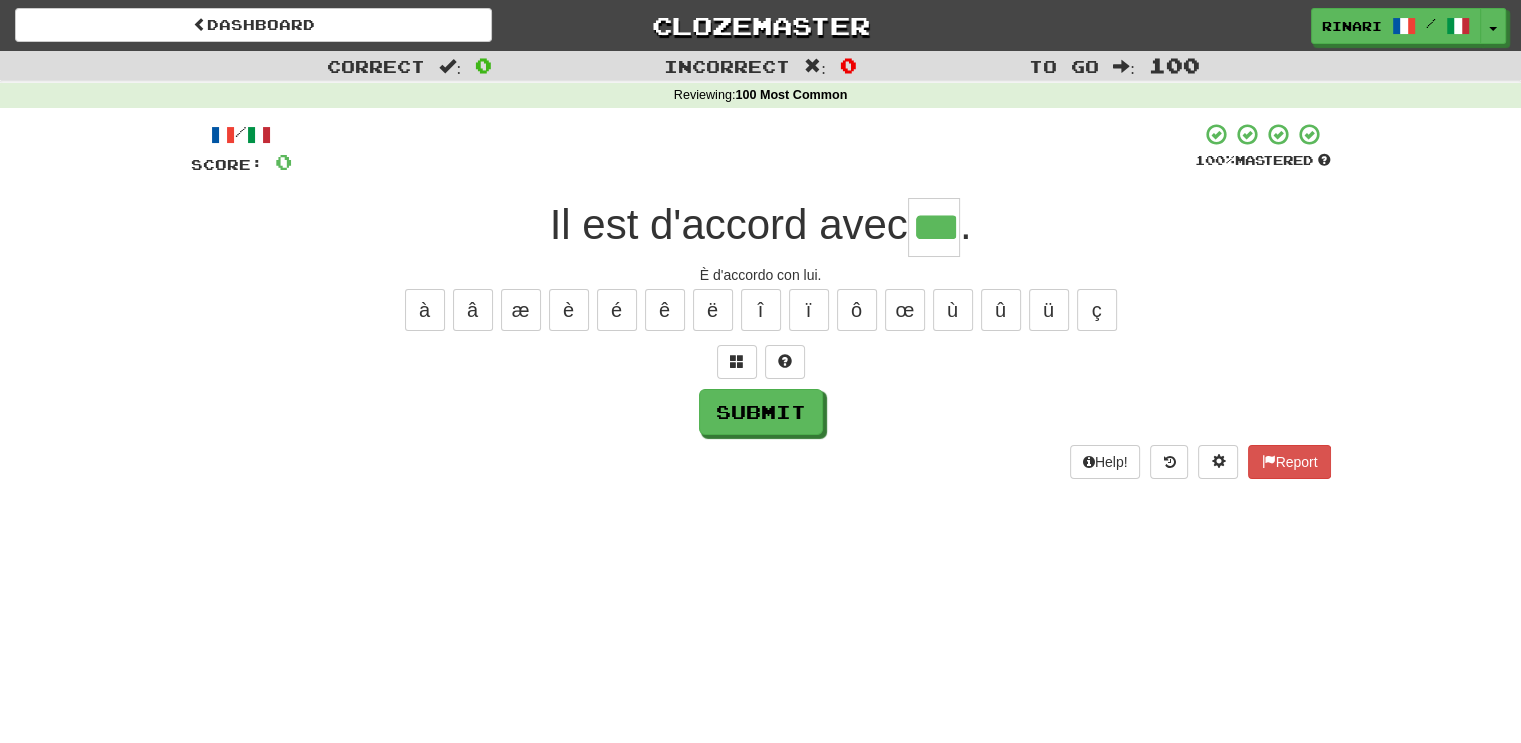 type on "***" 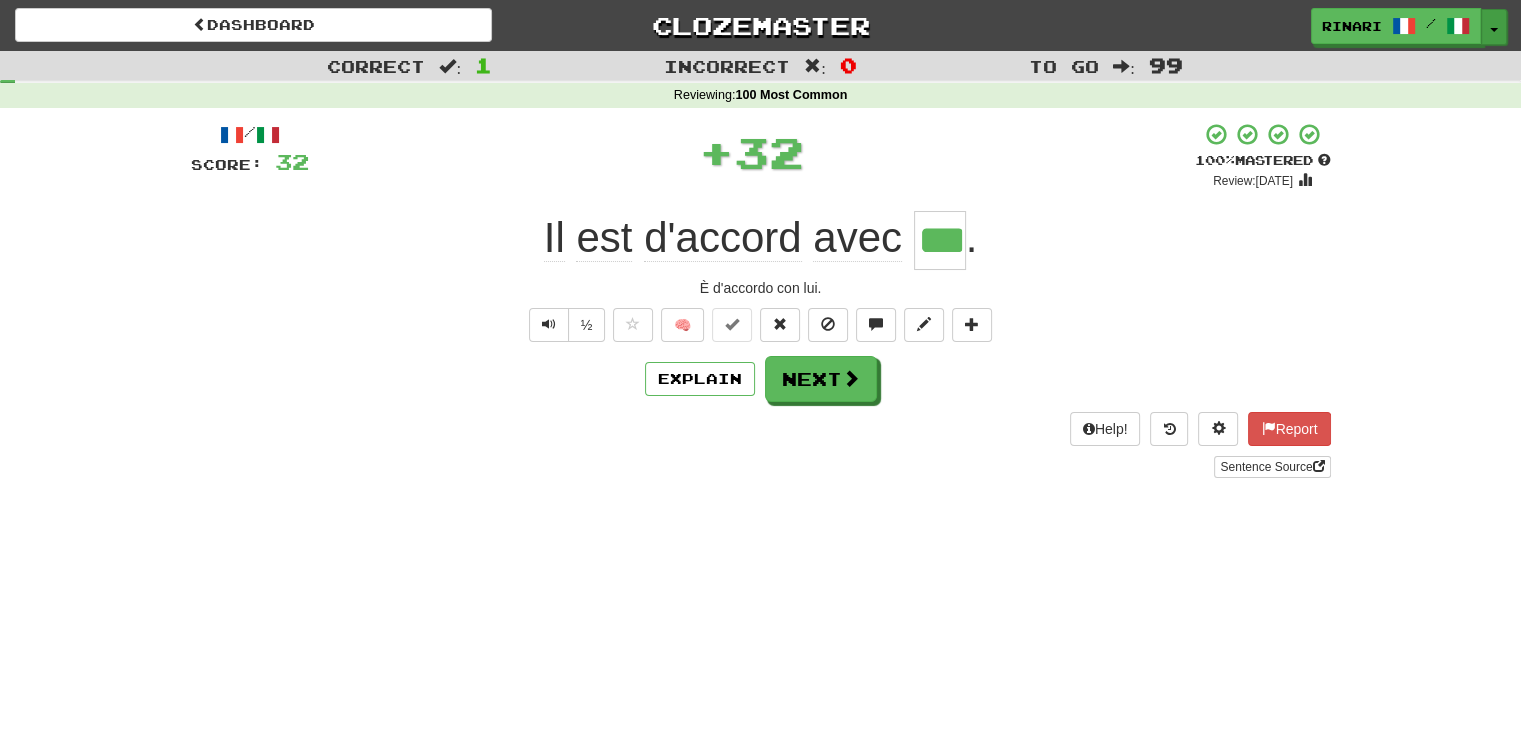 click on "Toggle Dropdown" at bounding box center [1494, 27] 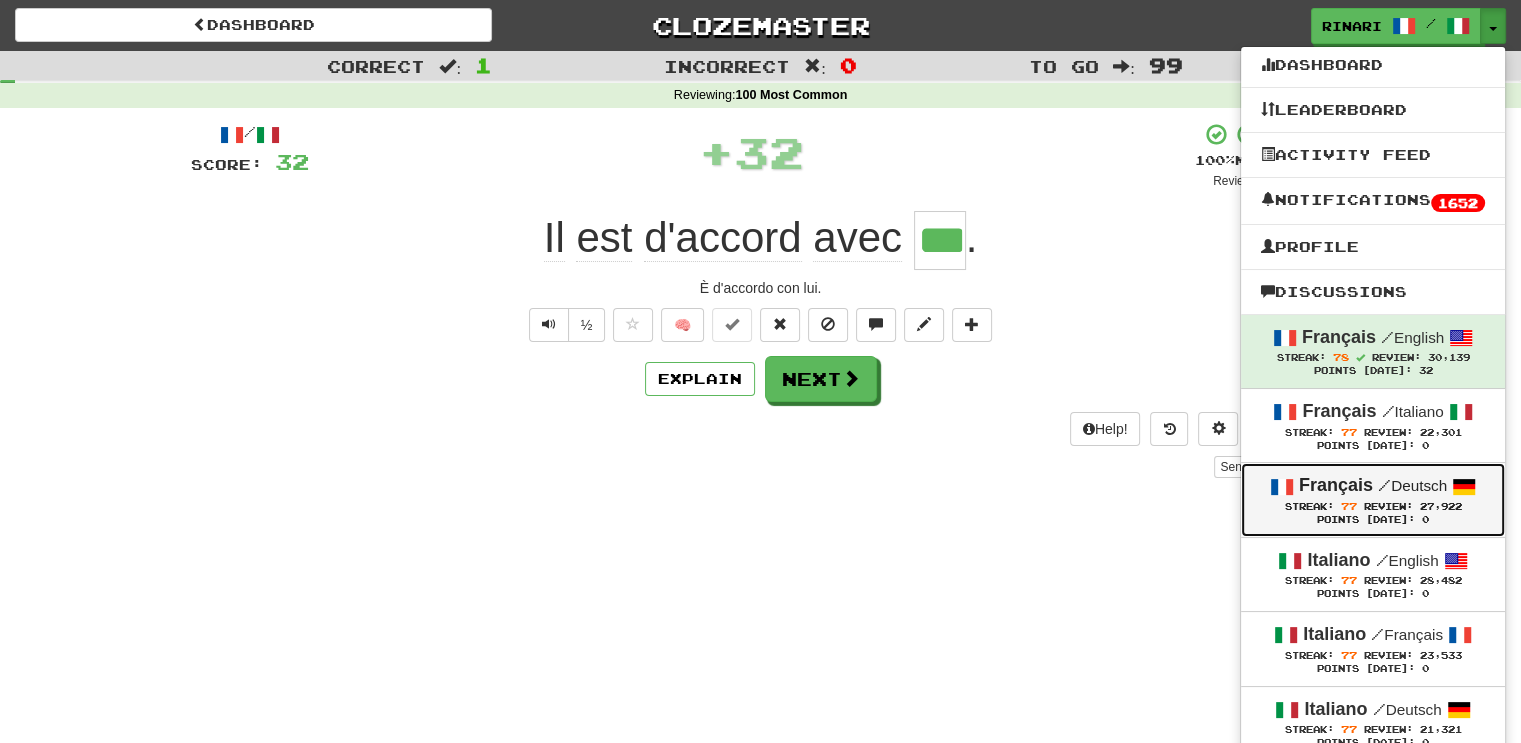 click on "Review:
27,922" at bounding box center [1413, 506] 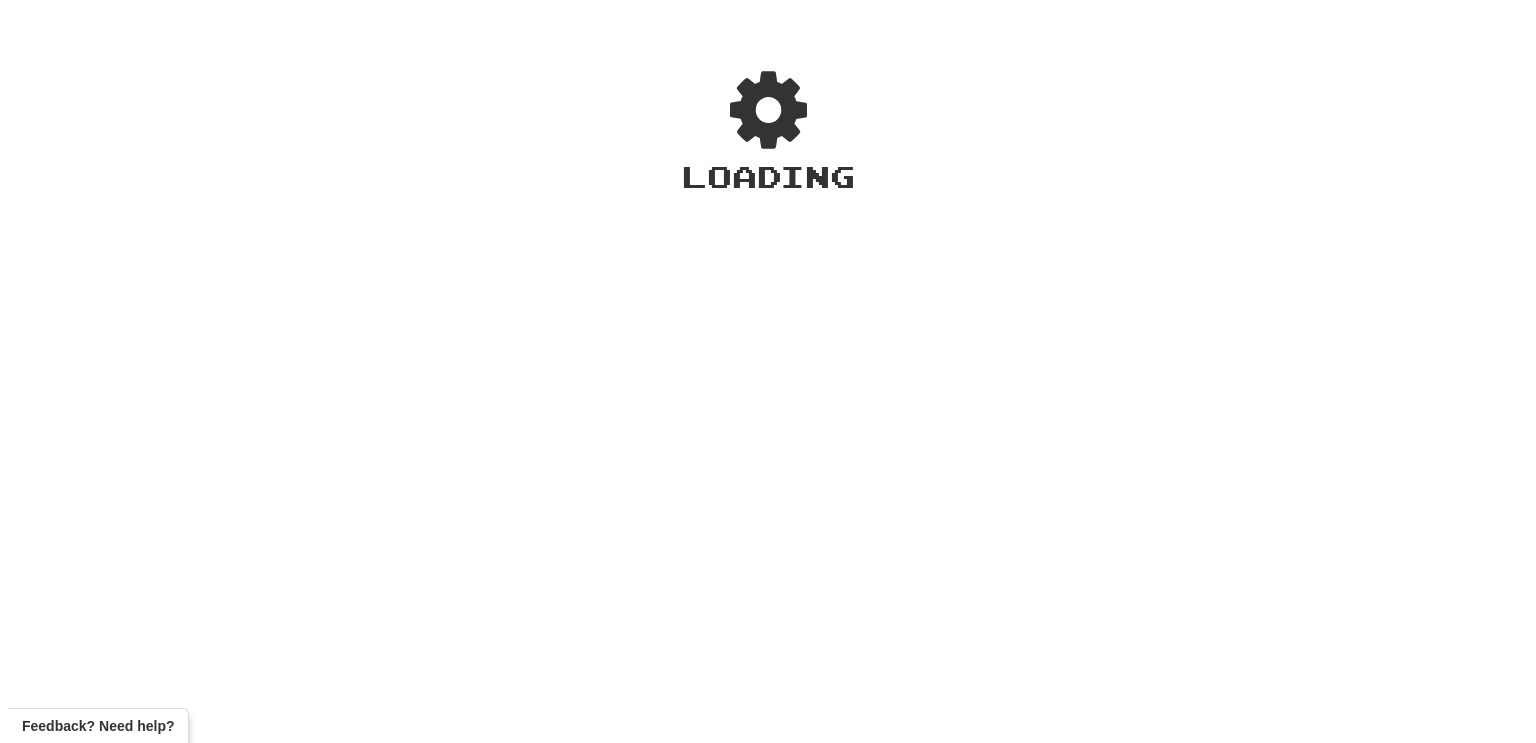 scroll, scrollTop: 0, scrollLeft: 0, axis: both 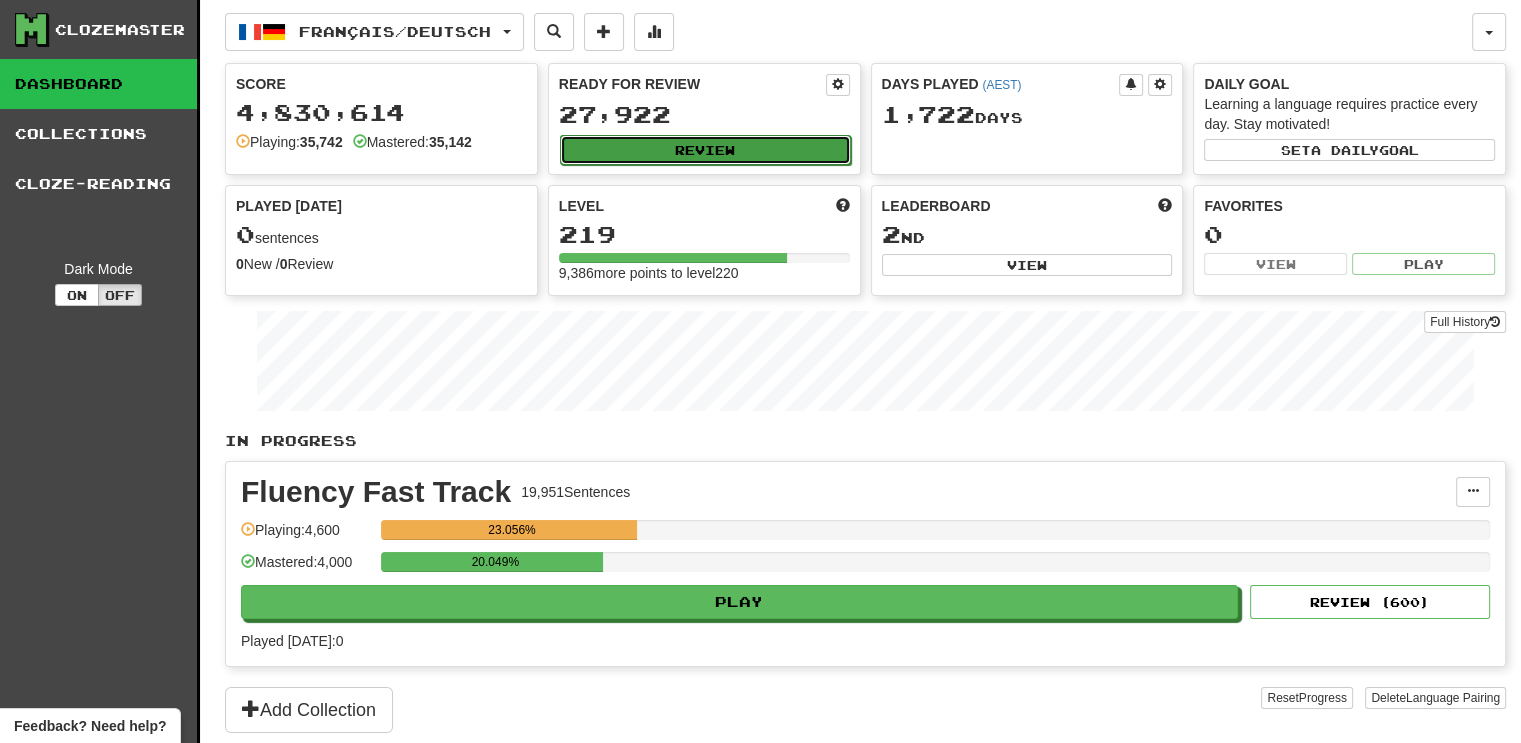 click on "Review" at bounding box center [705, 150] 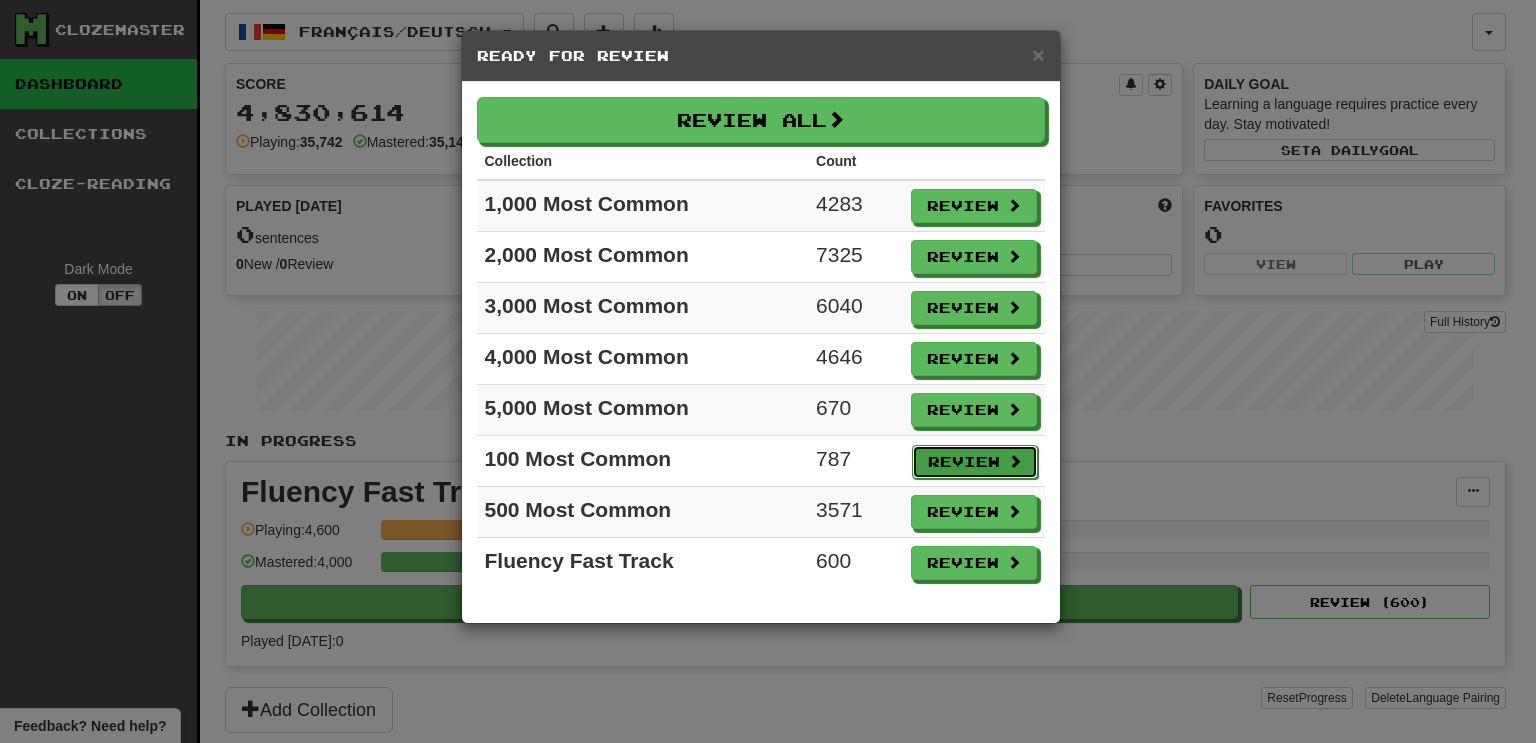 click on "Review" at bounding box center [975, 462] 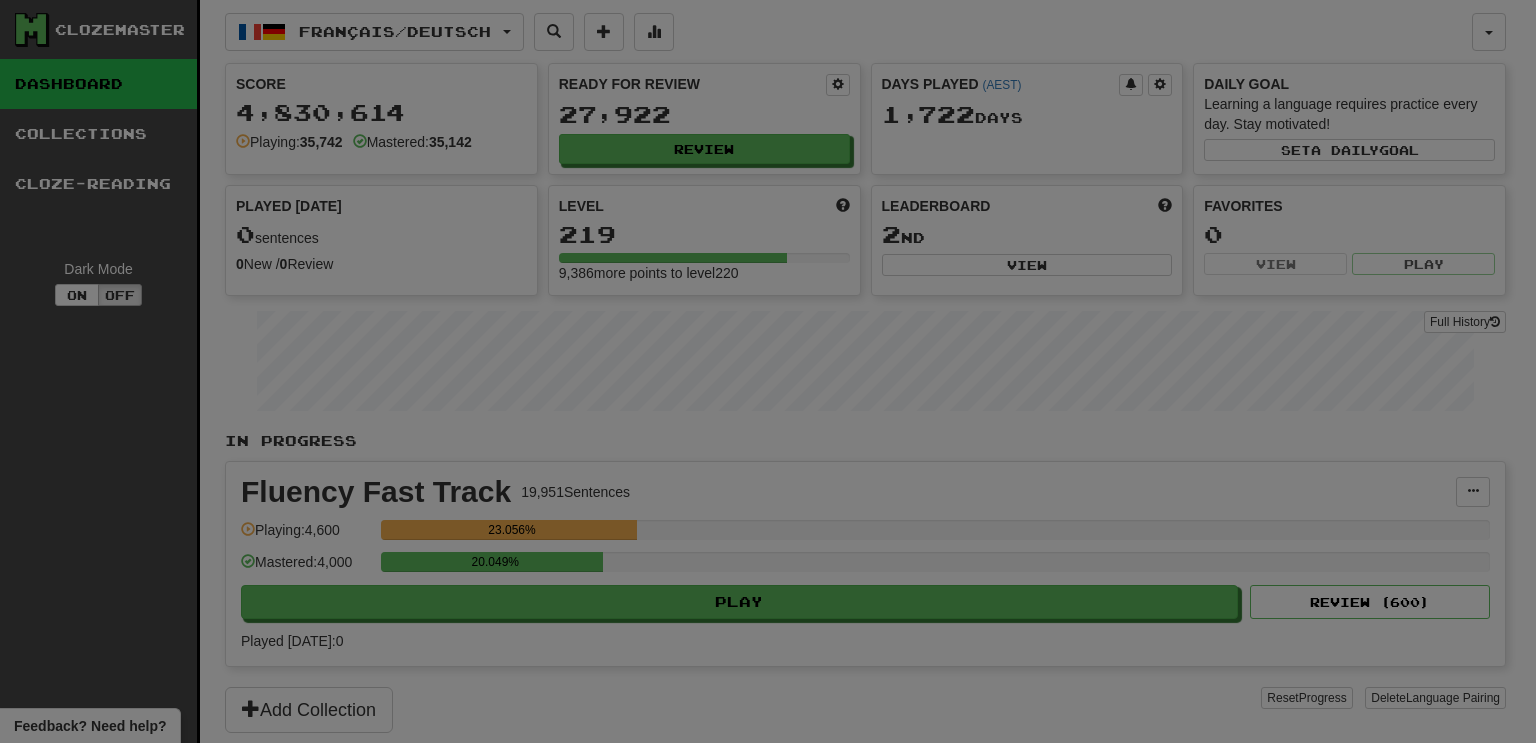 select on "***" 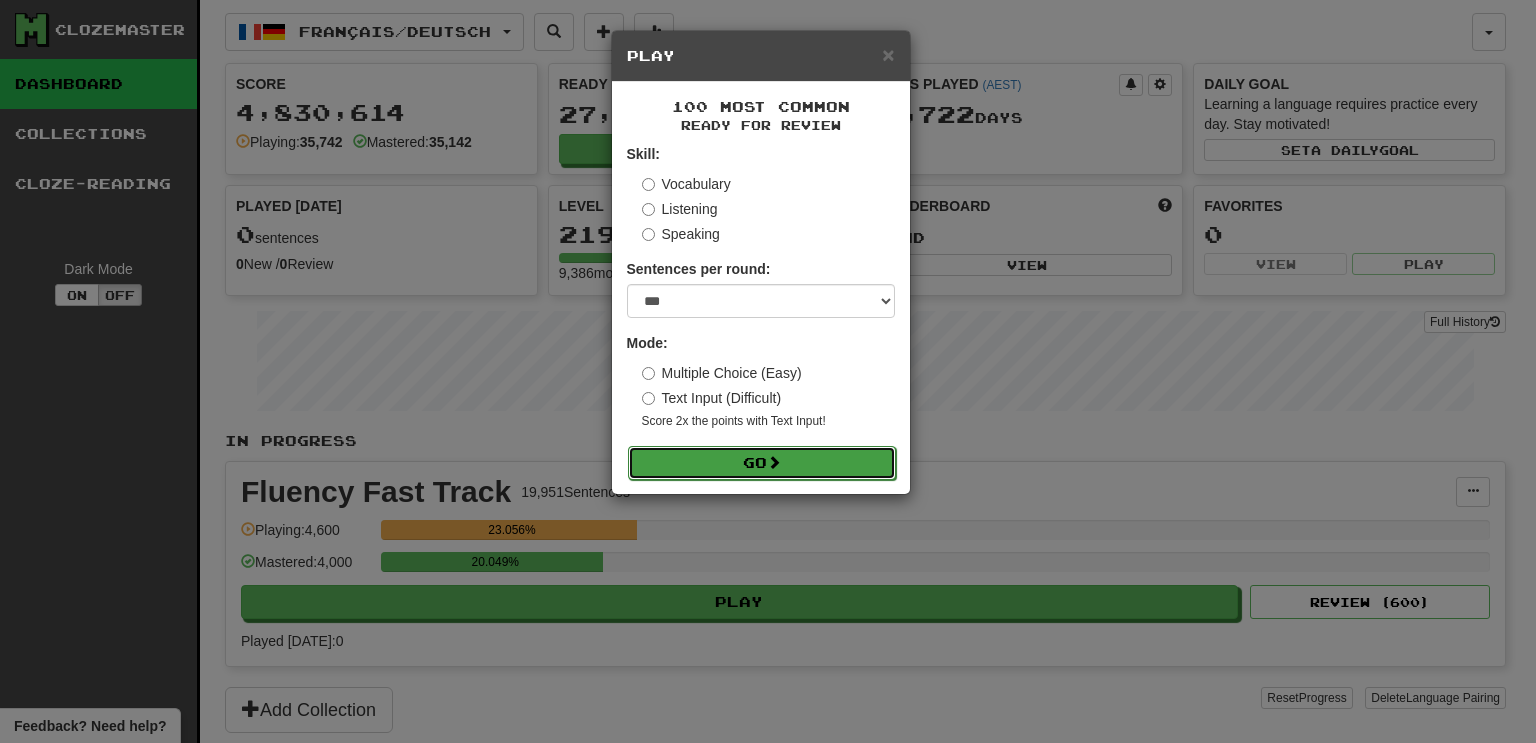 click on "Go" at bounding box center [762, 463] 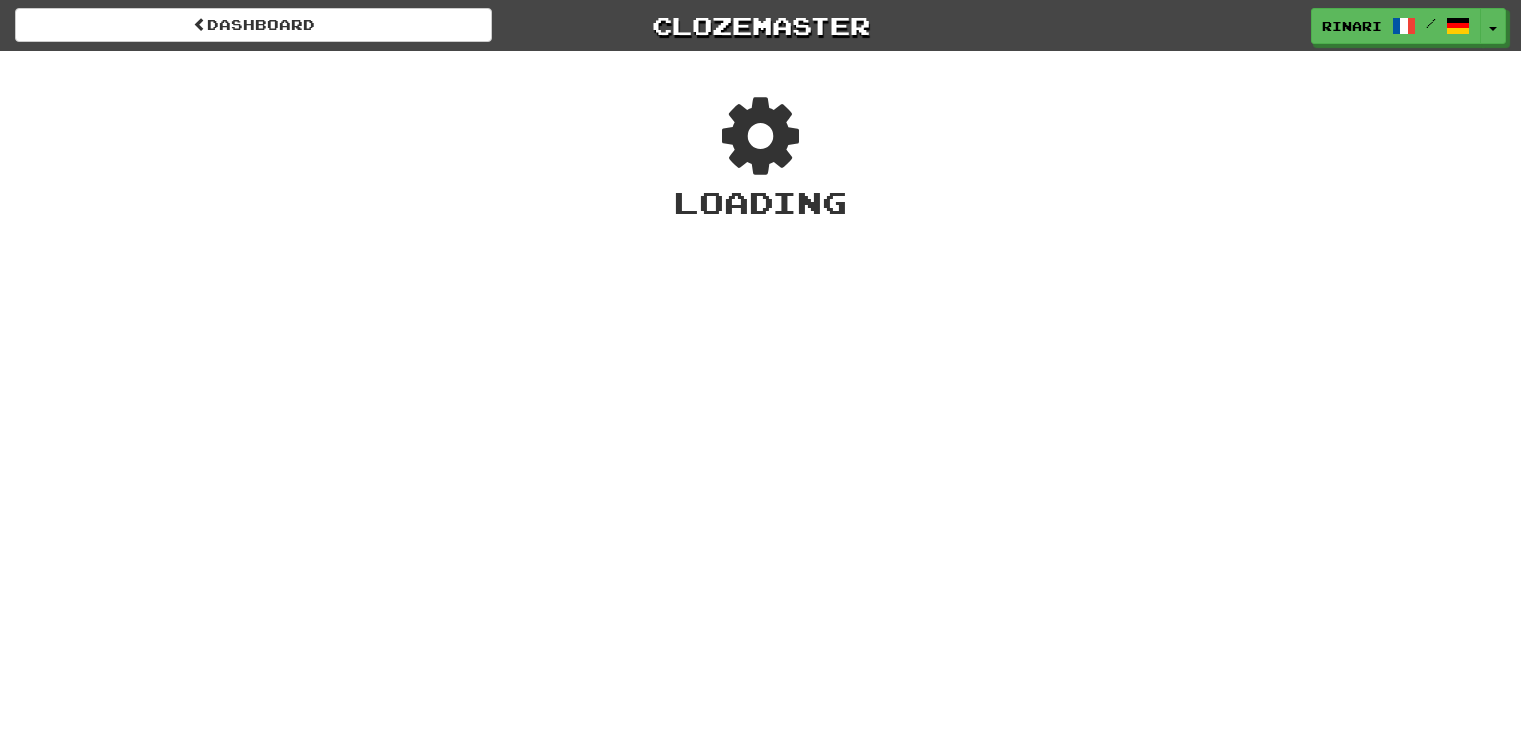 scroll, scrollTop: 0, scrollLeft: 0, axis: both 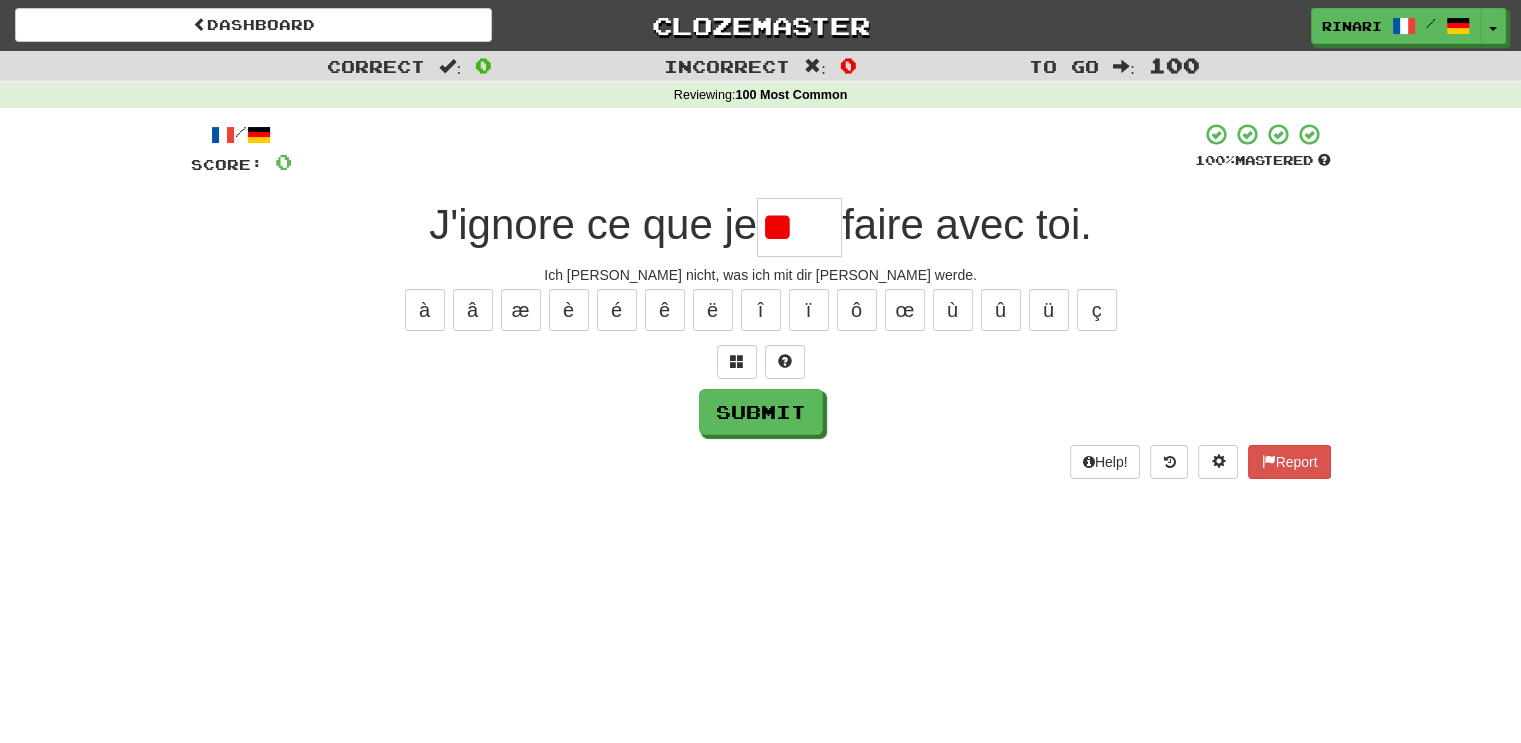type on "*" 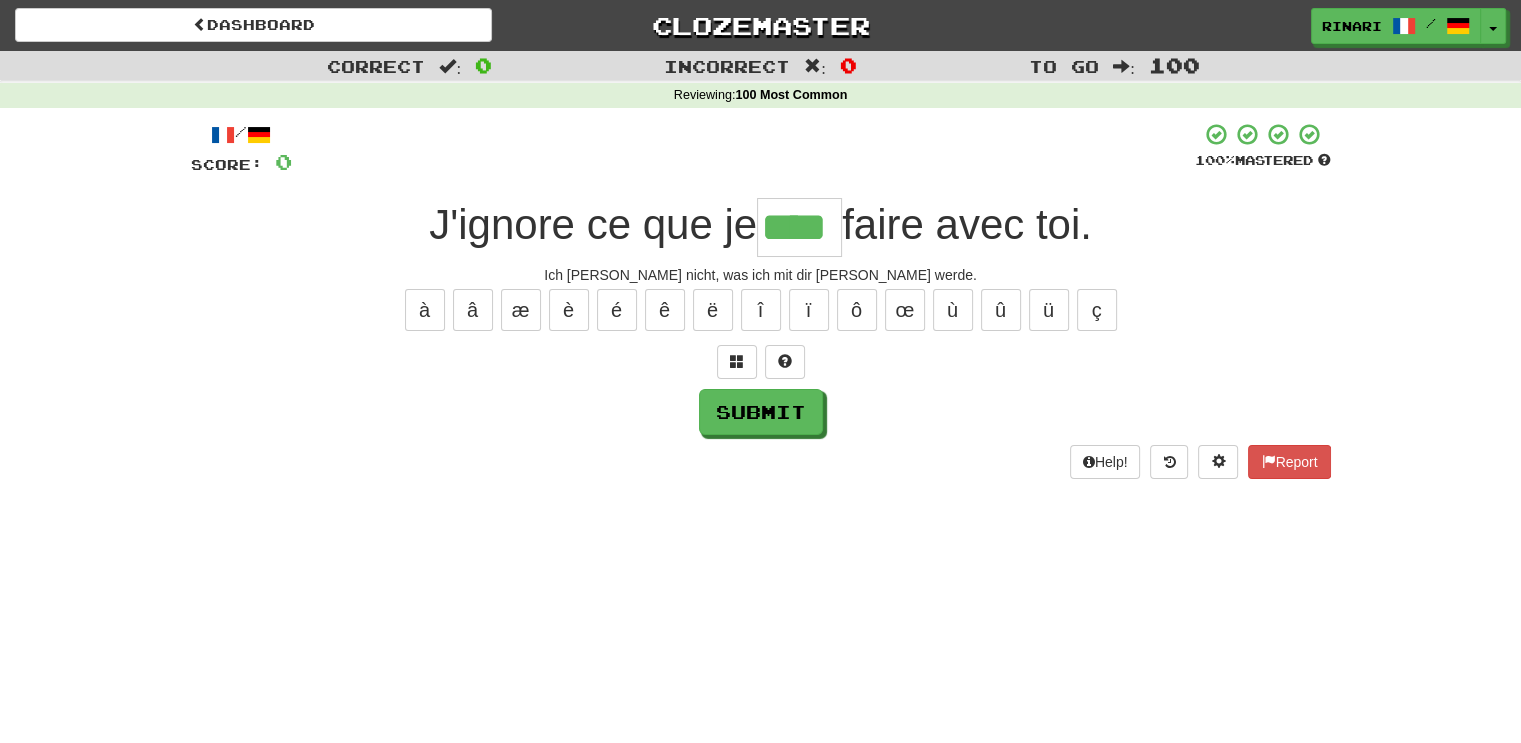 type on "****" 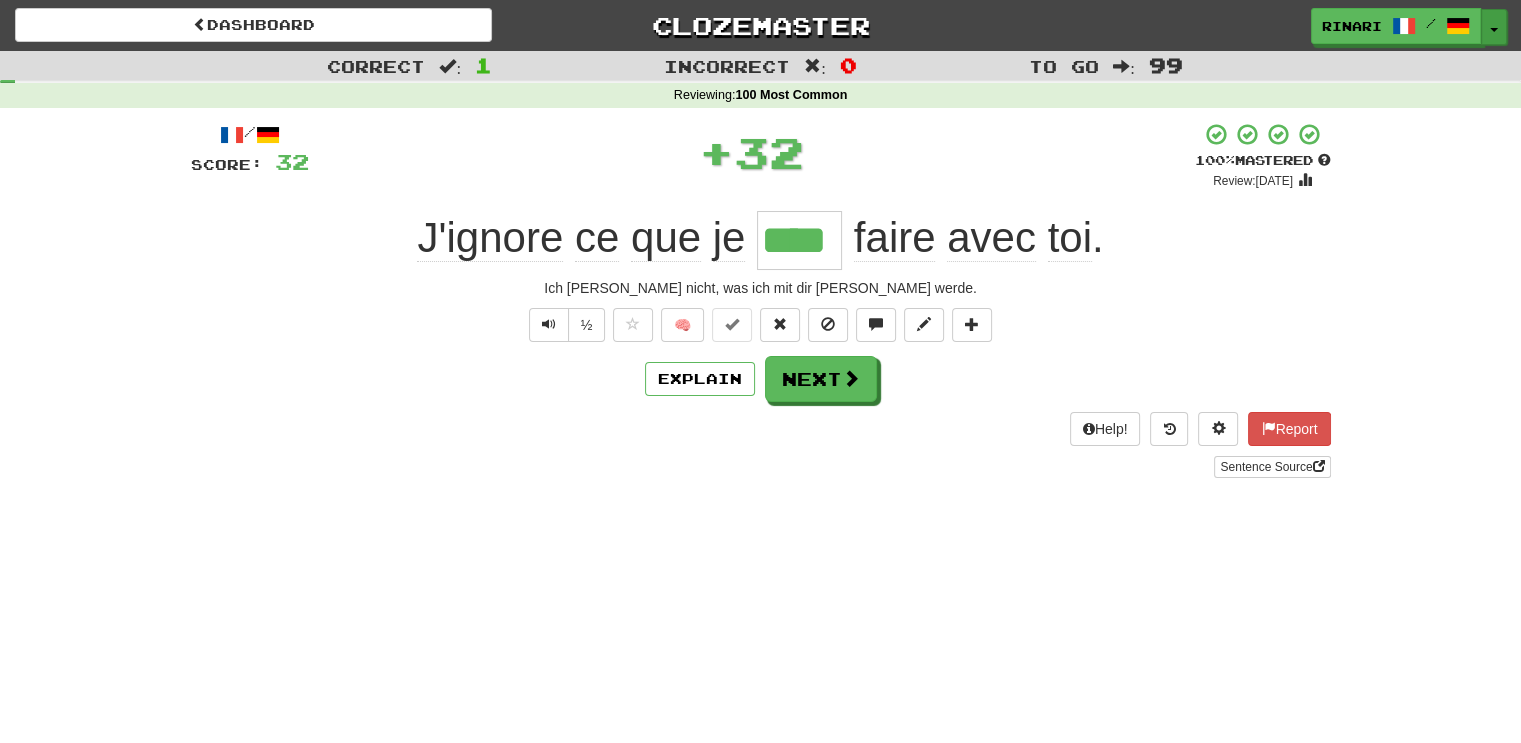 click at bounding box center (1494, 30) 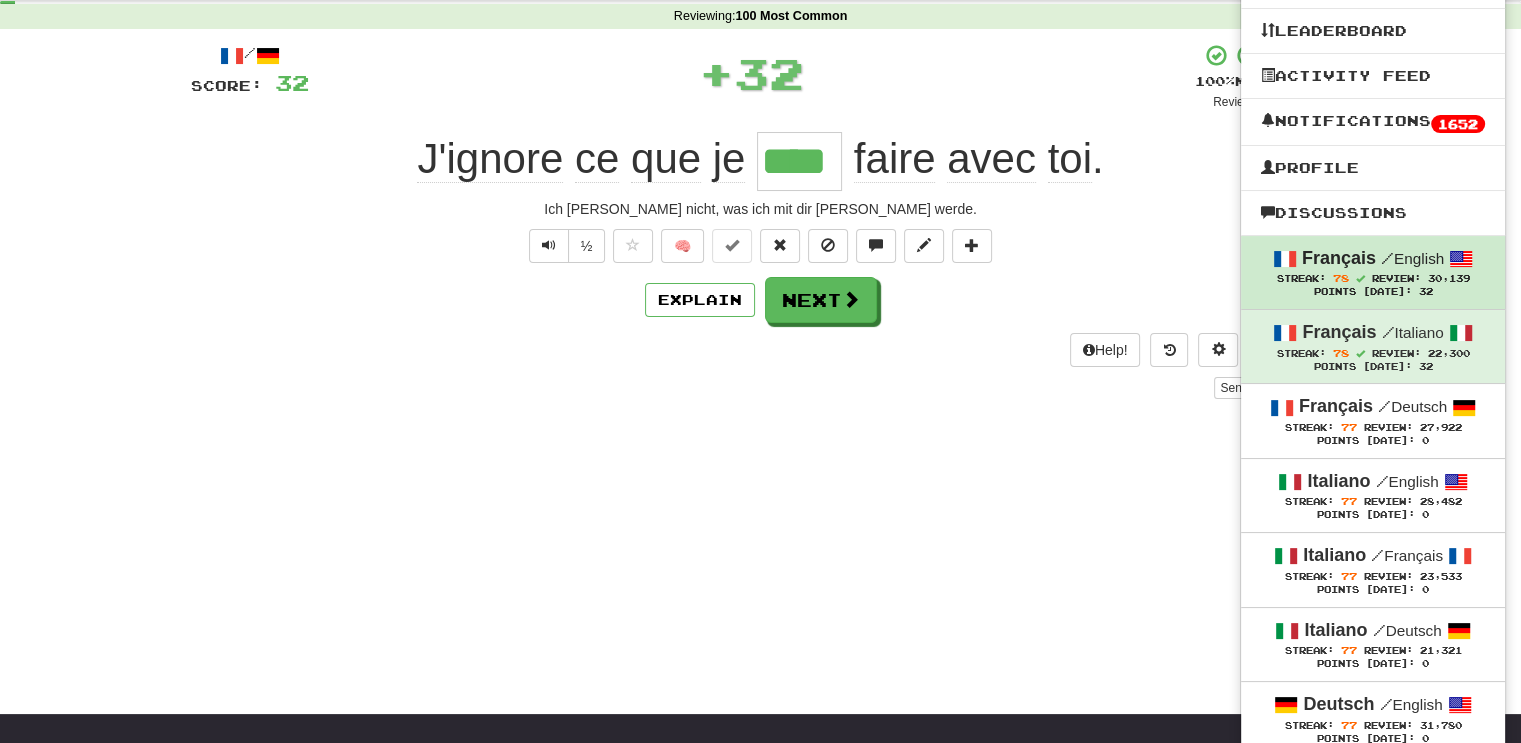 scroll, scrollTop: 83, scrollLeft: 0, axis: vertical 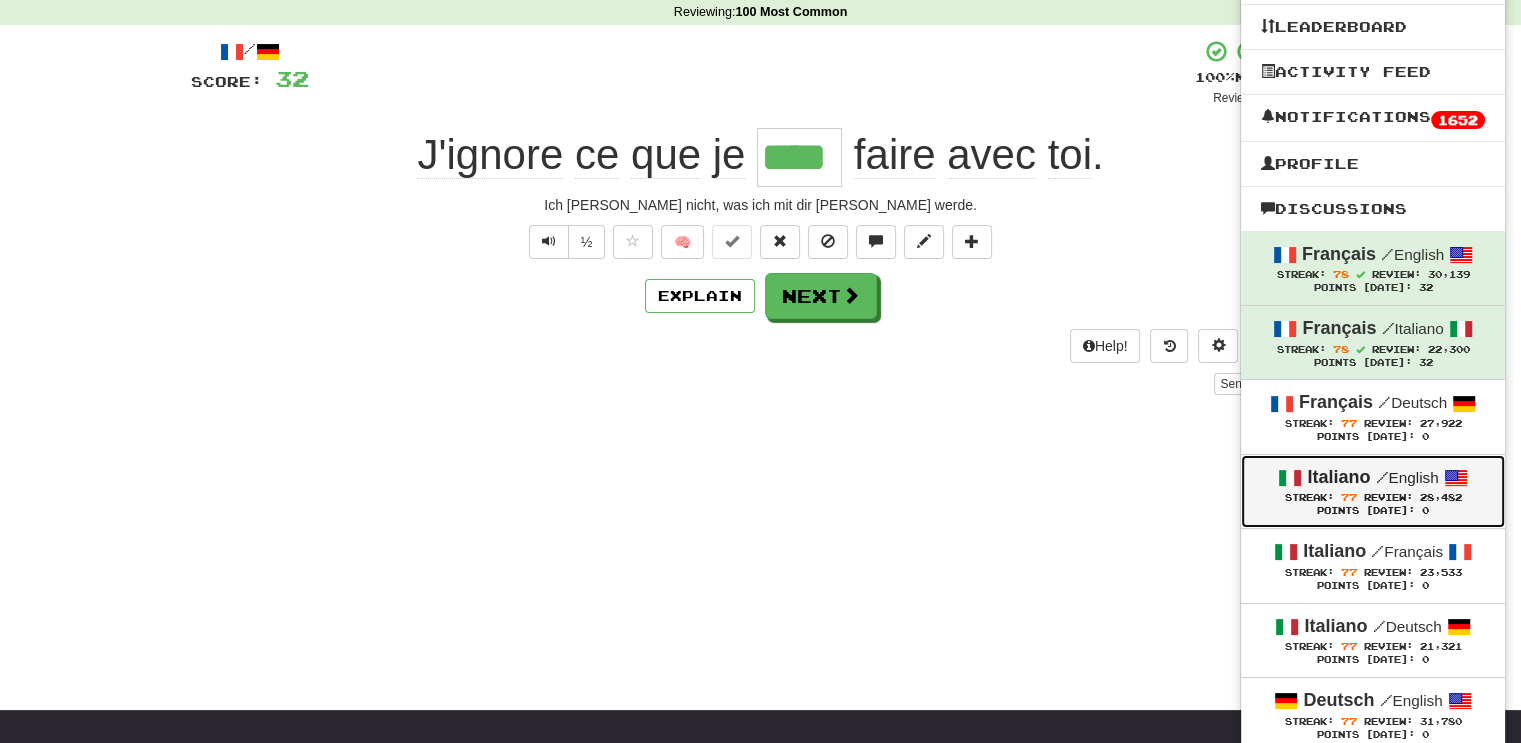 click on "/
English" at bounding box center [1406, 477] 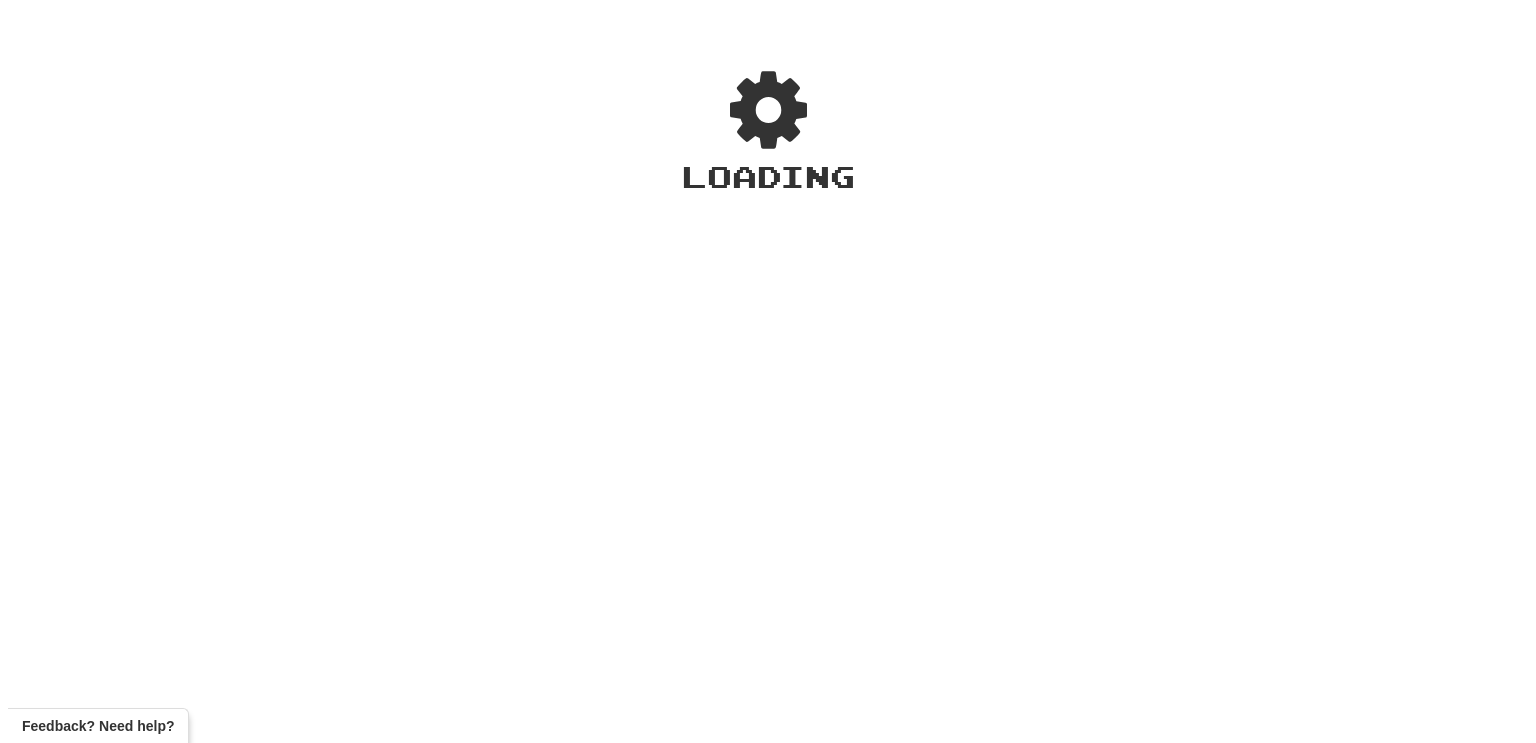 scroll, scrollTop: 0, scrollLeft: 0, axis: both 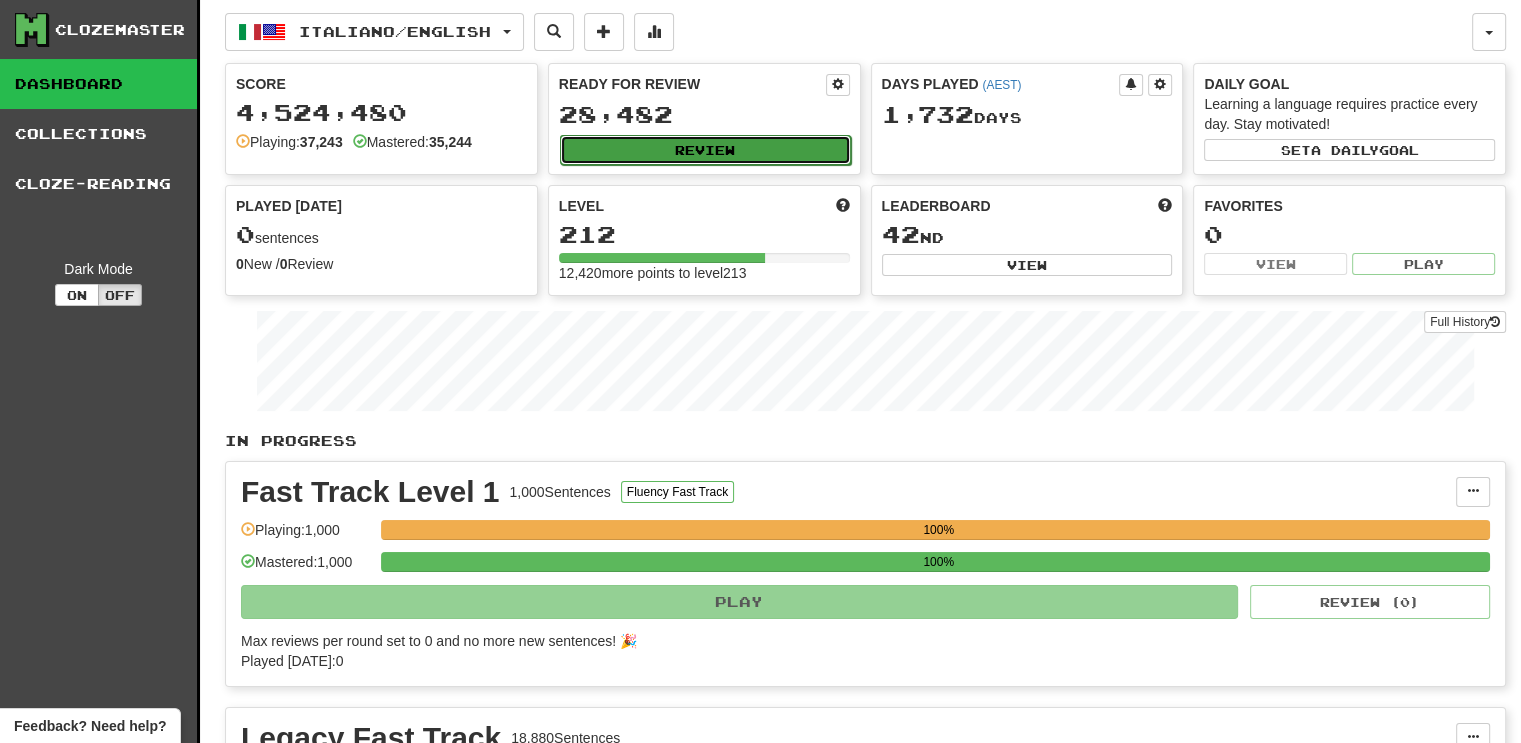 click on "Review" at bounding box center (705, 150) 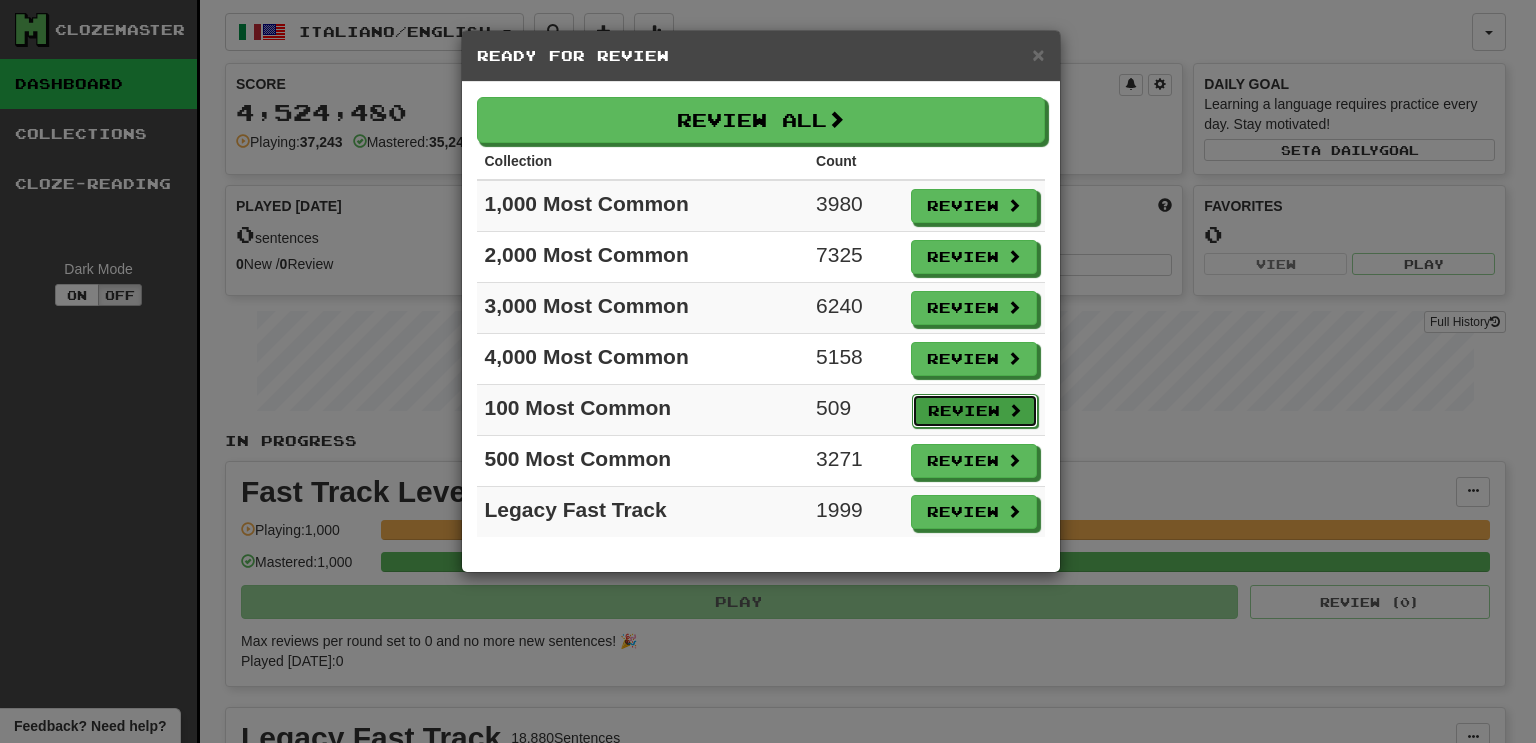 click on "Review" at bounding box center (975, 411) 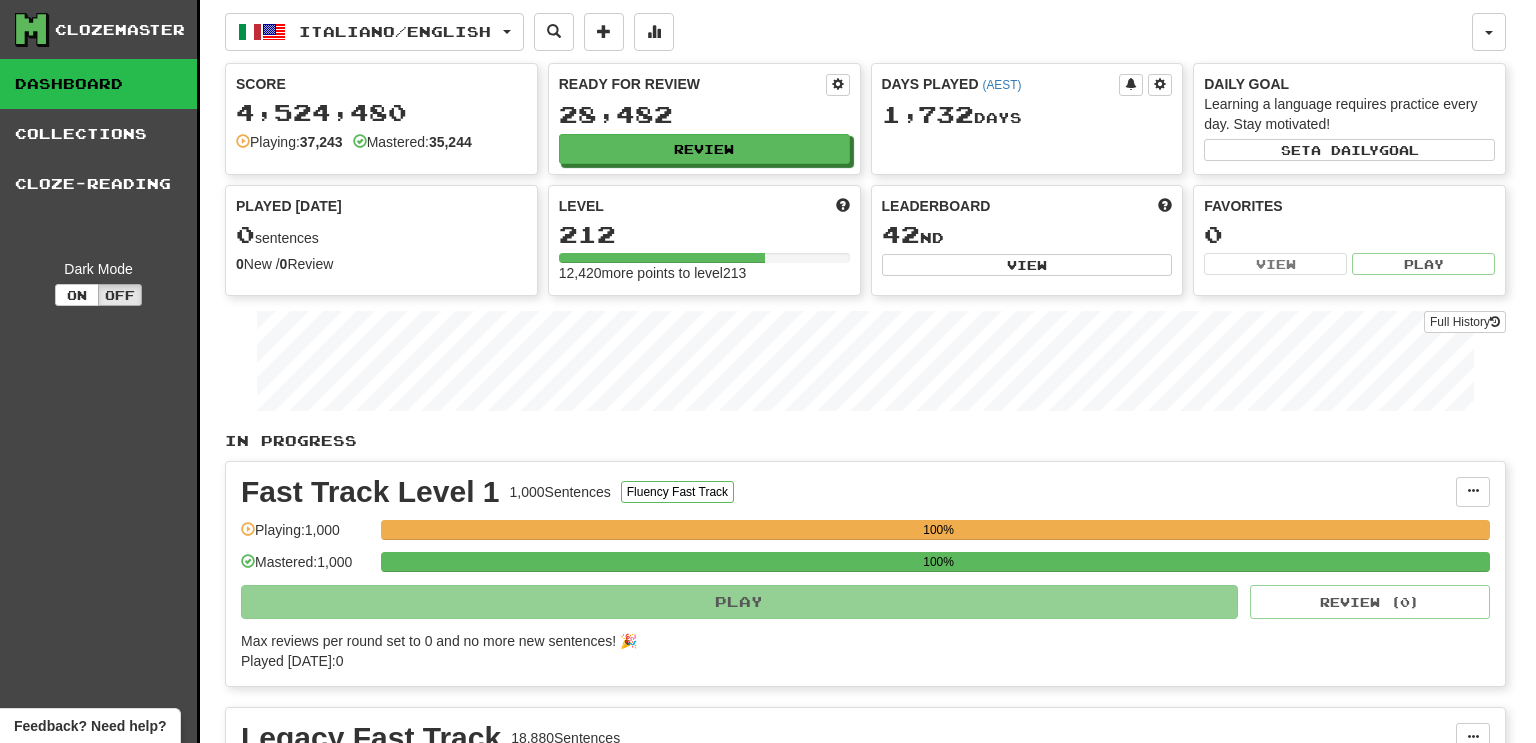 select on "***" 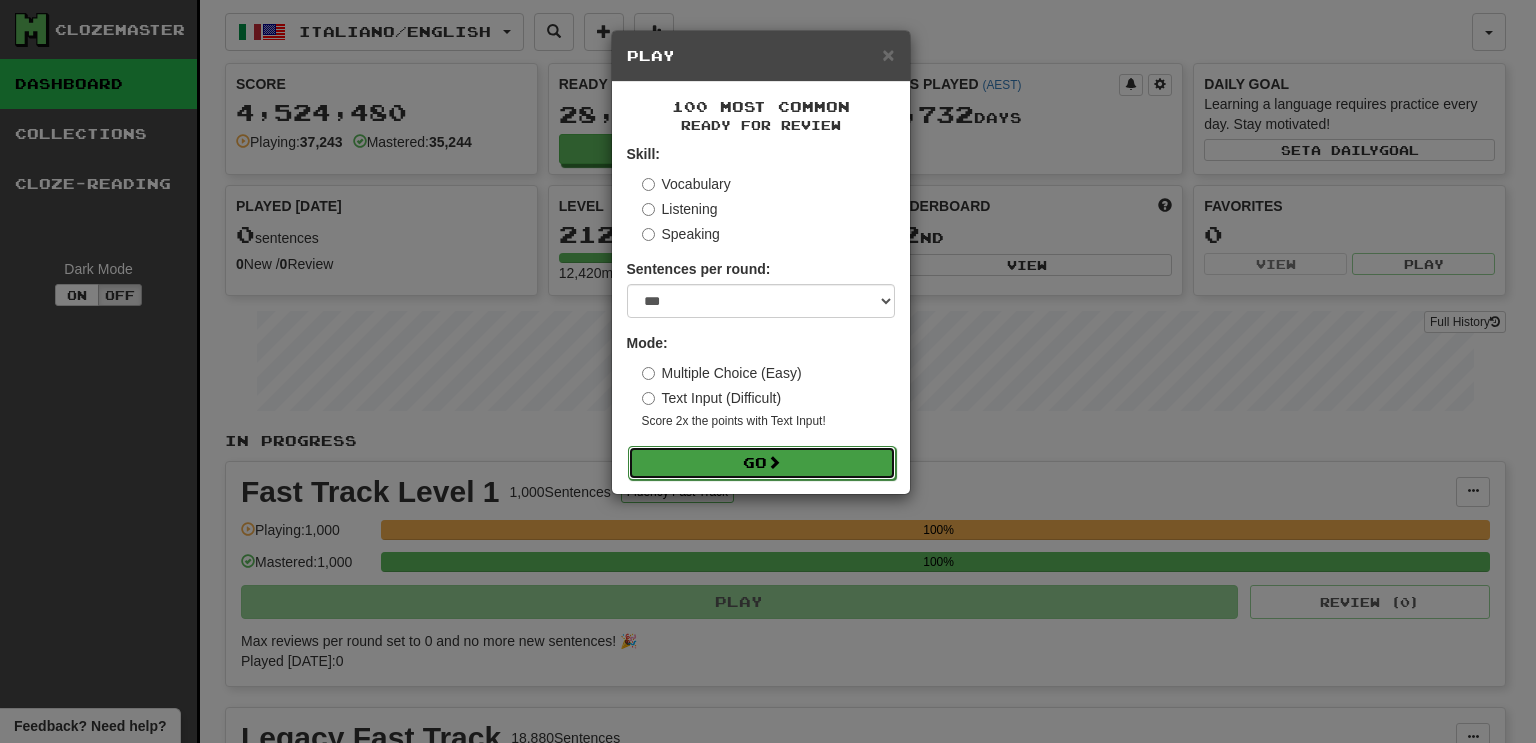 click on "Go" at bounding box center (762, 463) 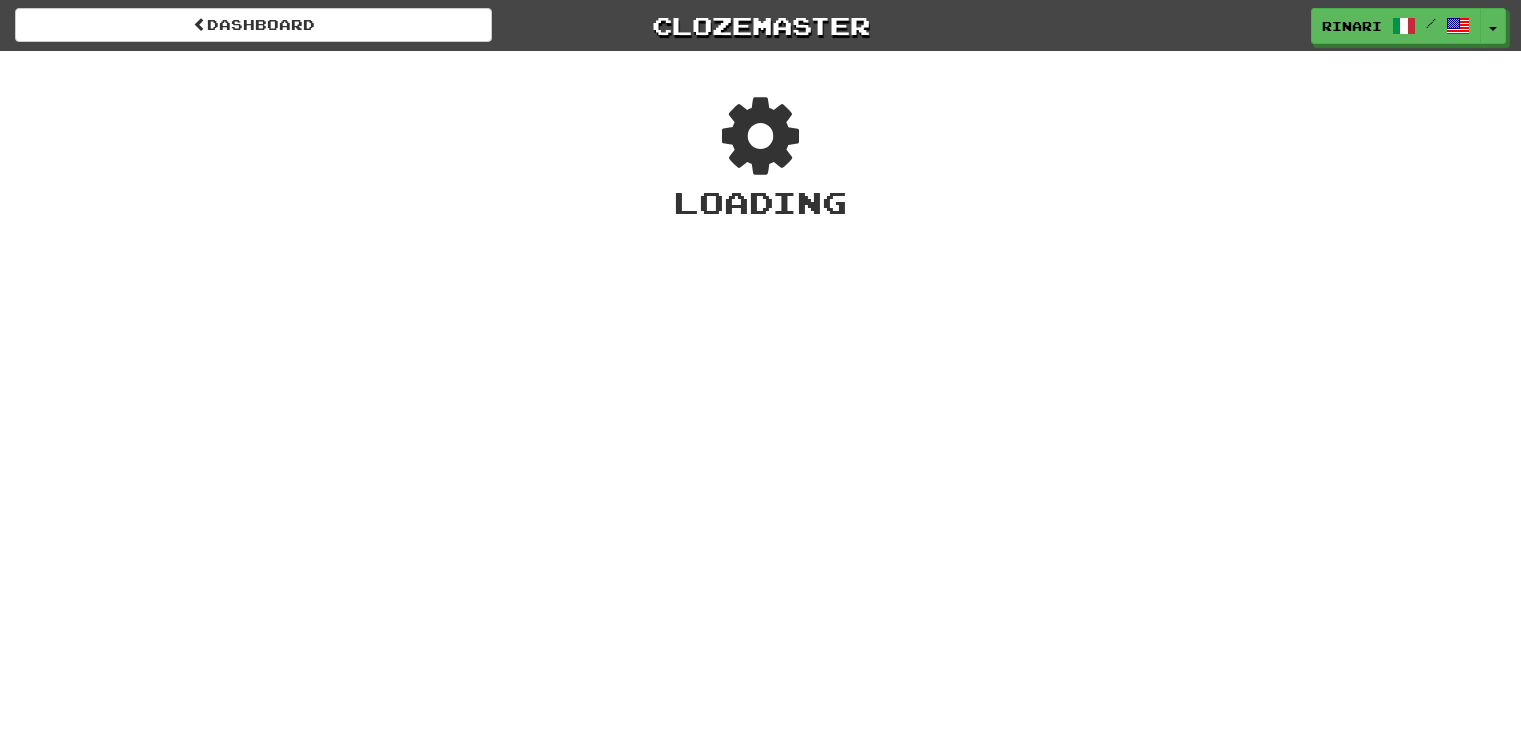 scroll, scrollTop: 0, scrollLeft: 0, axis: both 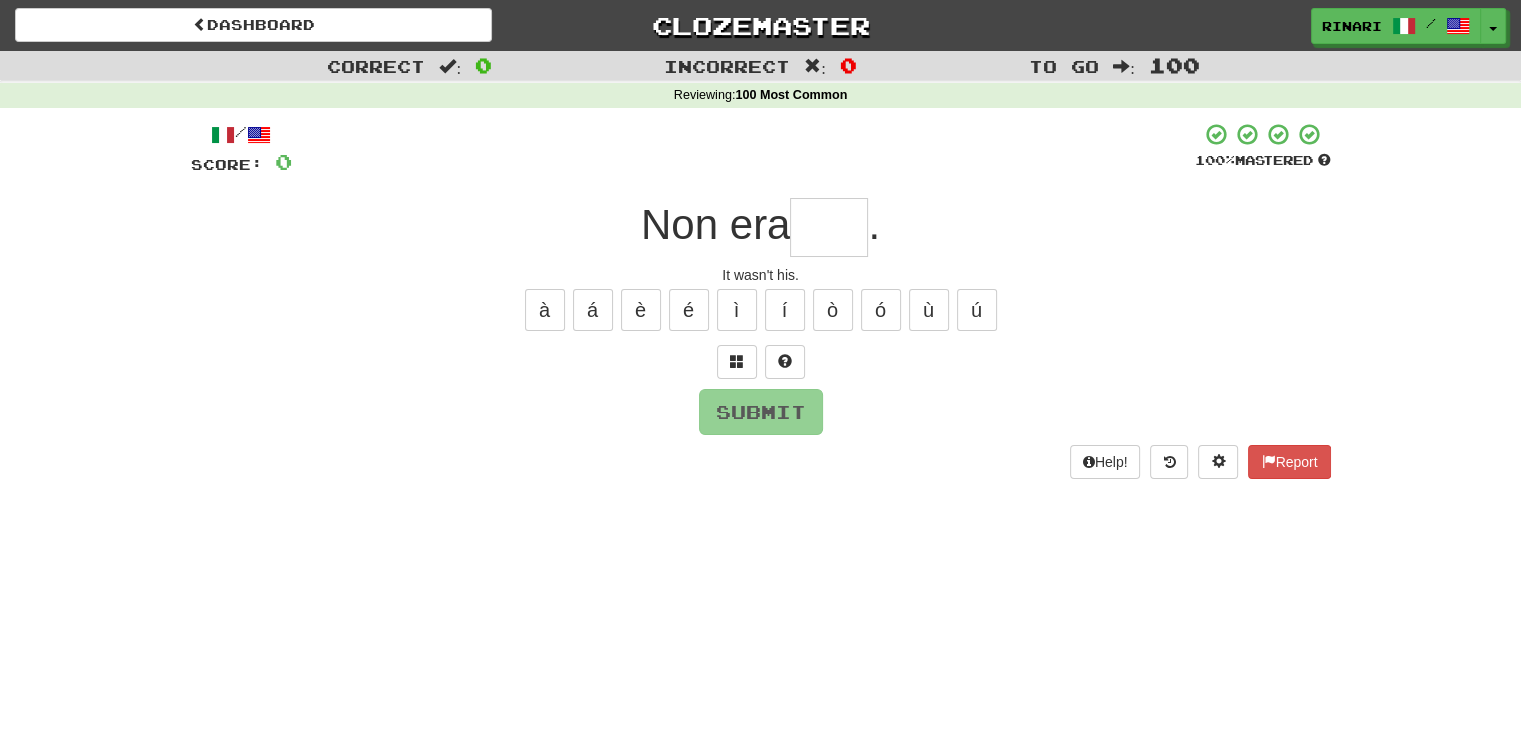 type on "*" 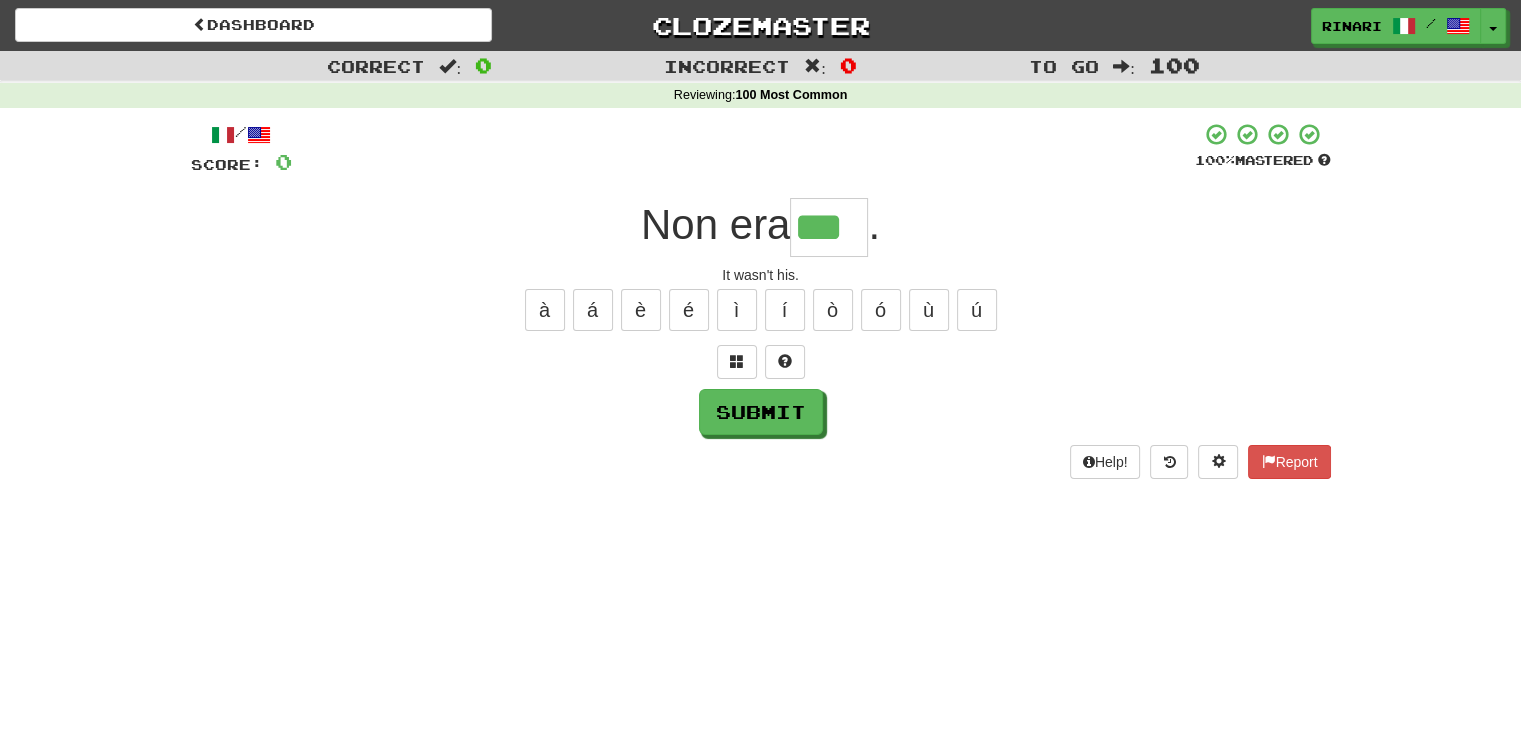 type on "***" 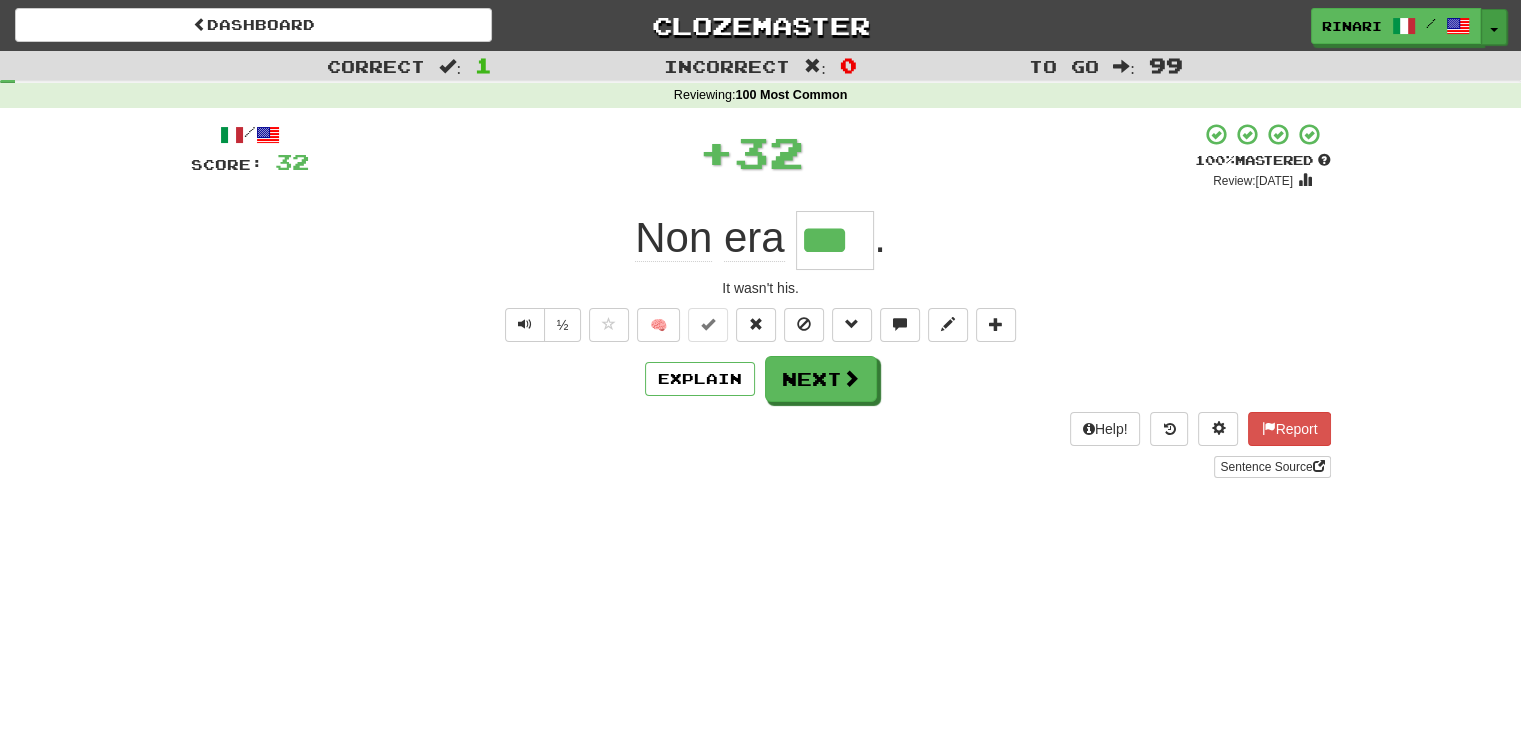 click on "Toggle Dropdown" at bounding box center [1494, 27] 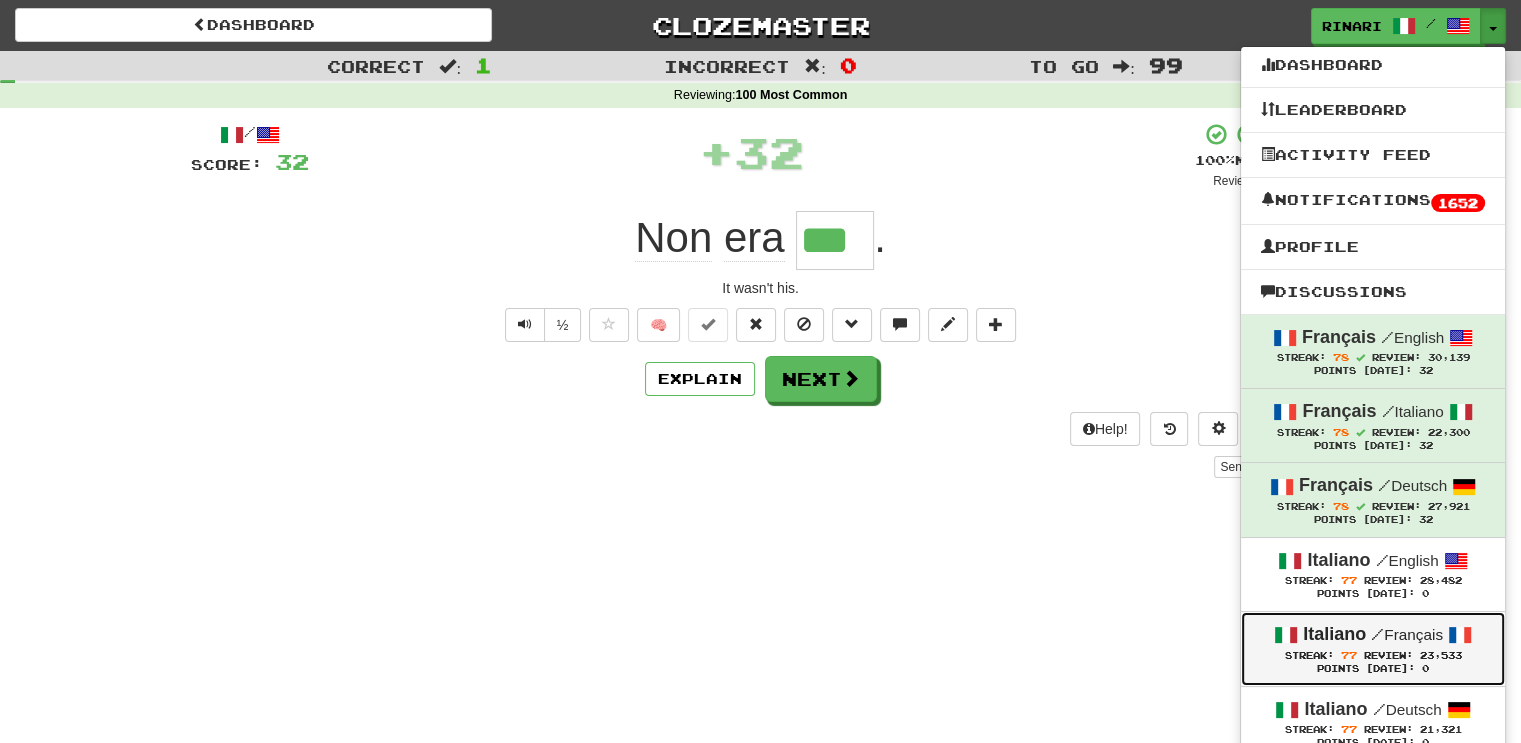 click on "Review:" at bounding box center [1388, 655] 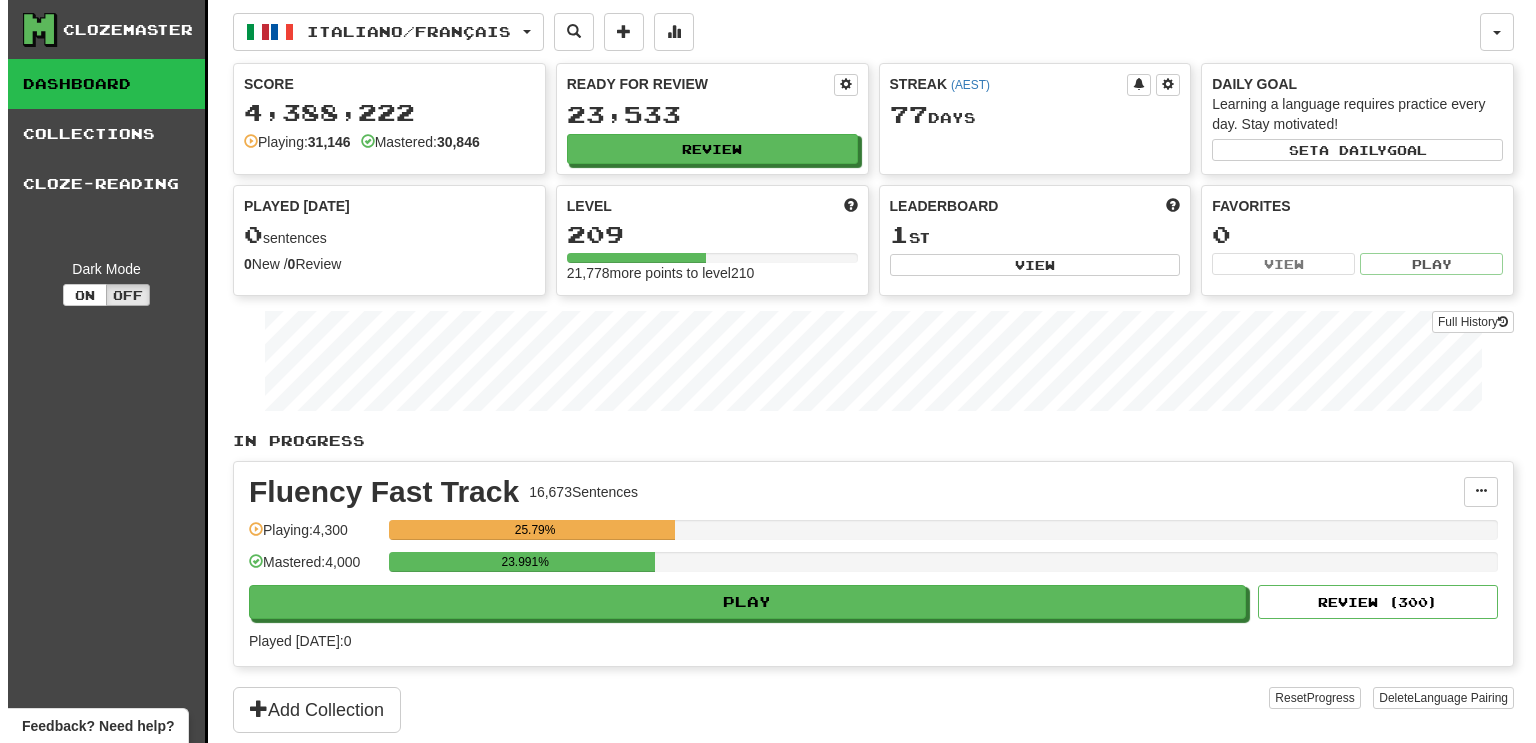 scroll, scrollTop: 0, scrollLeft: 0, axis: both 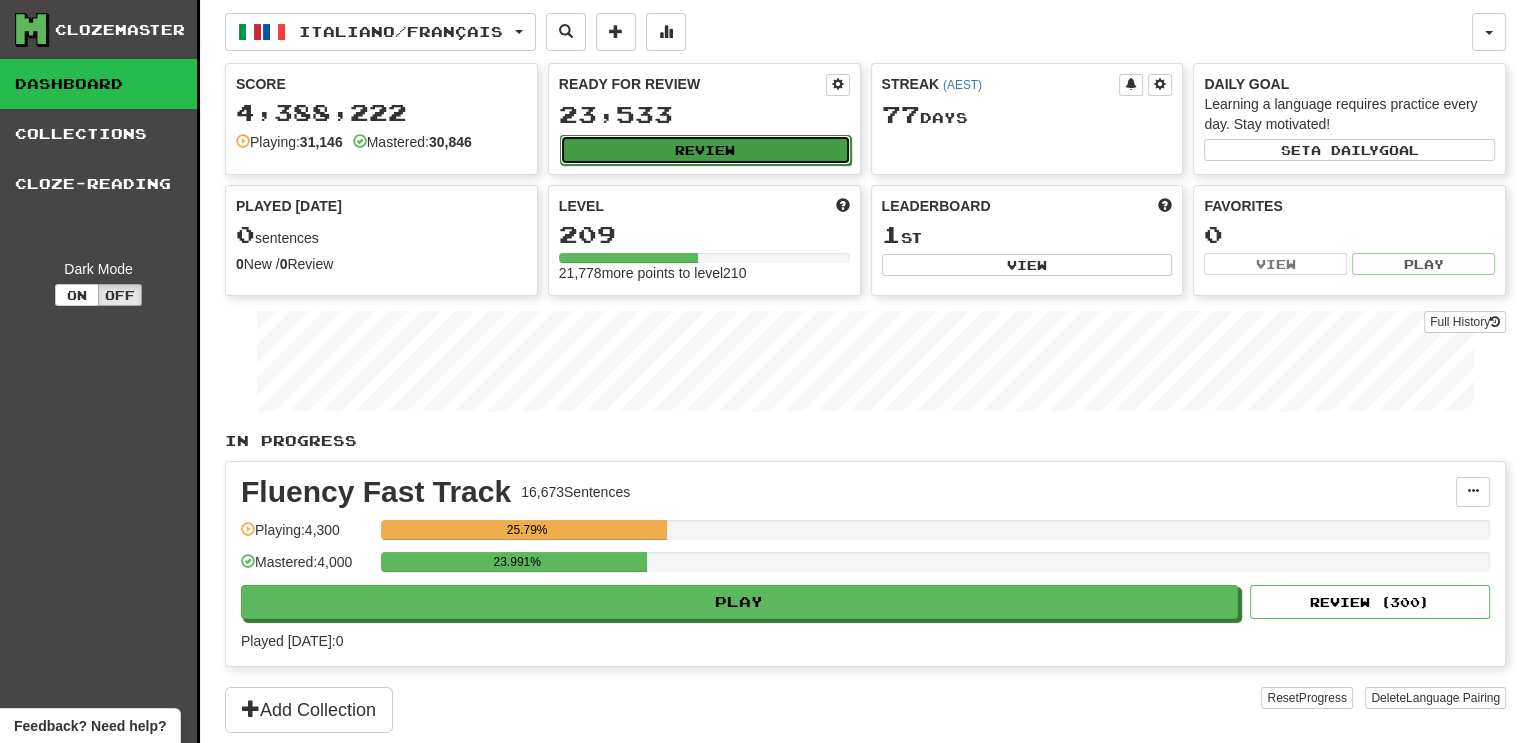click on "Review" at bounding box center (705, 150) 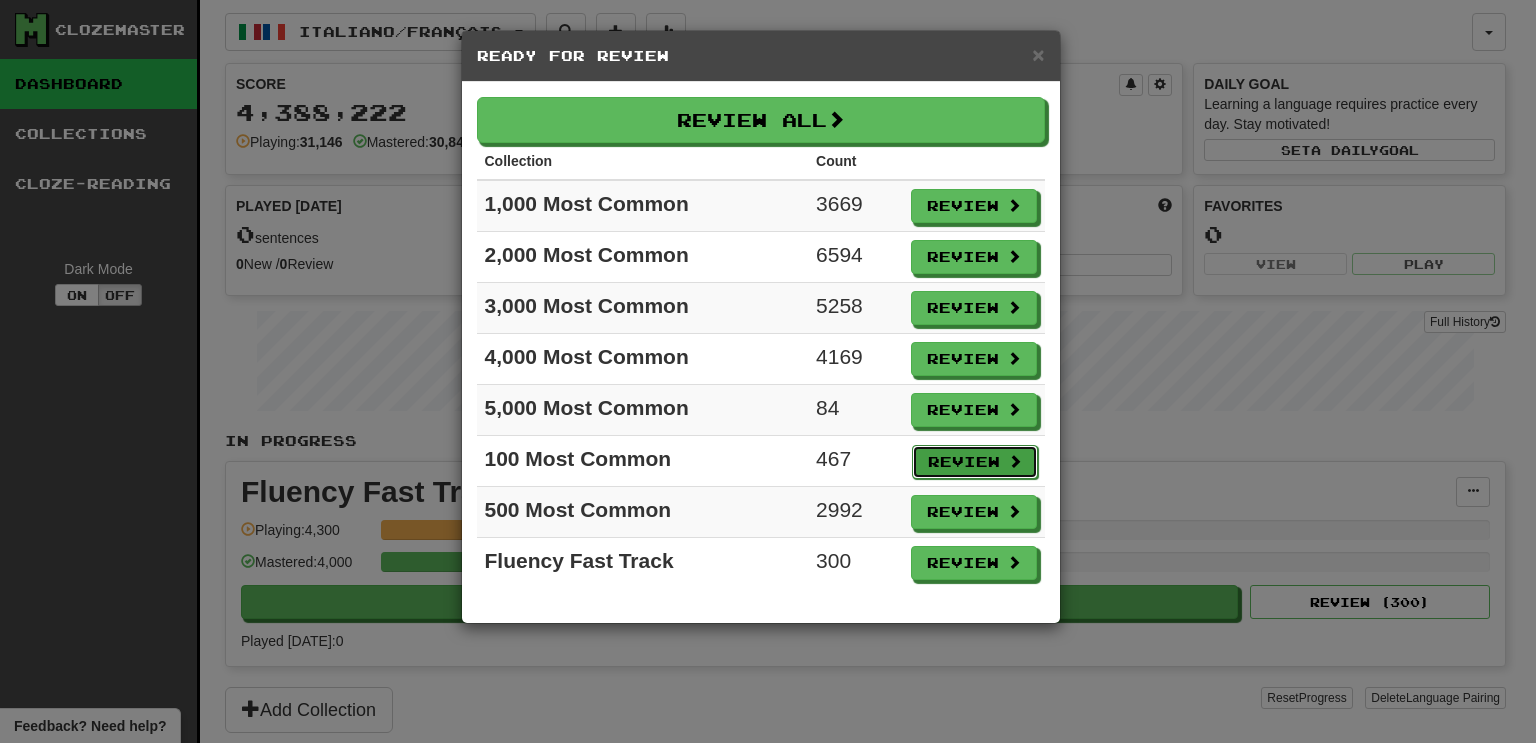 click on "Review" at bounding box center (975, 462) 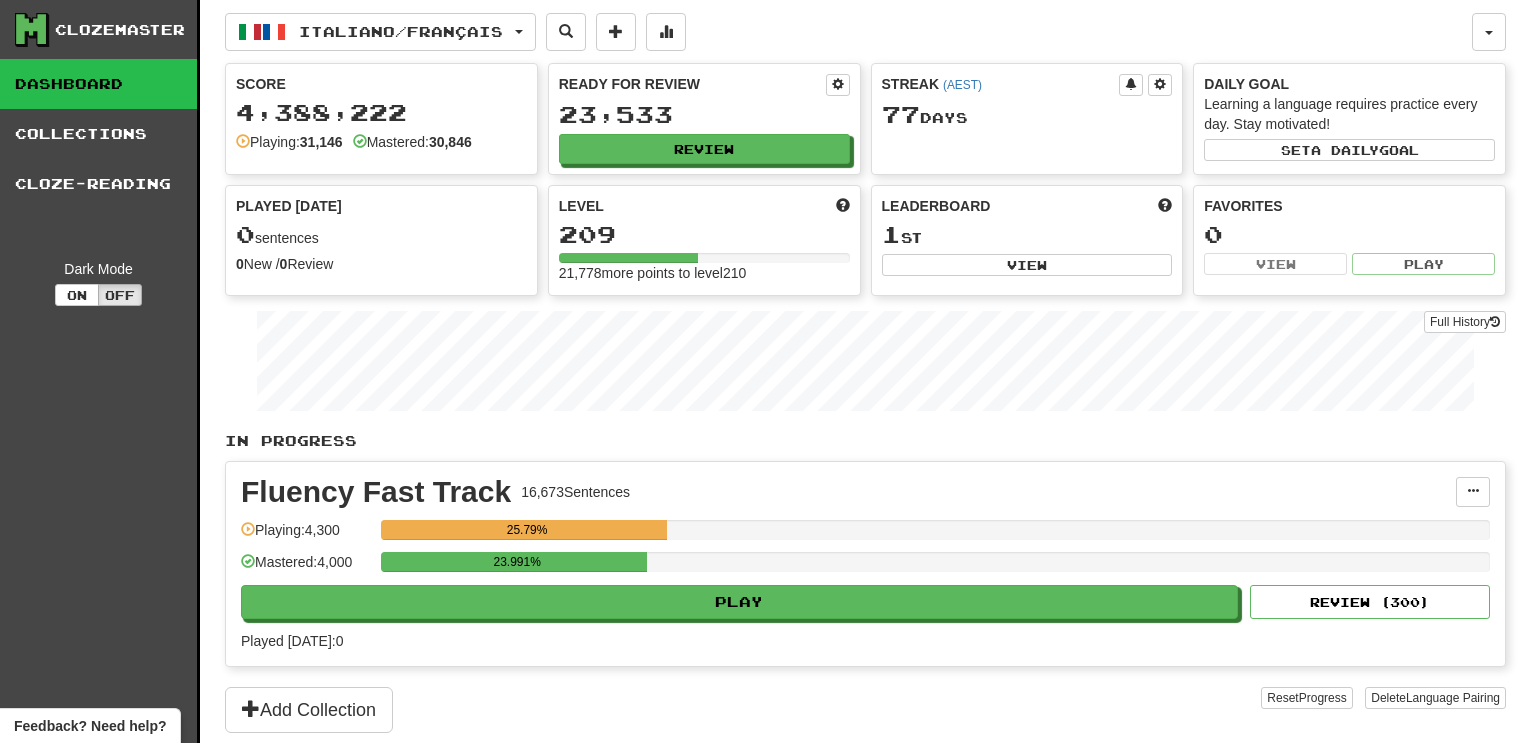 select on "***" 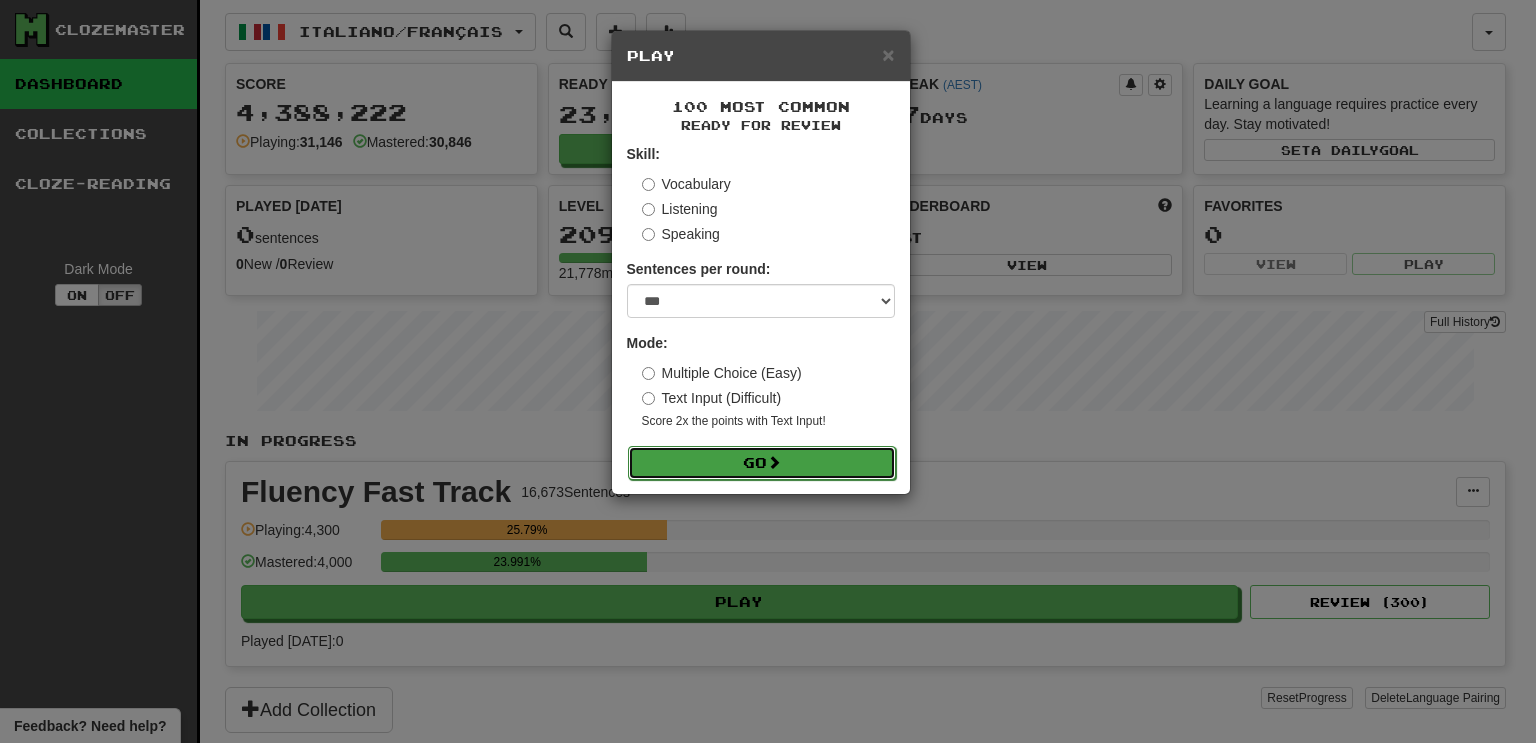click on "Go" at bounding box center (762, 463) 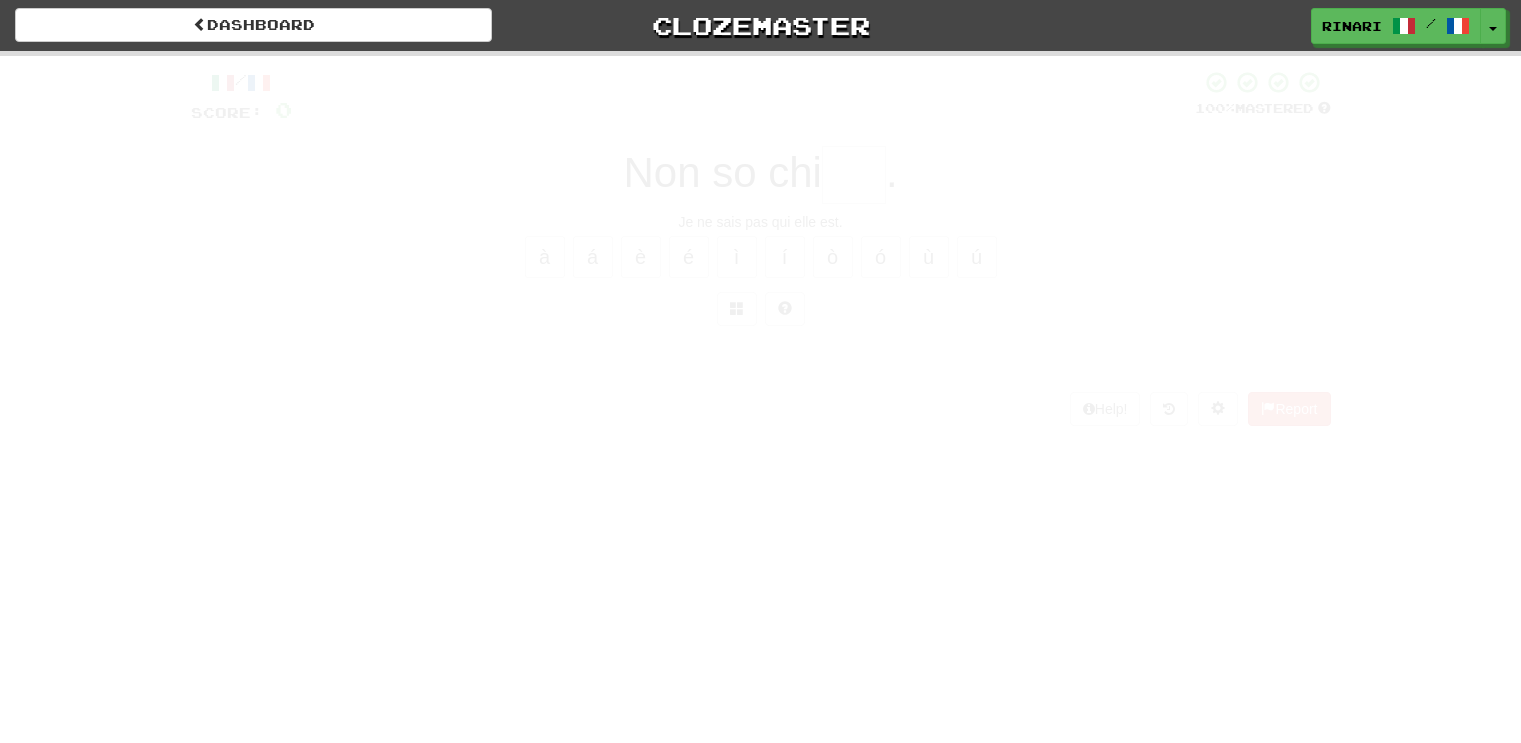 scroll, scrollTop: 0, scrollLeft: 0, axis: both 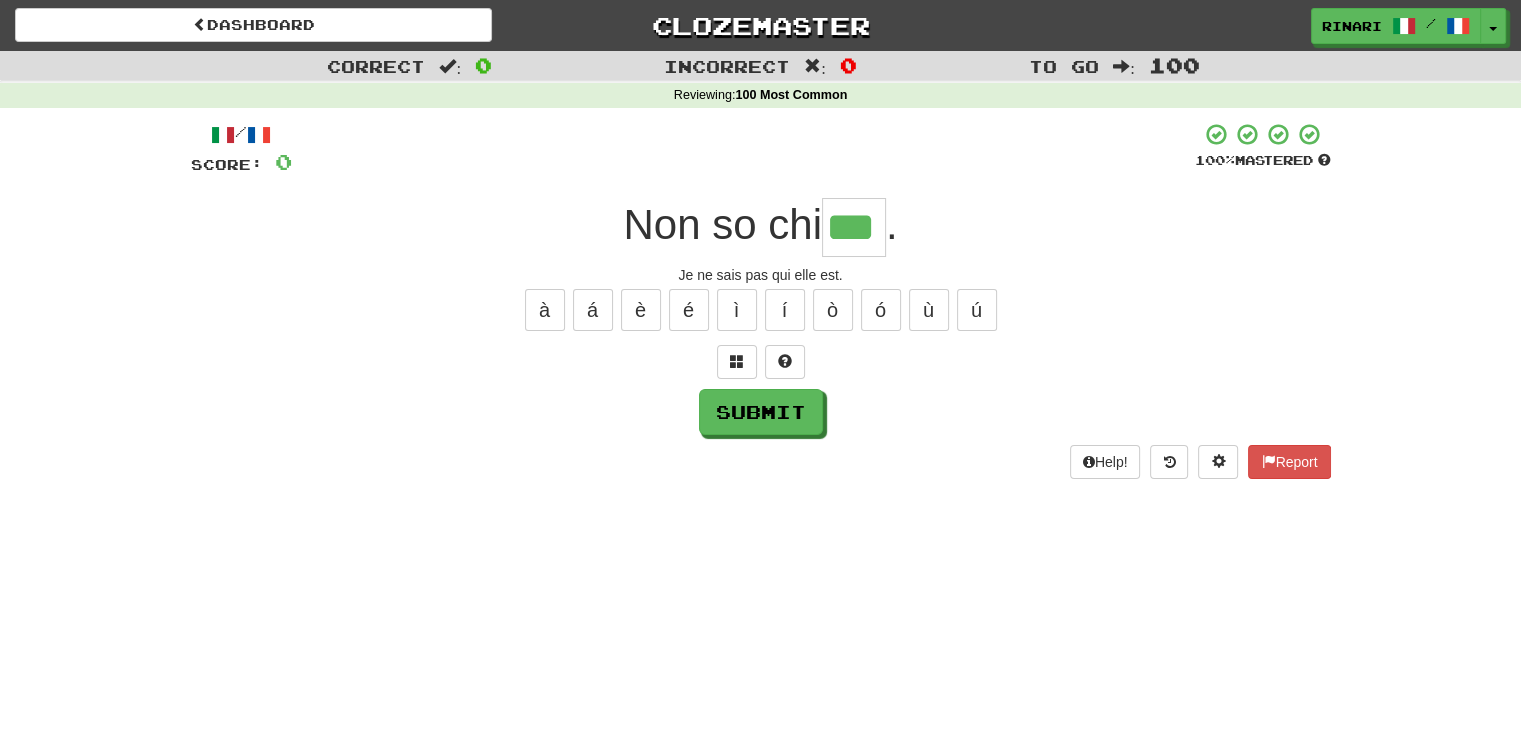 type on "***" 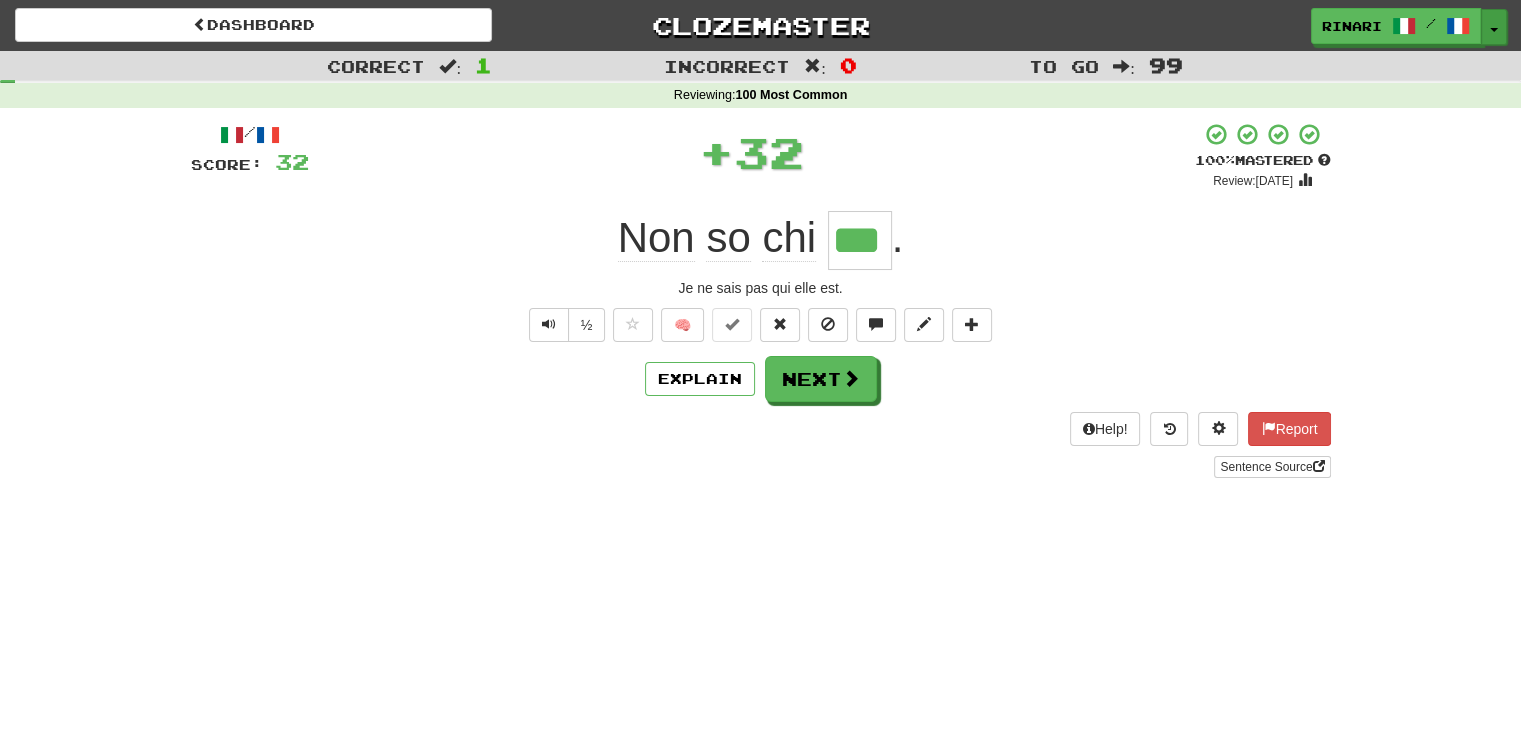 click on "Toggle Dropdown" at bounding box center [1494, 27] 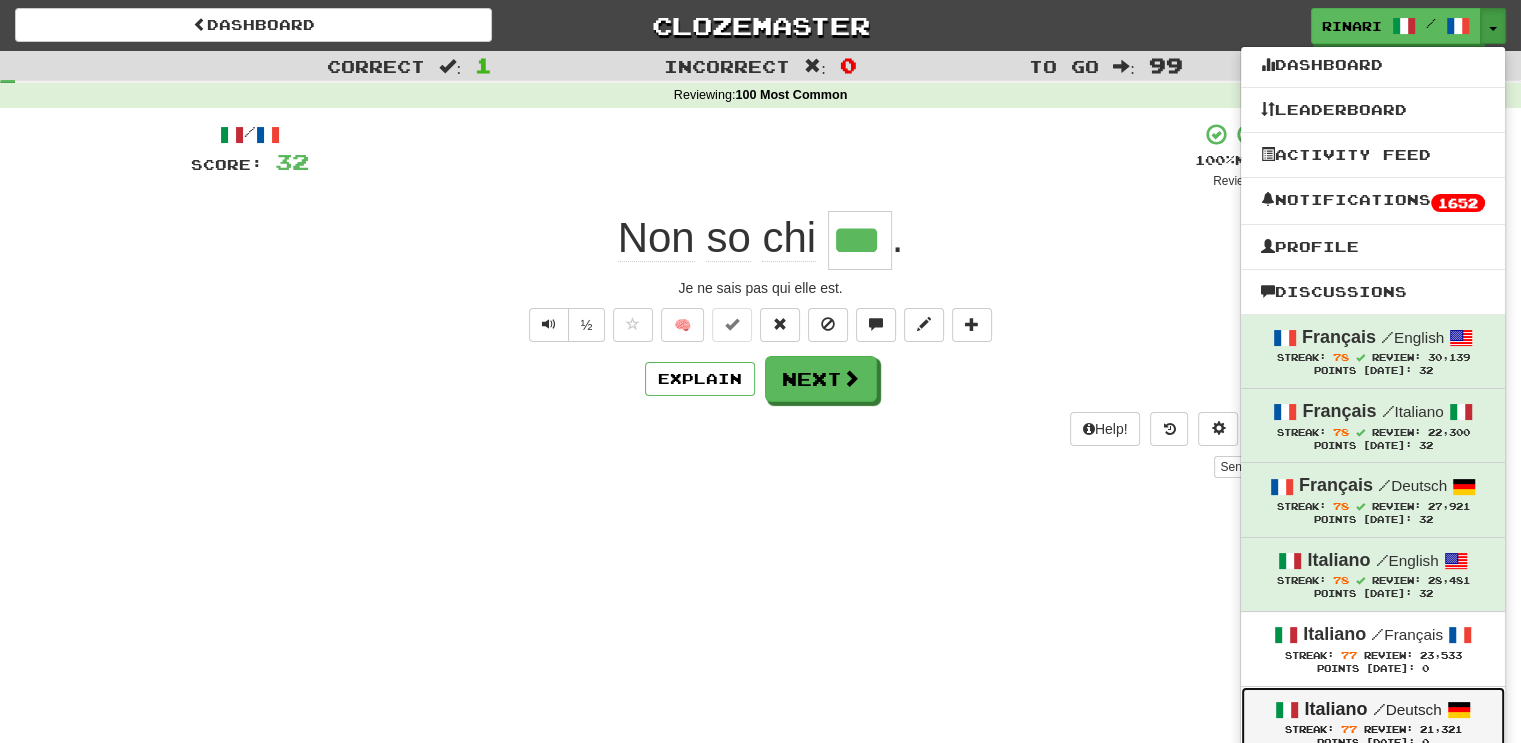 click on "/
Deutsch" at bounding box center [1406, 709] 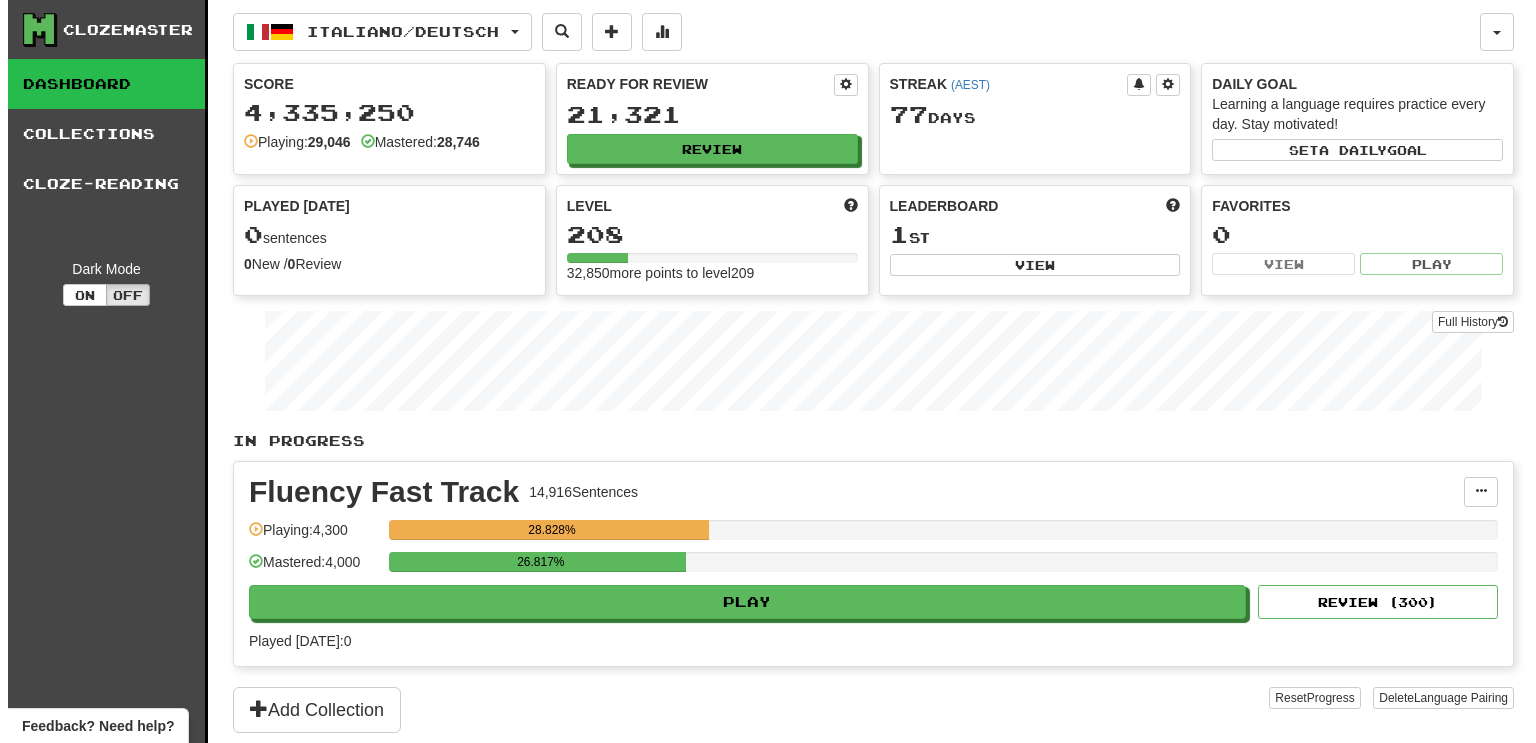 scroll, scrollTop: 0, scrollLeft: 0, axis: both 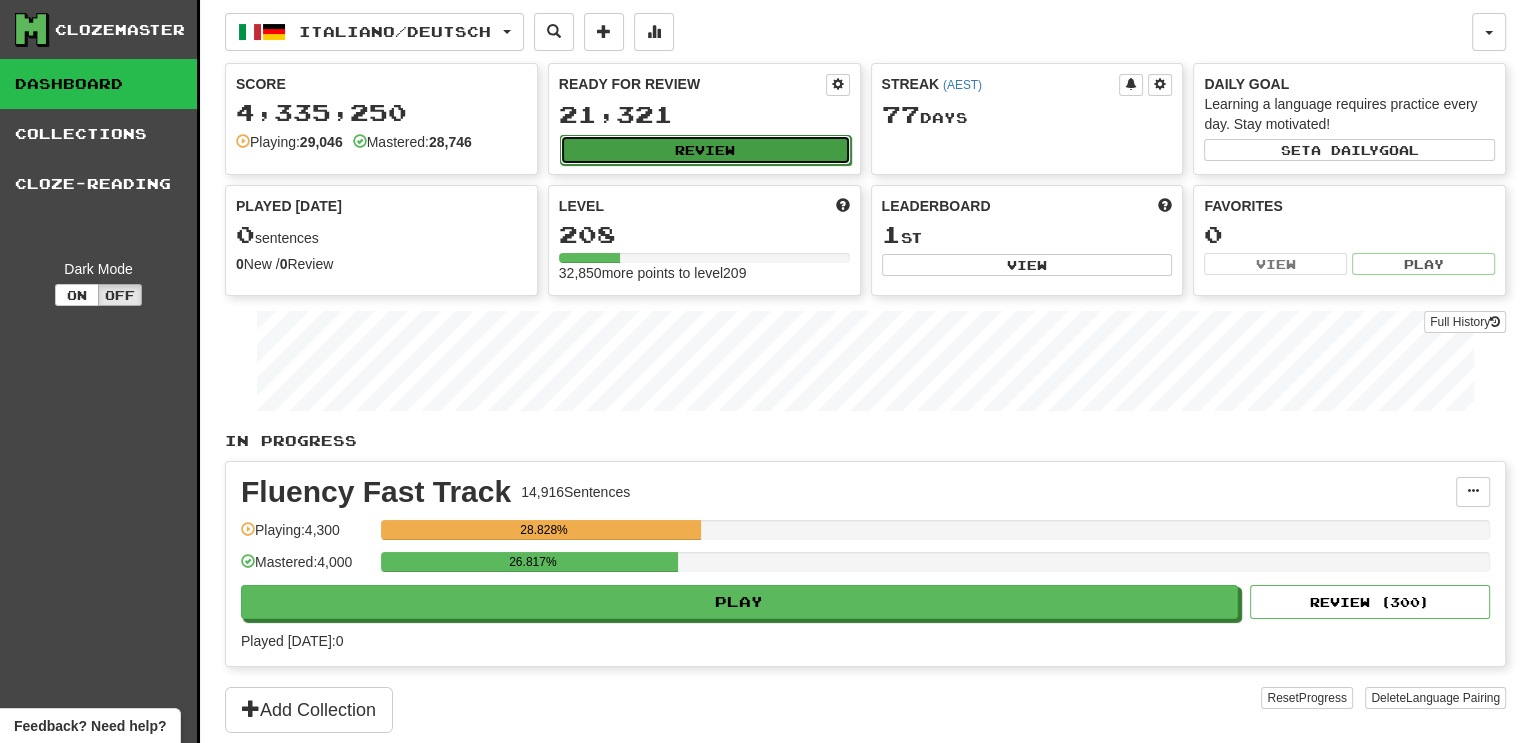 click on "Review" at bounding box center [705, 150] 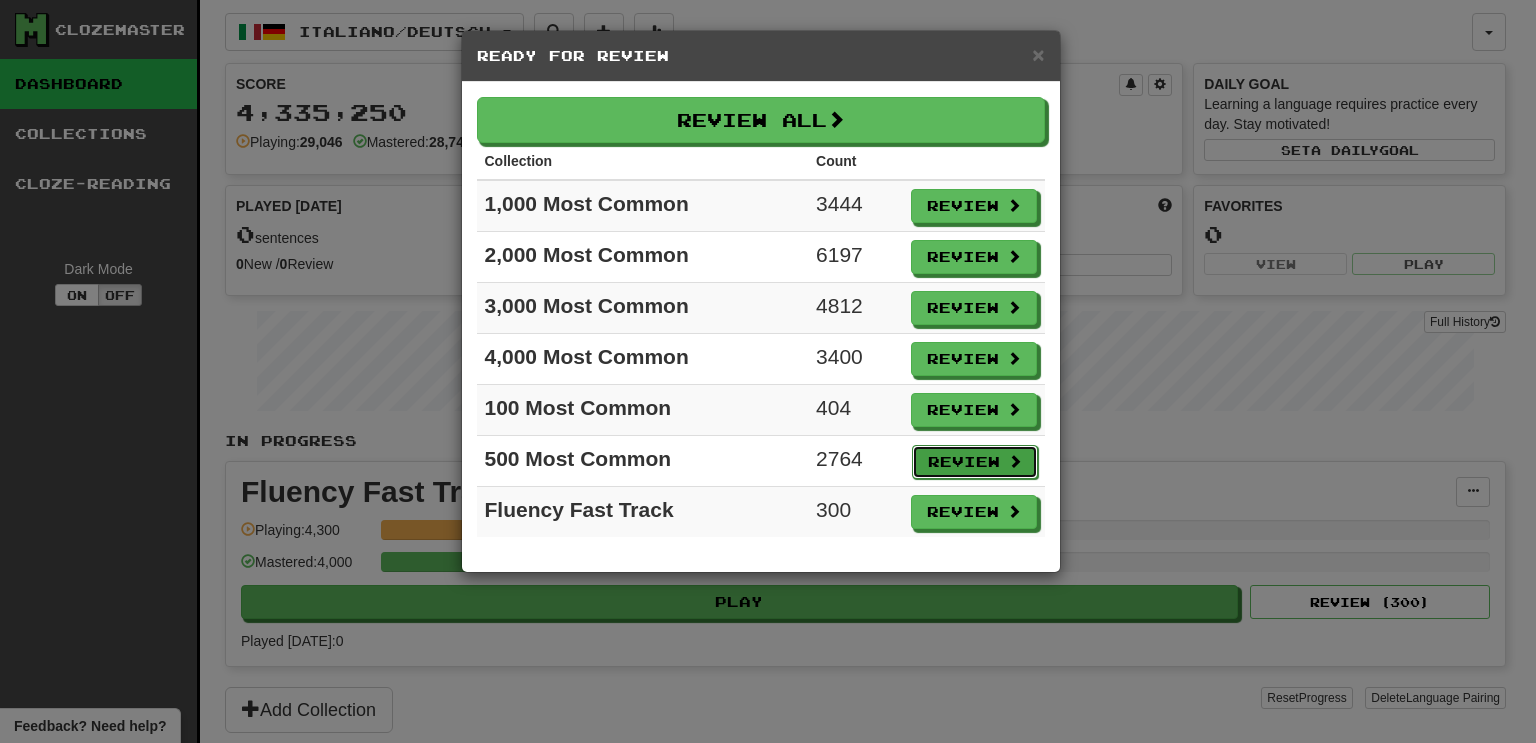 click on "Review" at bounding box center [975, 462] 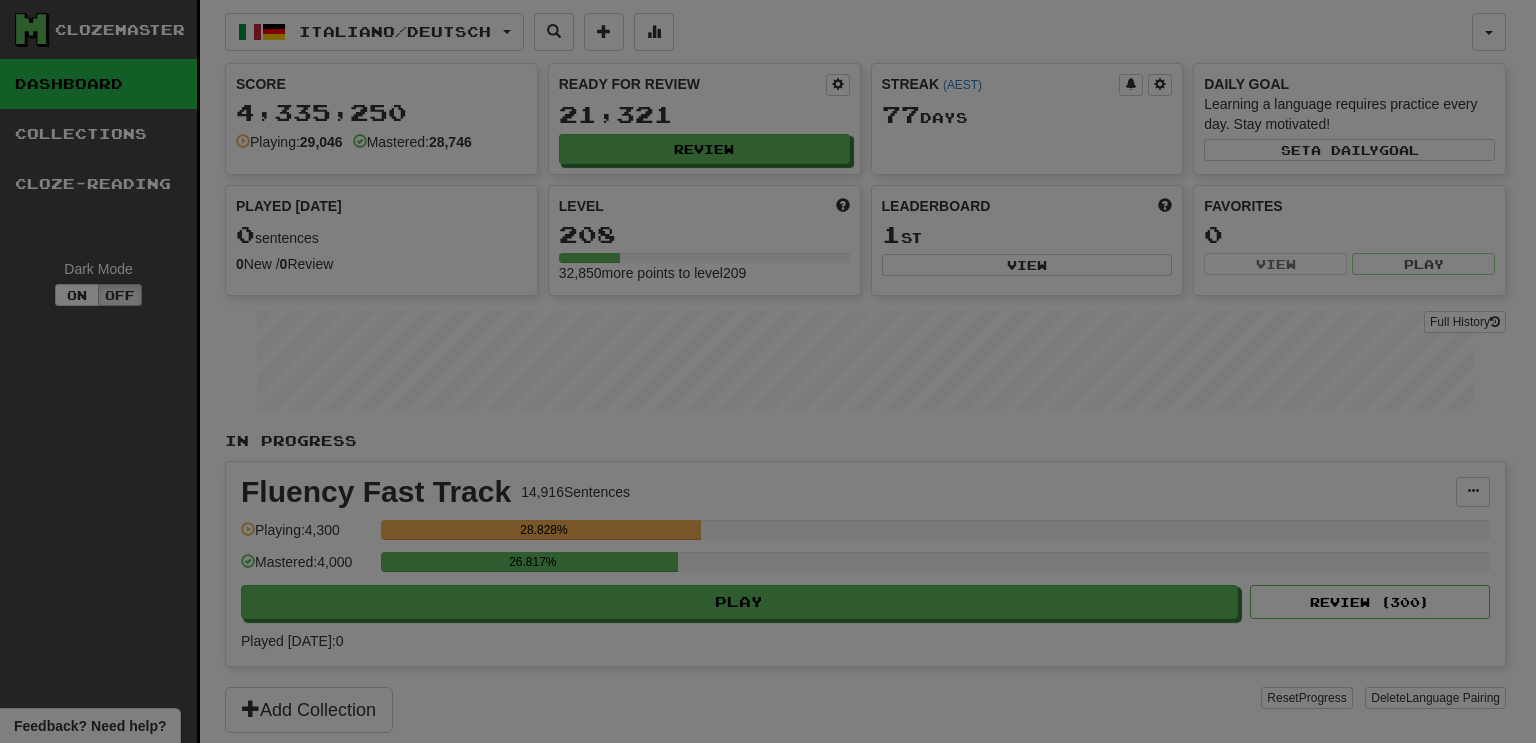 select on "***" 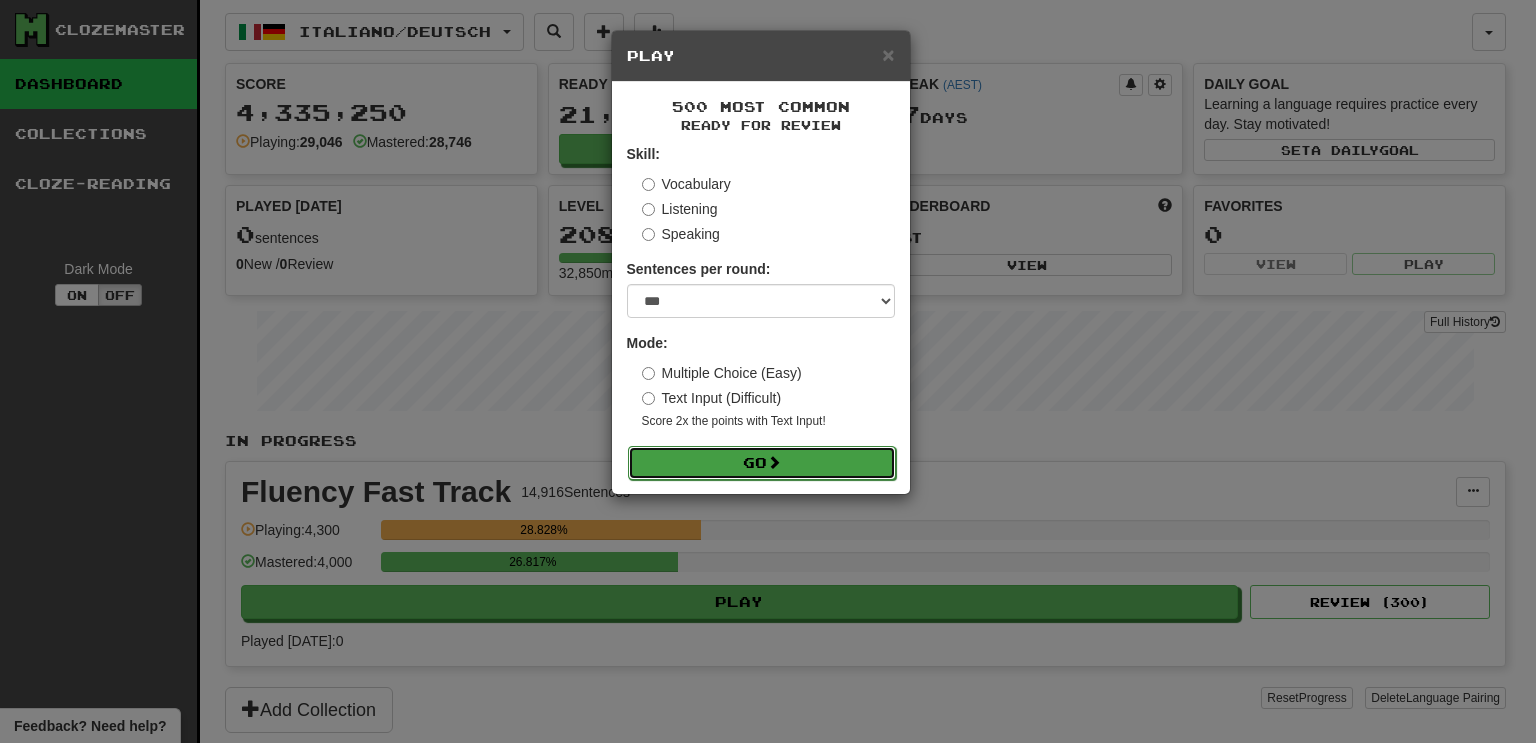 click on "Go" at bounding box center [762, 463] 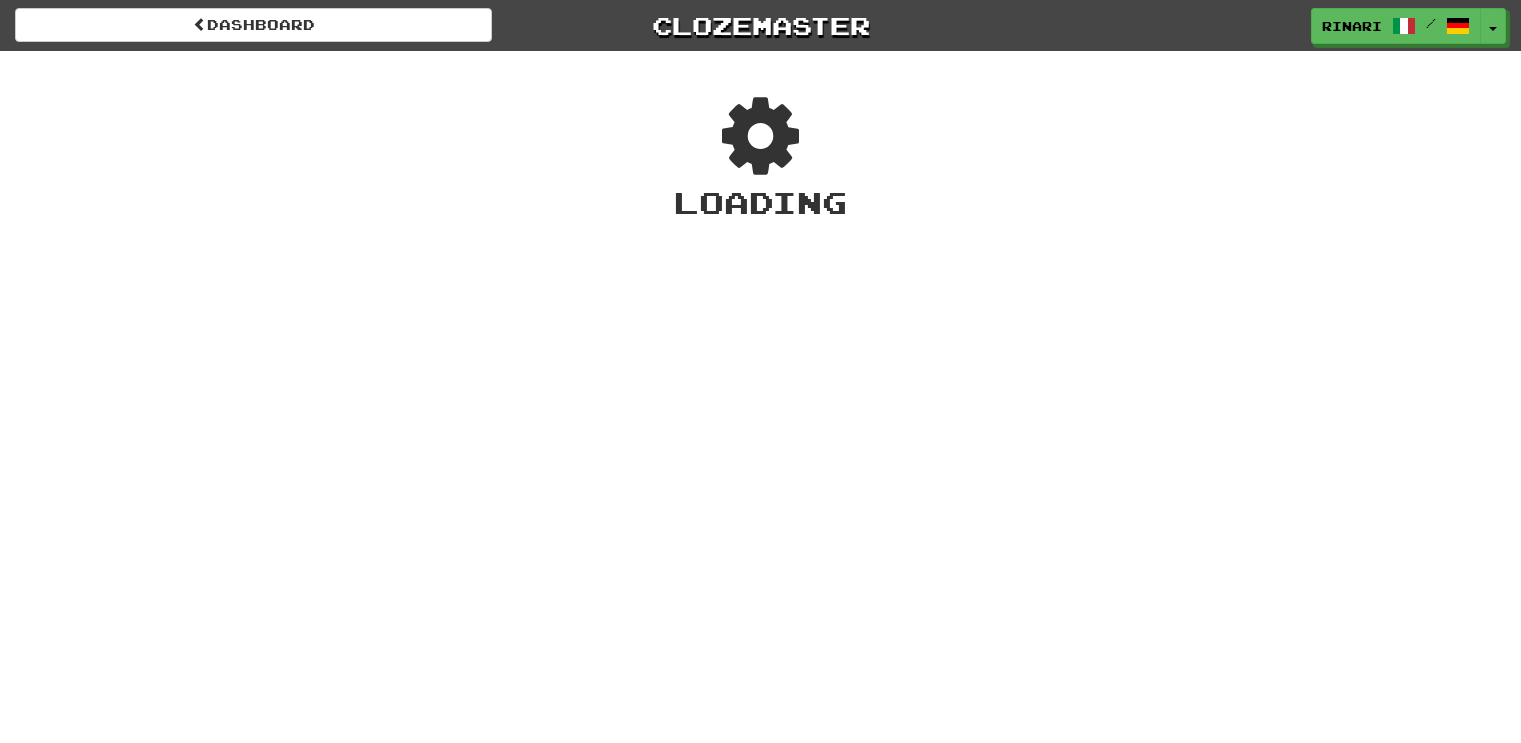 scroll, scrollTop: 0, scrollLeft: 0, axis: both 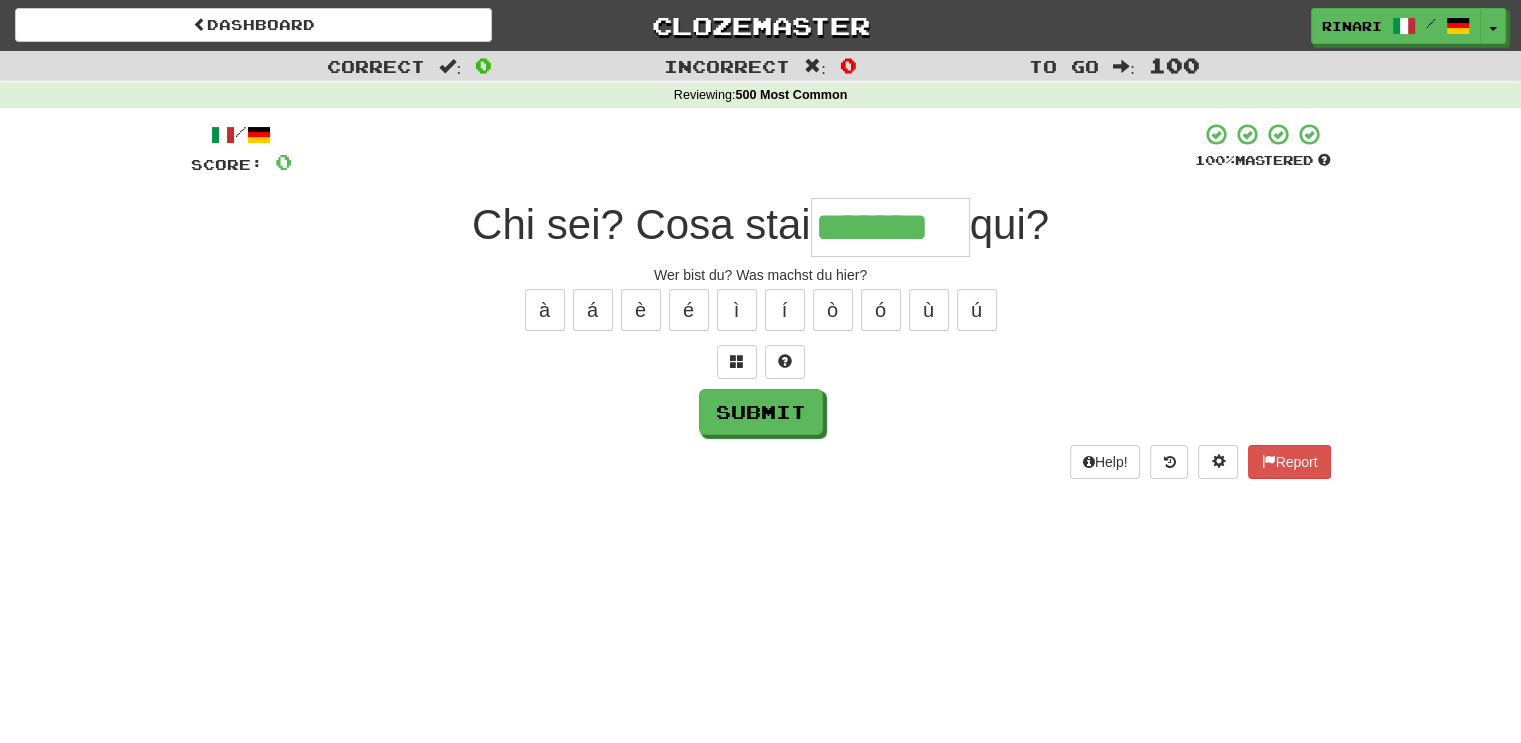 type on "*******" 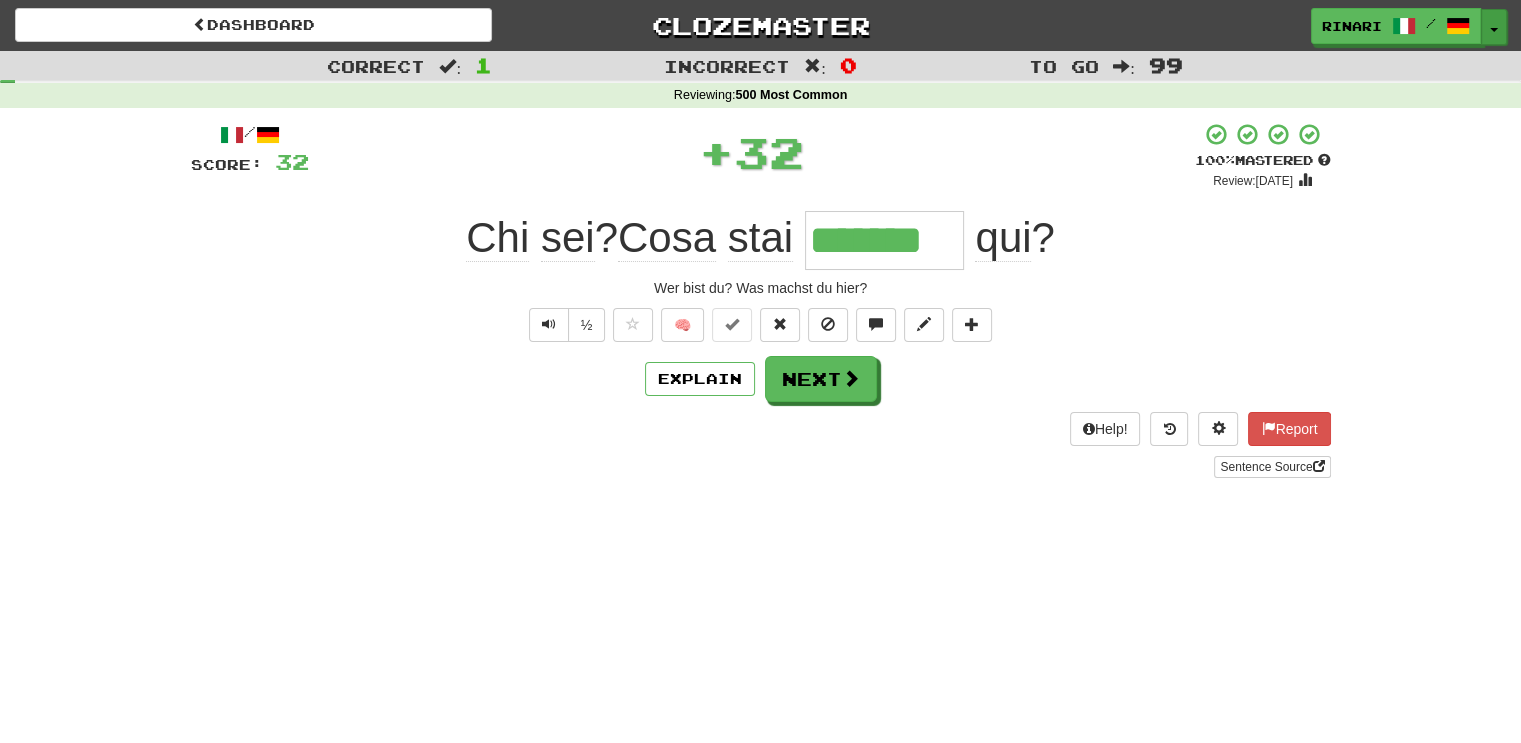 click on "Toggle Dropdown" at bounding box center [1494, 27] 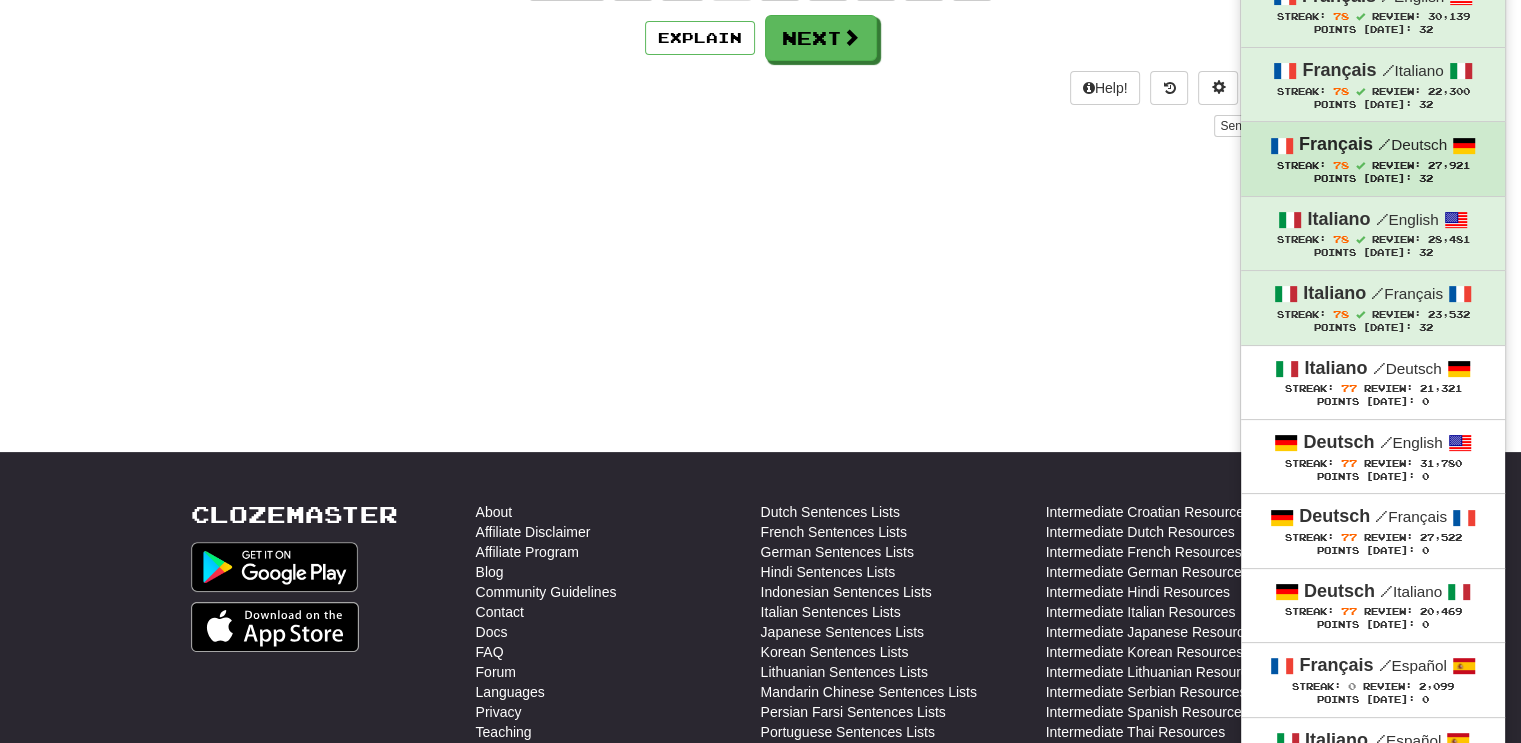 scroll, scrollTop: 342, scrollLeft: 0, axis: vertical 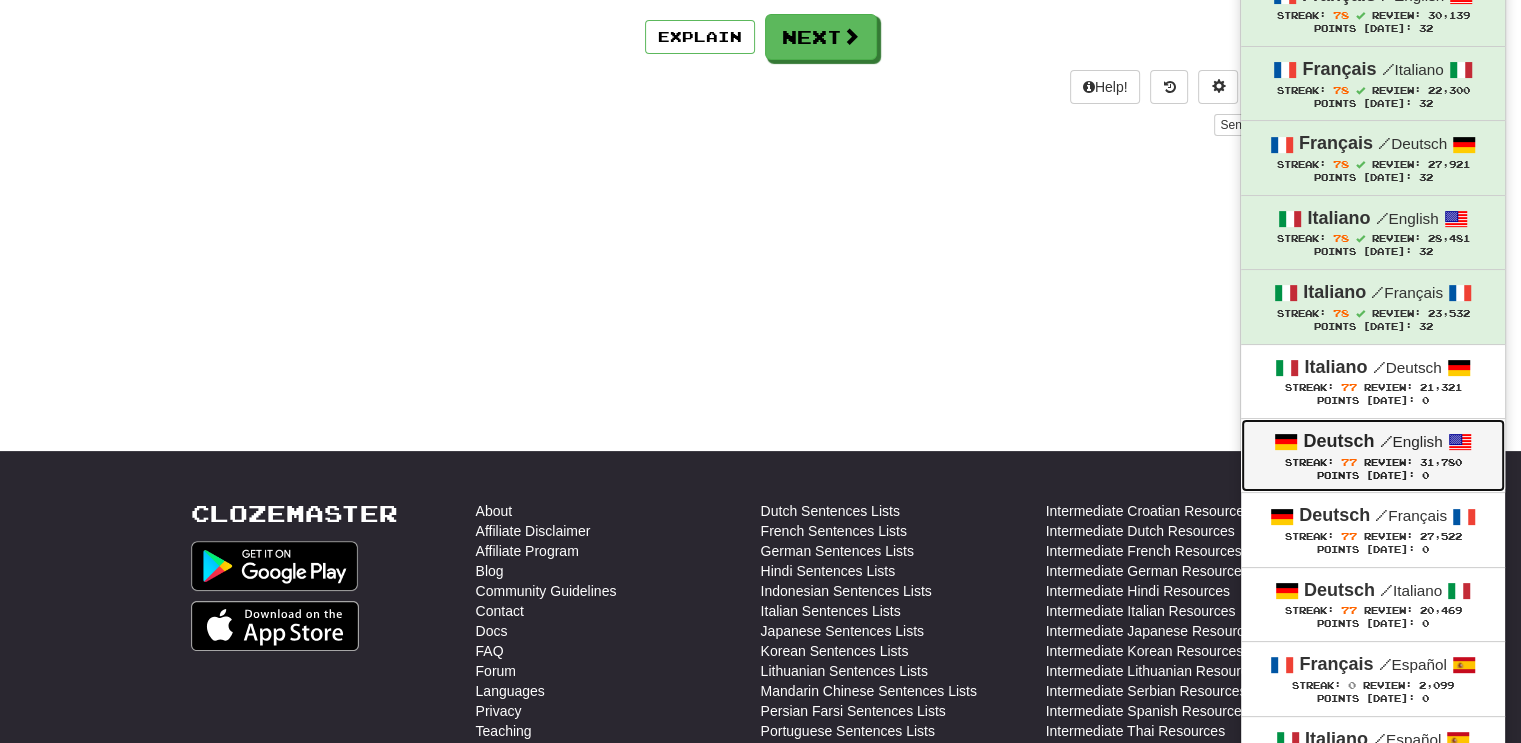 click on "Points Today: 0" at bounding box center [1373, 476] 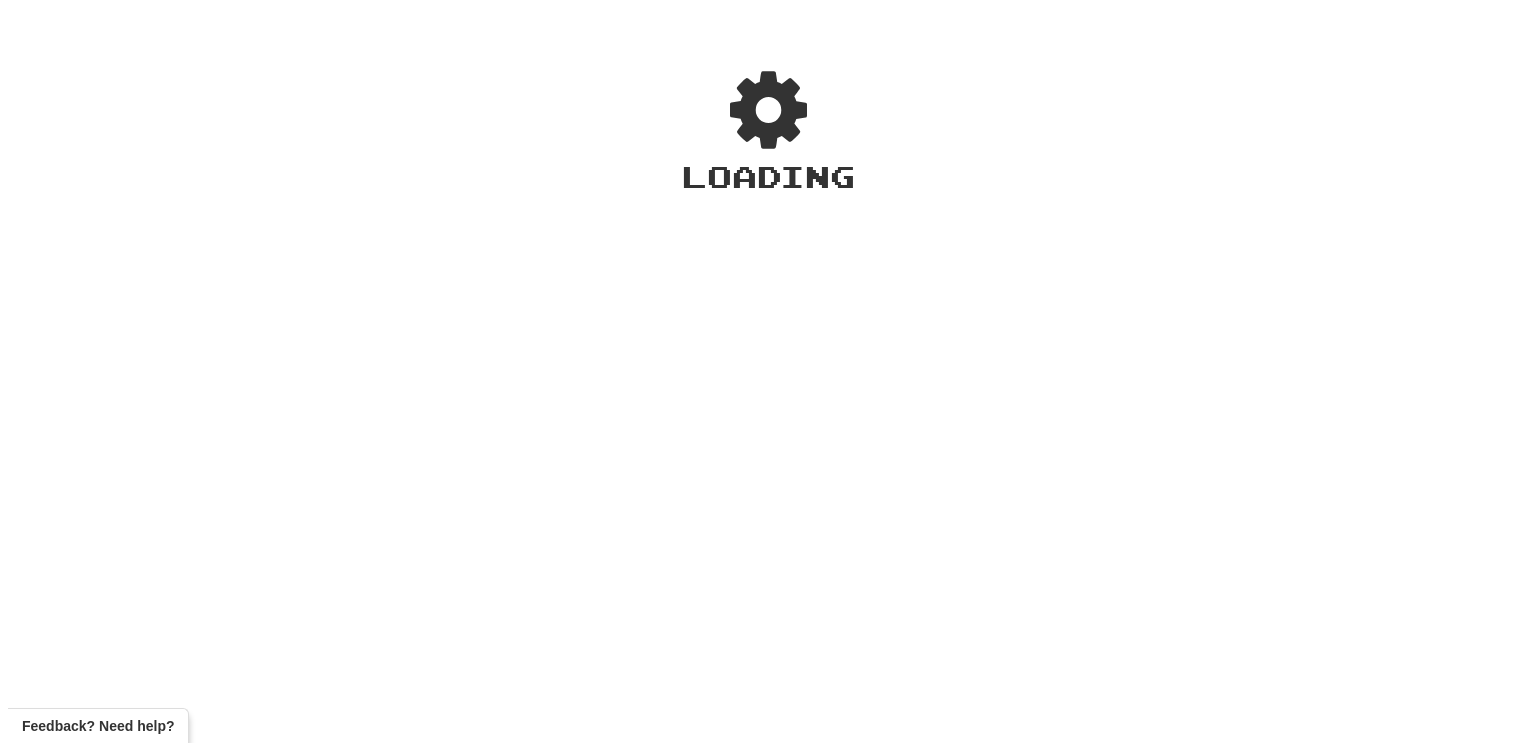 scroll, scrollTop: 0, scrollLeft: 0, axis: both 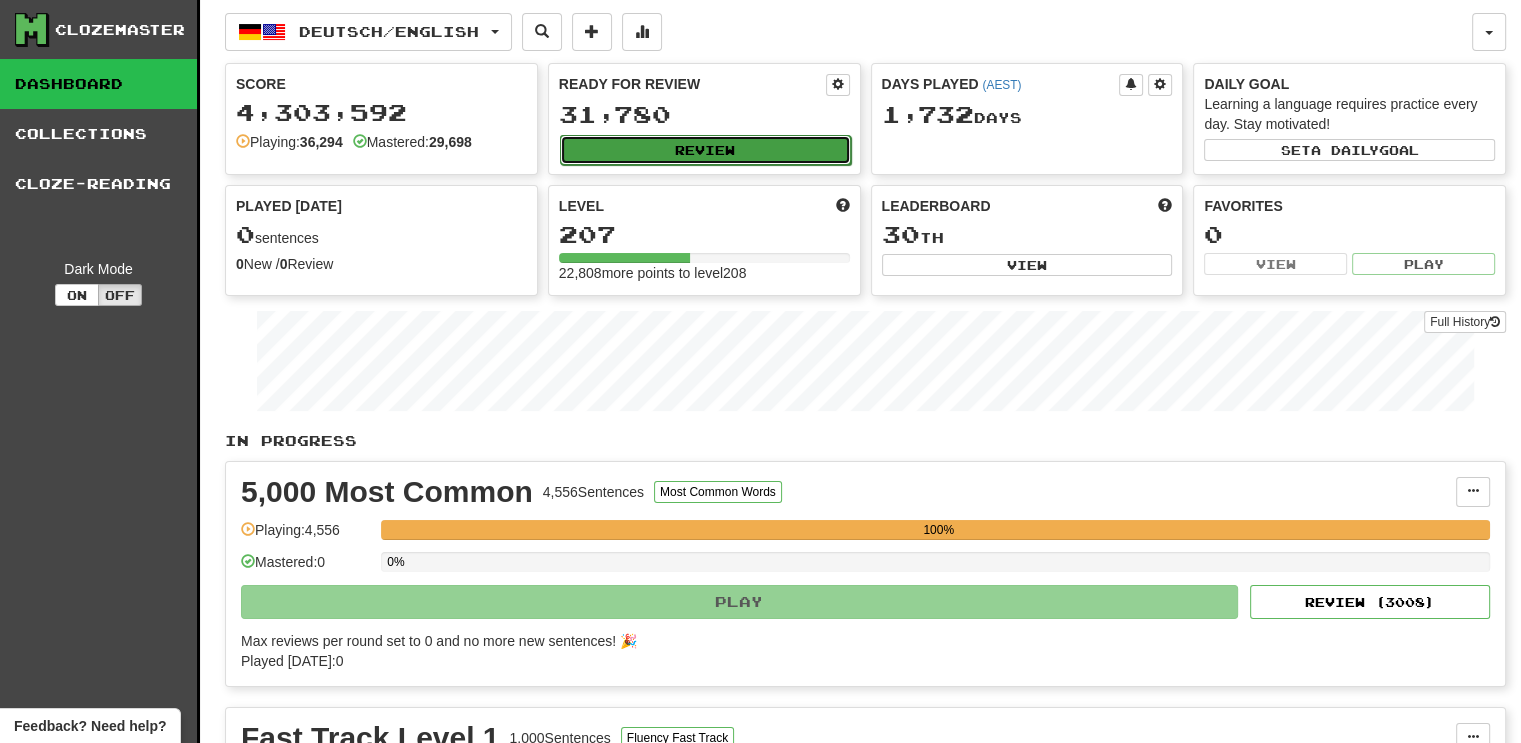 click on "Review" 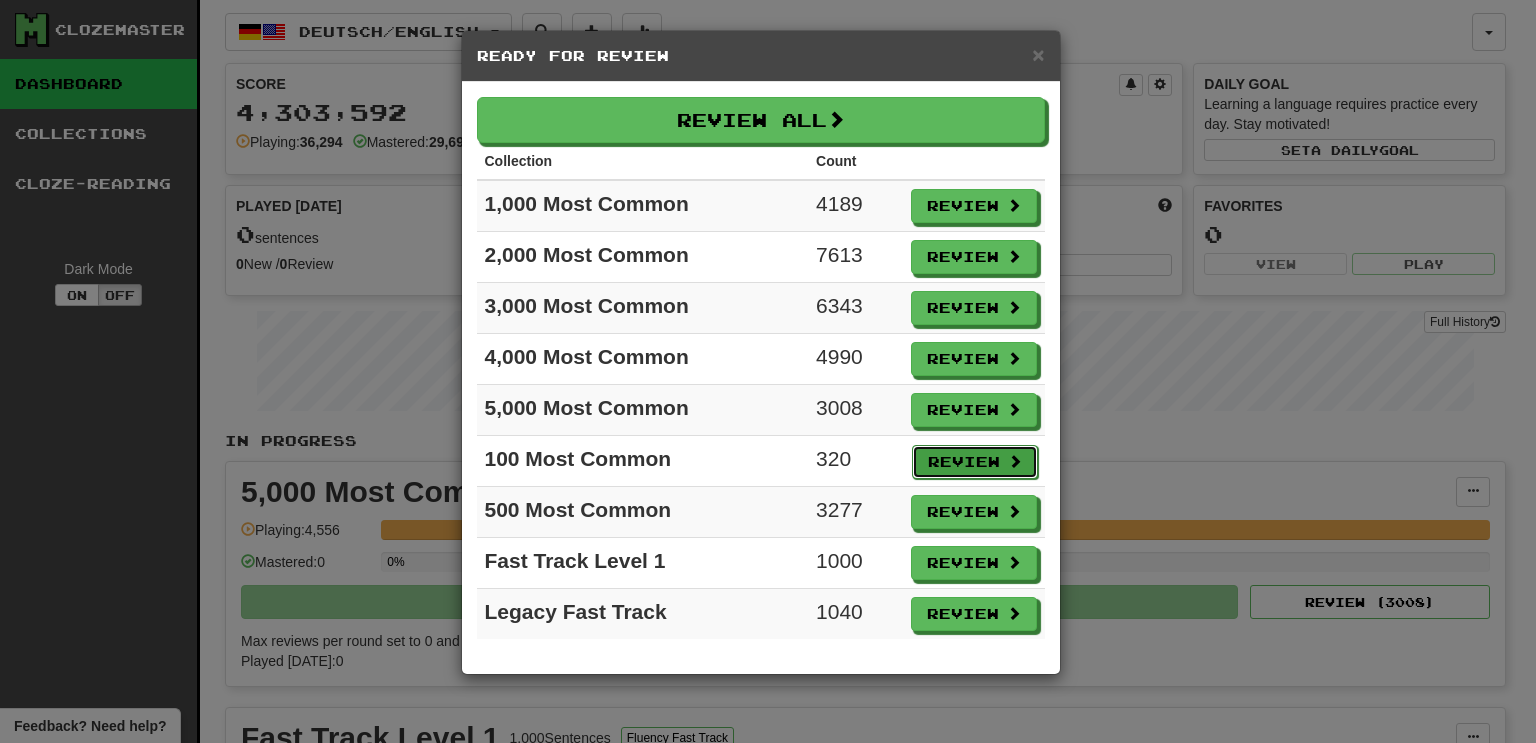 click at bounding box center (1015, 461) 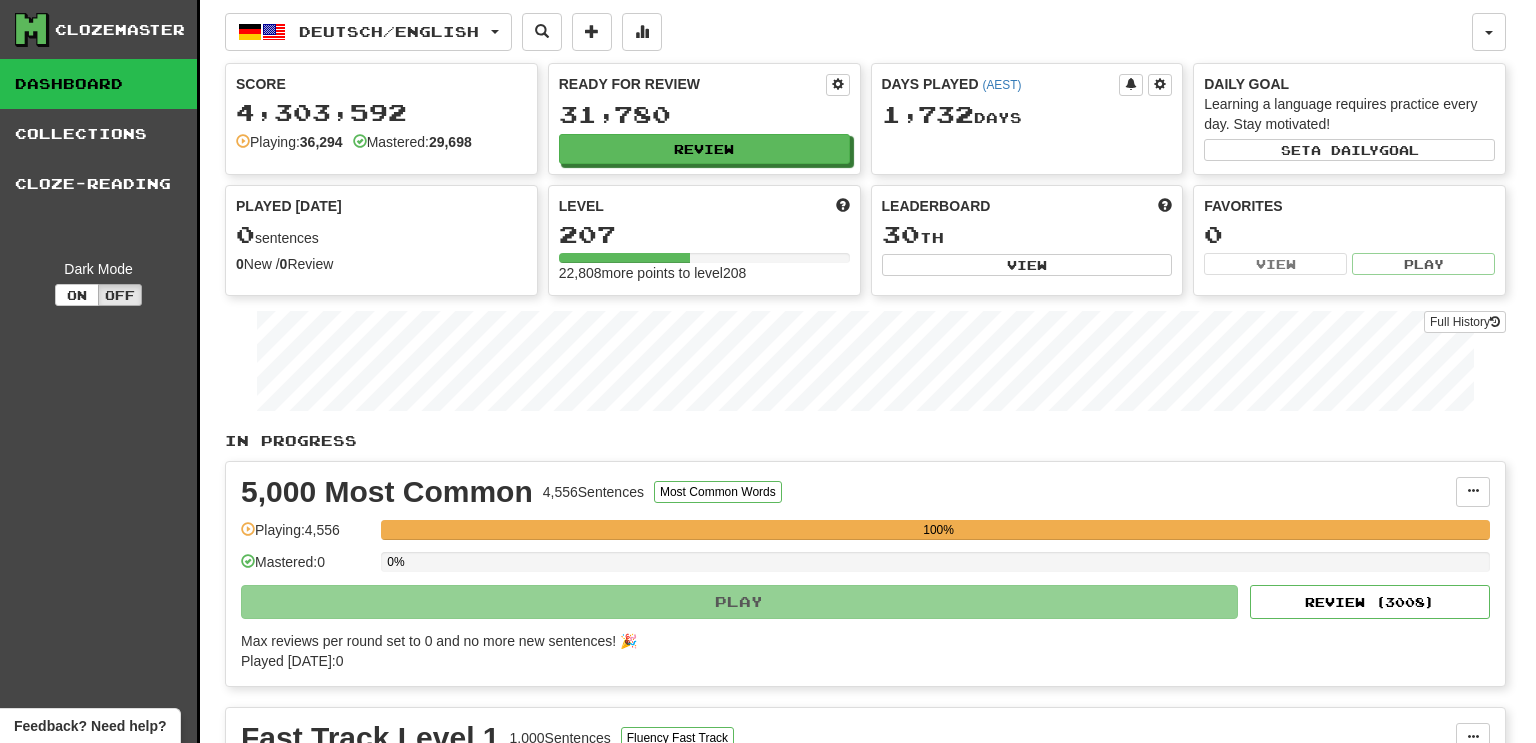 select on "***" 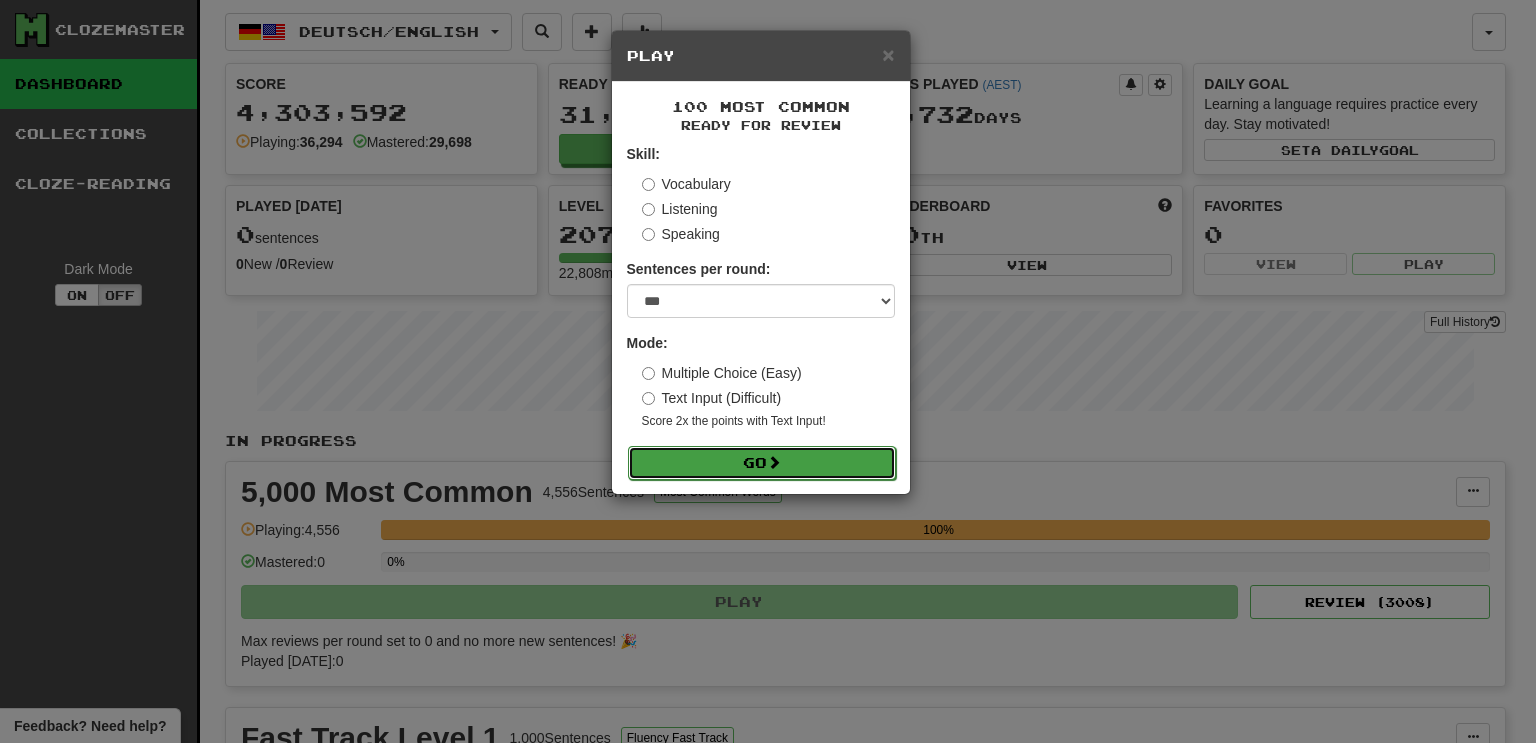 click on "Go" at bounding box center [762, 463] 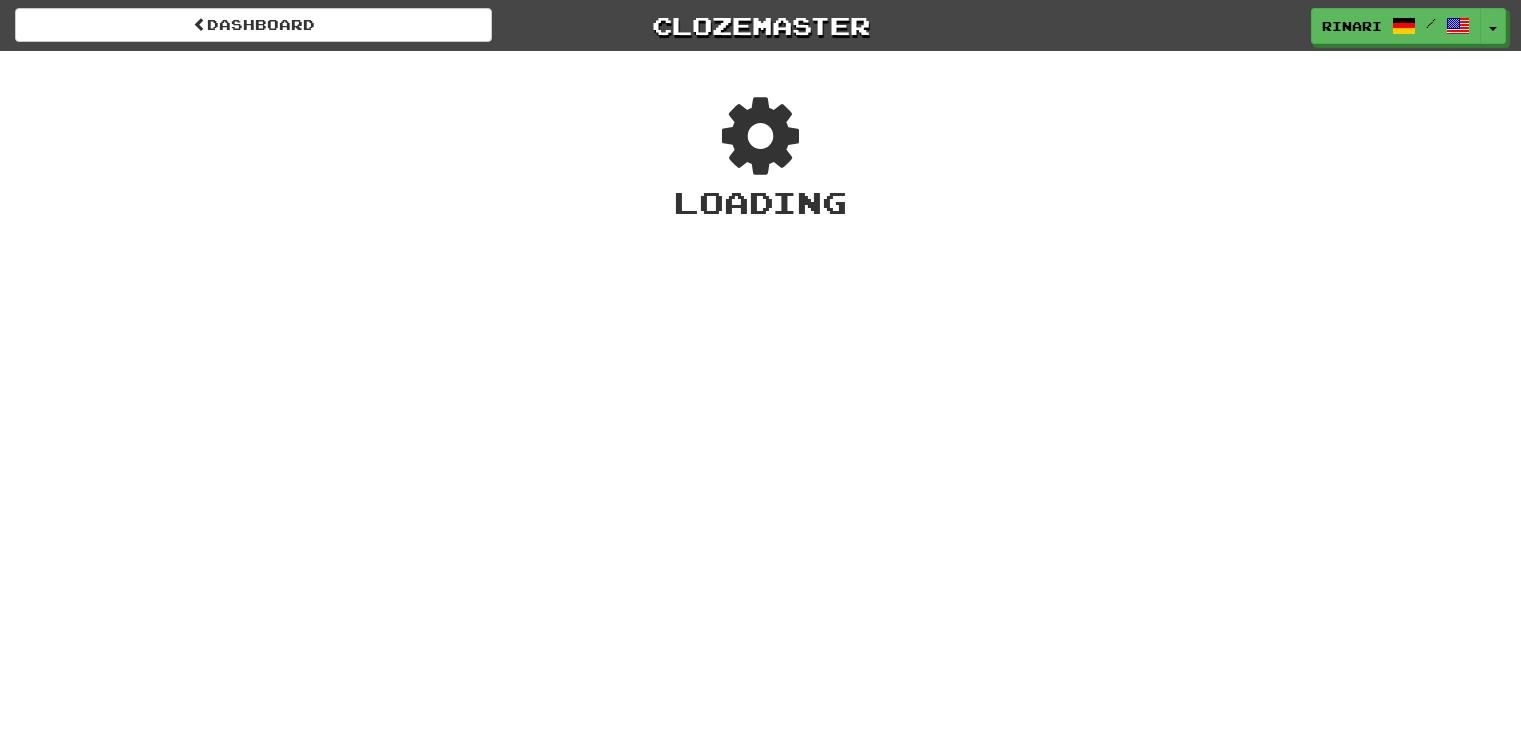 scroll, scrollTop: 0, scrollLeft: 0, axis: both 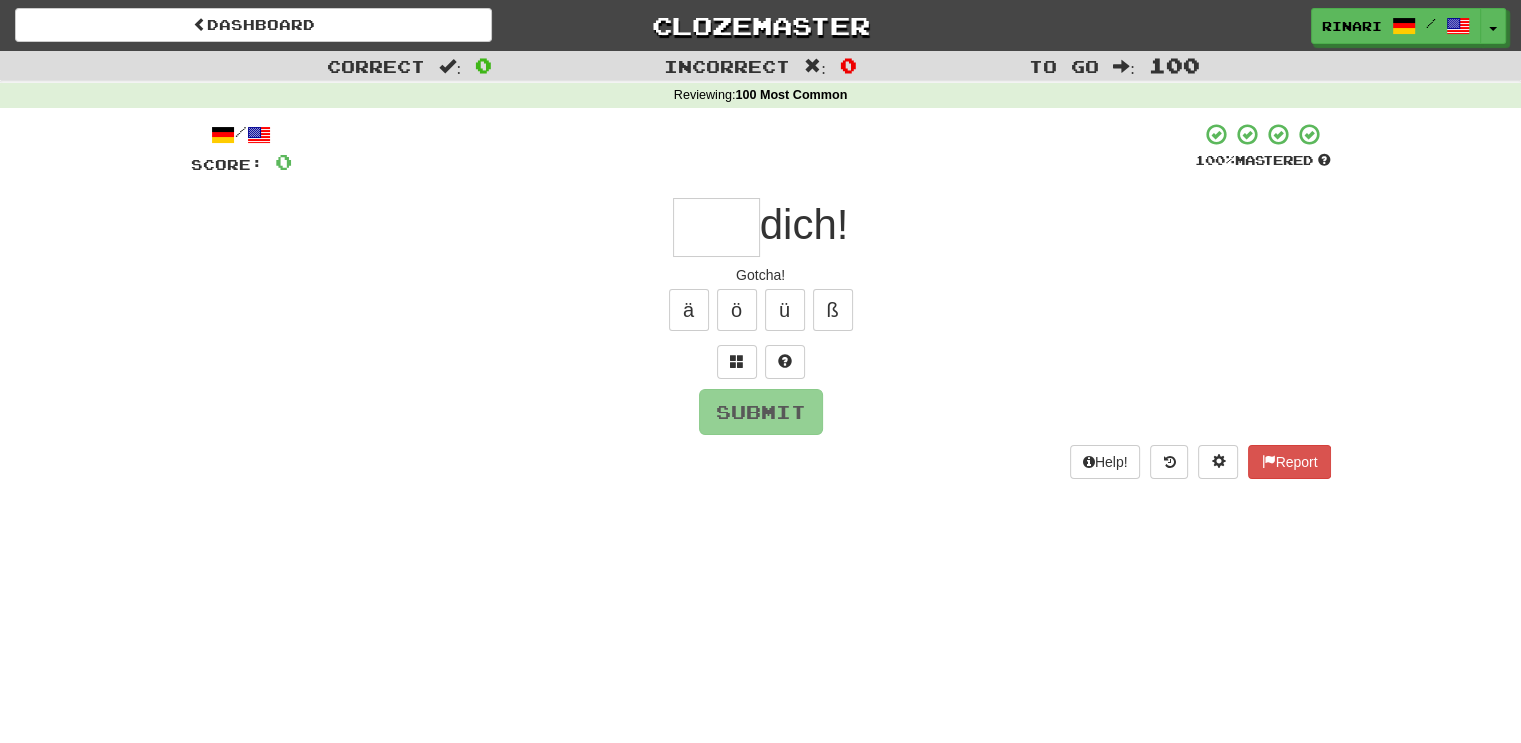 type on "*" 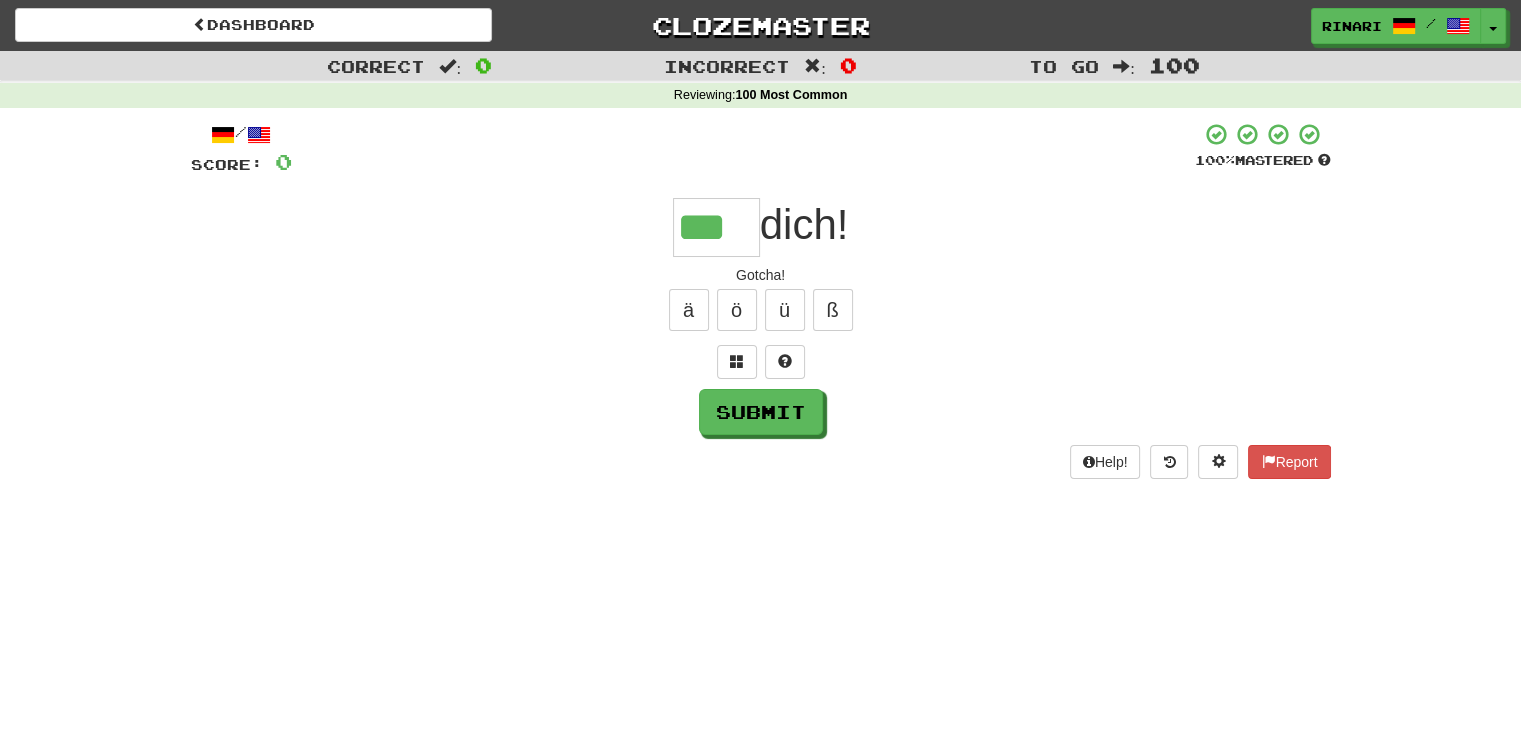 type on "***" 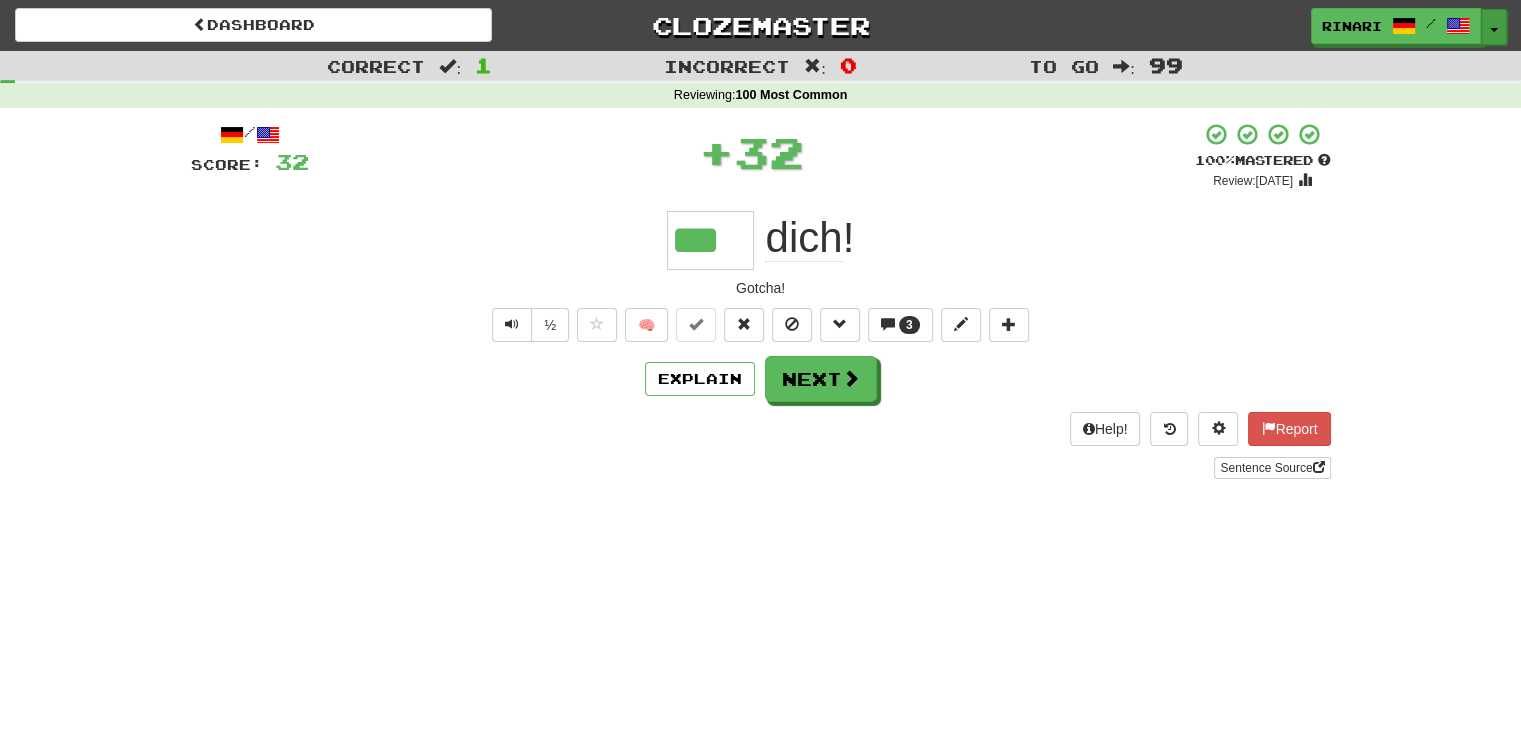click on "Toggle Dropdown" at bounding box center (1494, 27) 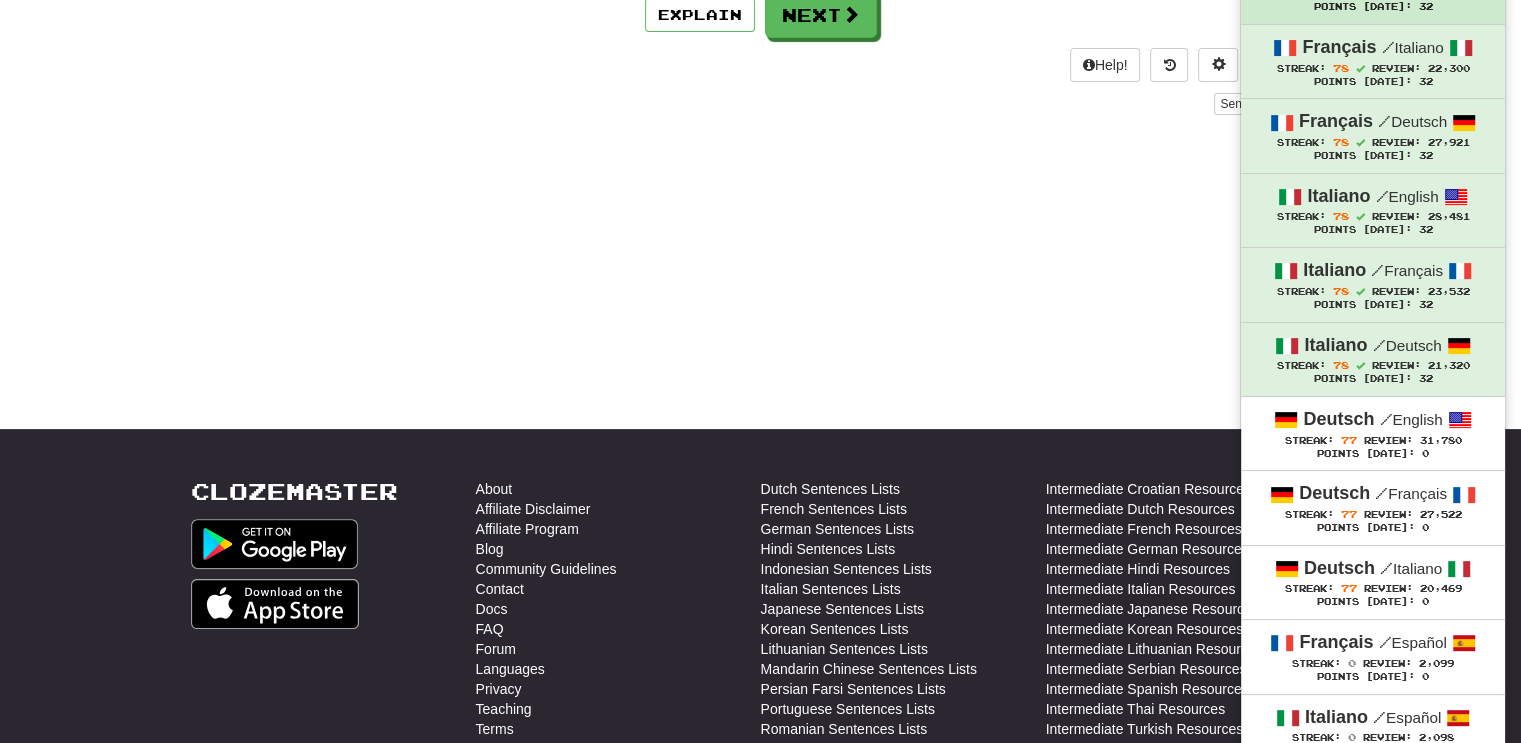 scroll, scrollTop: 368, scrollLeft: 0, axis: vertical 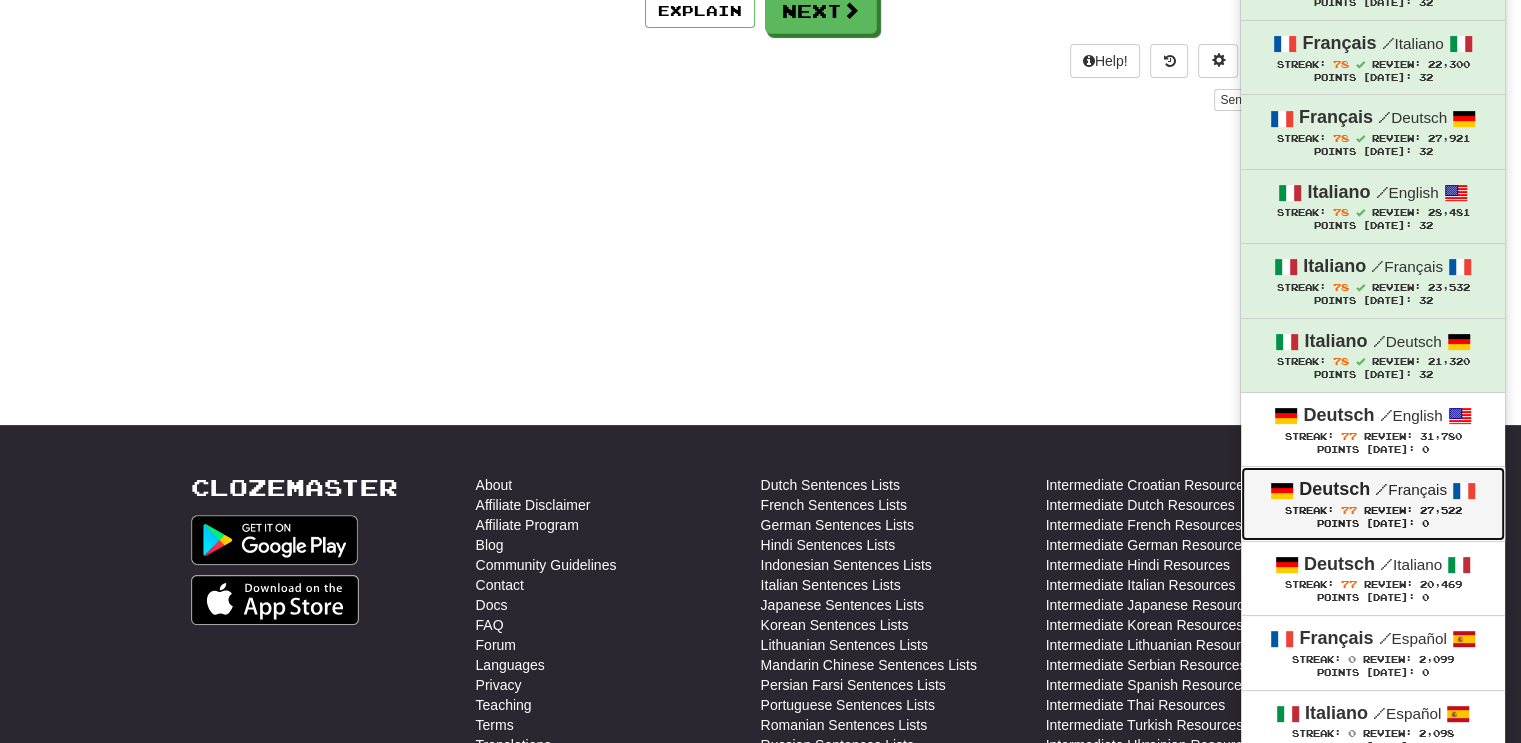 click on "Streak:
77
Review:
27,522" at bounding box center (1373, 510) 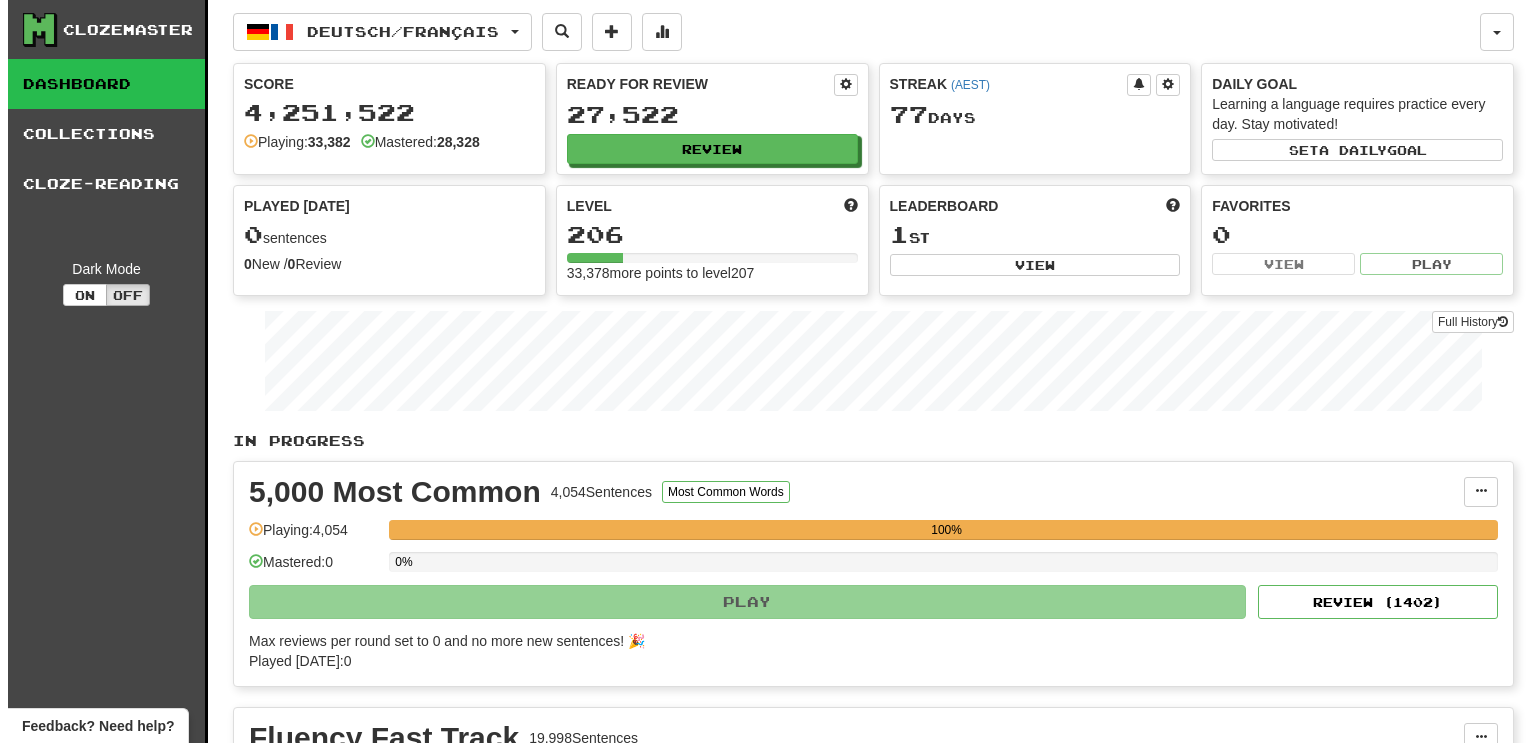 scroll, scrollTop: 0, scrollLeft: 0, axis: both 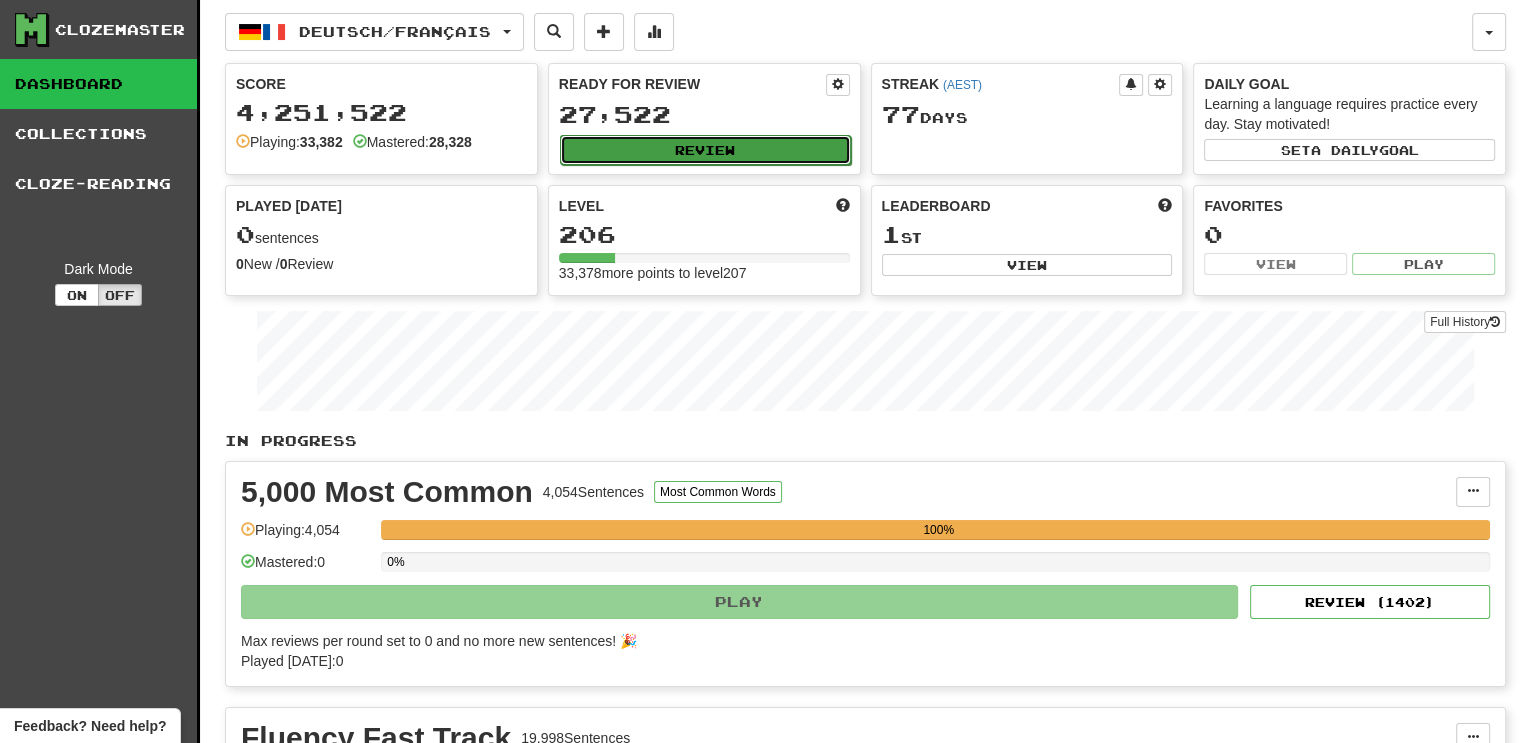 click on "Review" 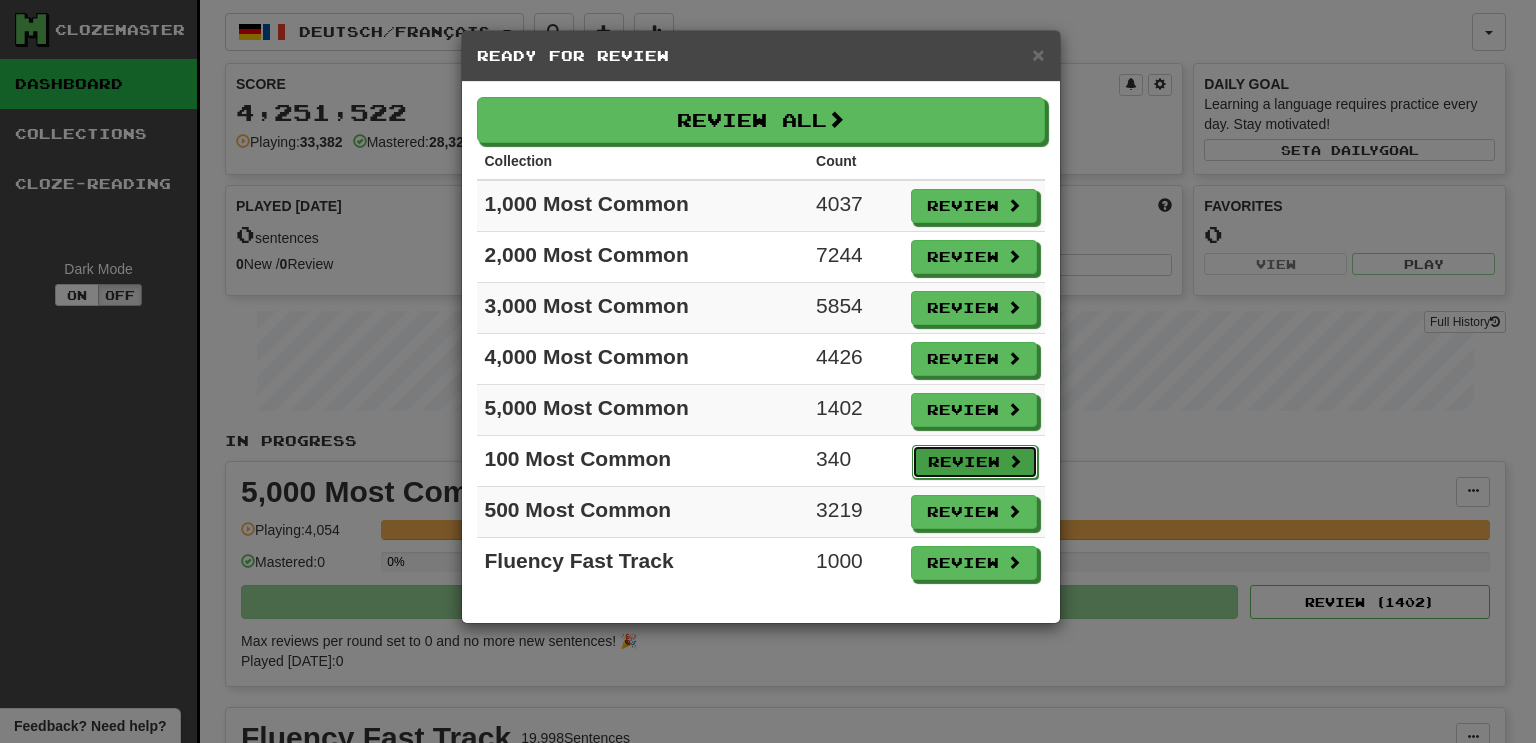 click on "Review" at bounding box center (975, 462) 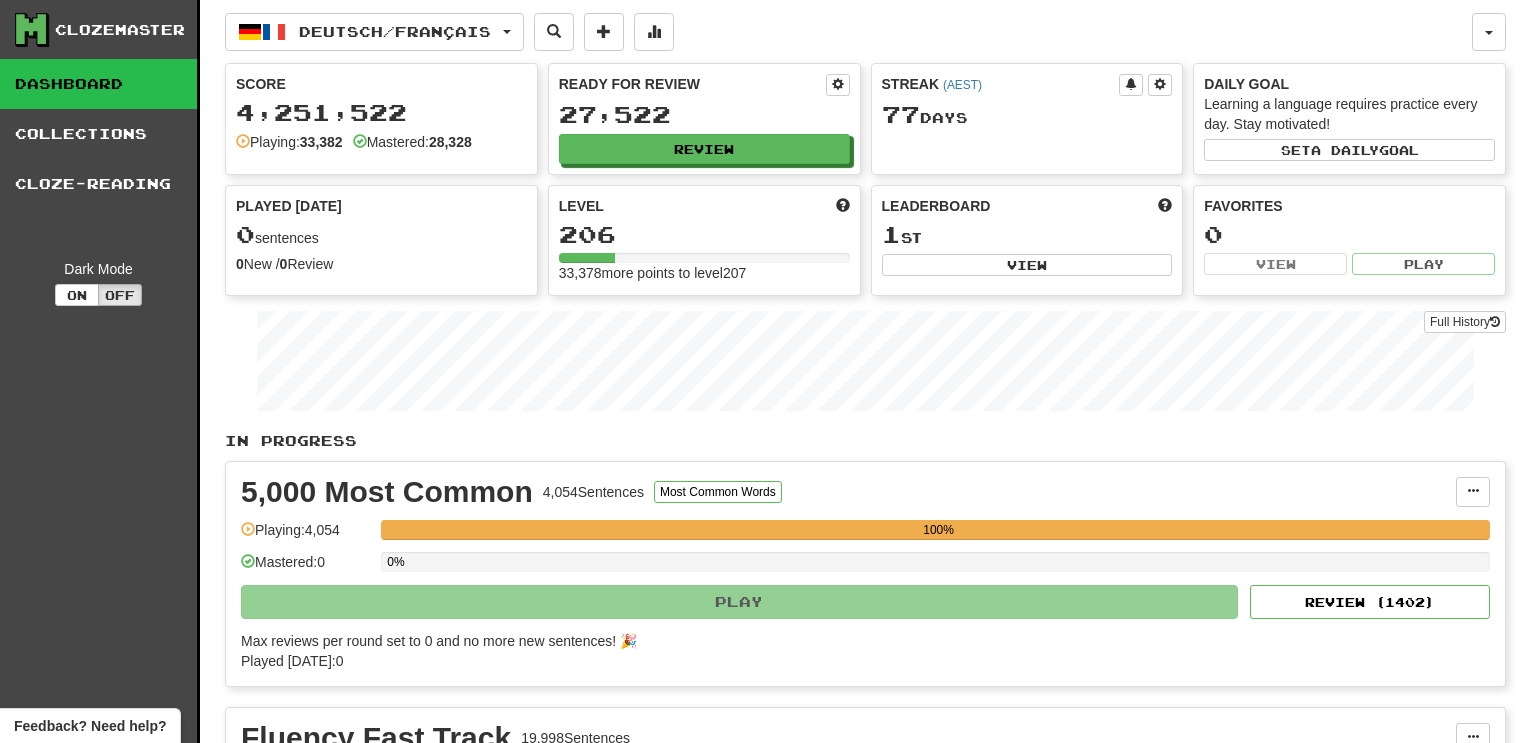 select on "***" 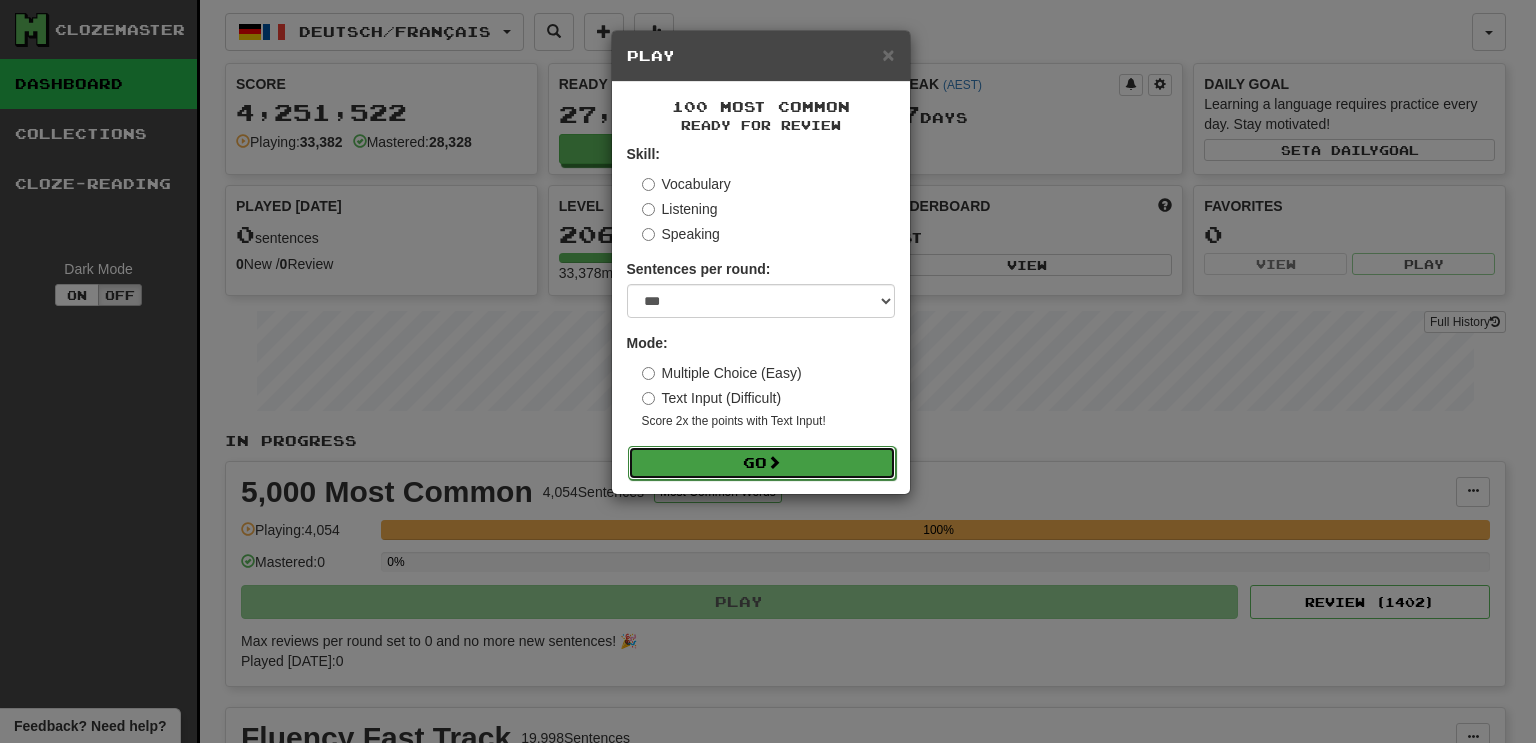 click on "Go" at bounding box center [762, 463] 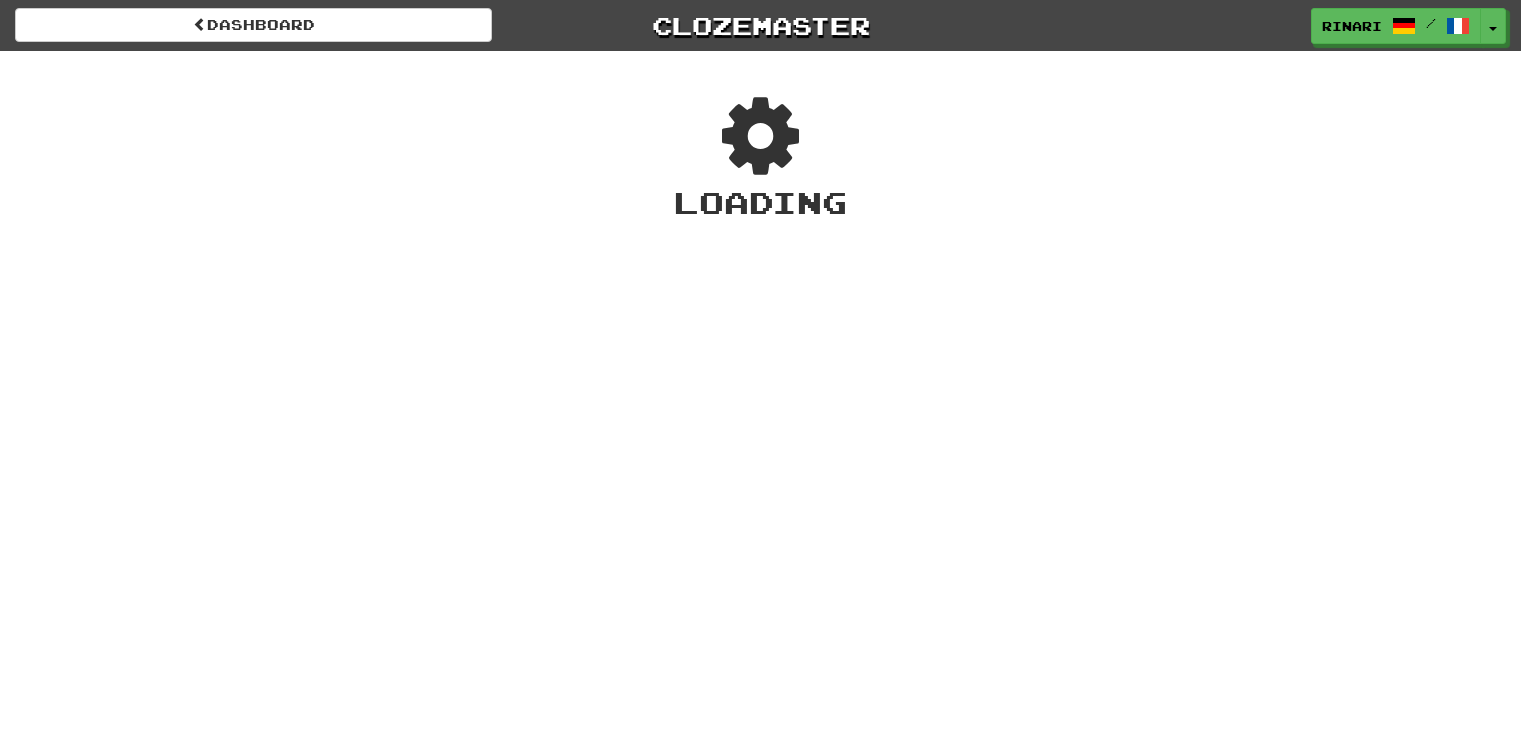 scroll, scrollTop: 0, scrollLeft: 0, axis: both 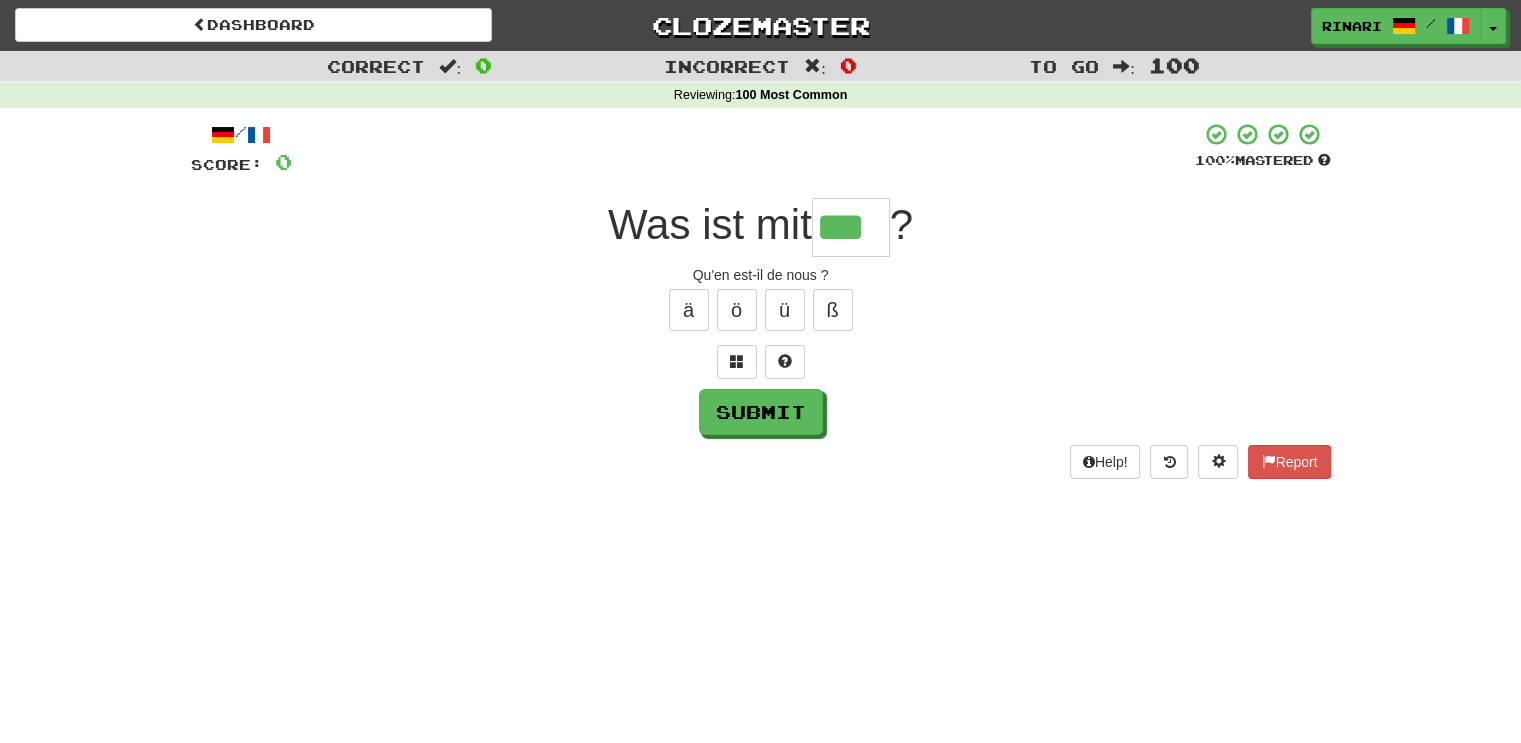 type on "***" 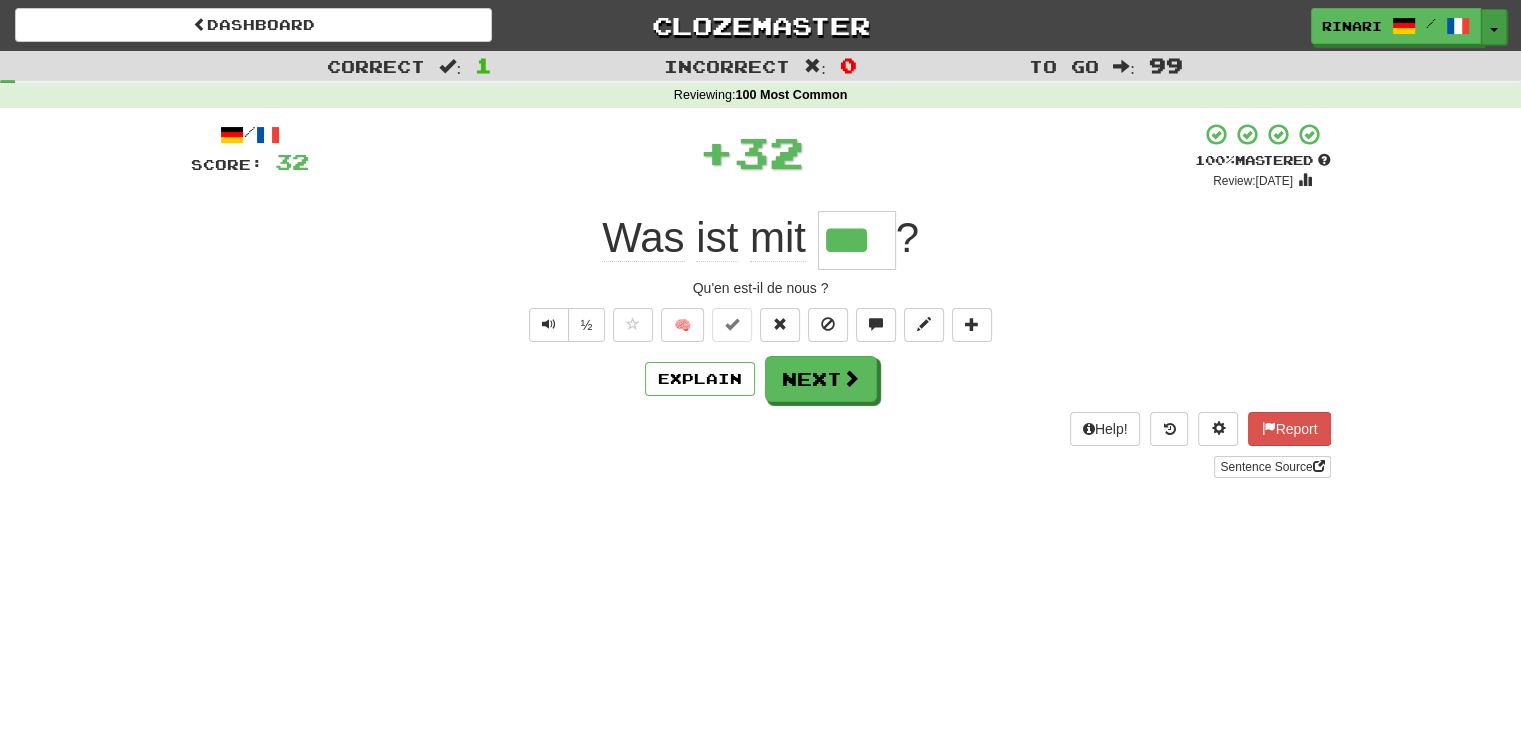 click on "Toggle Dropdown" at bounding box center (1494, 27) 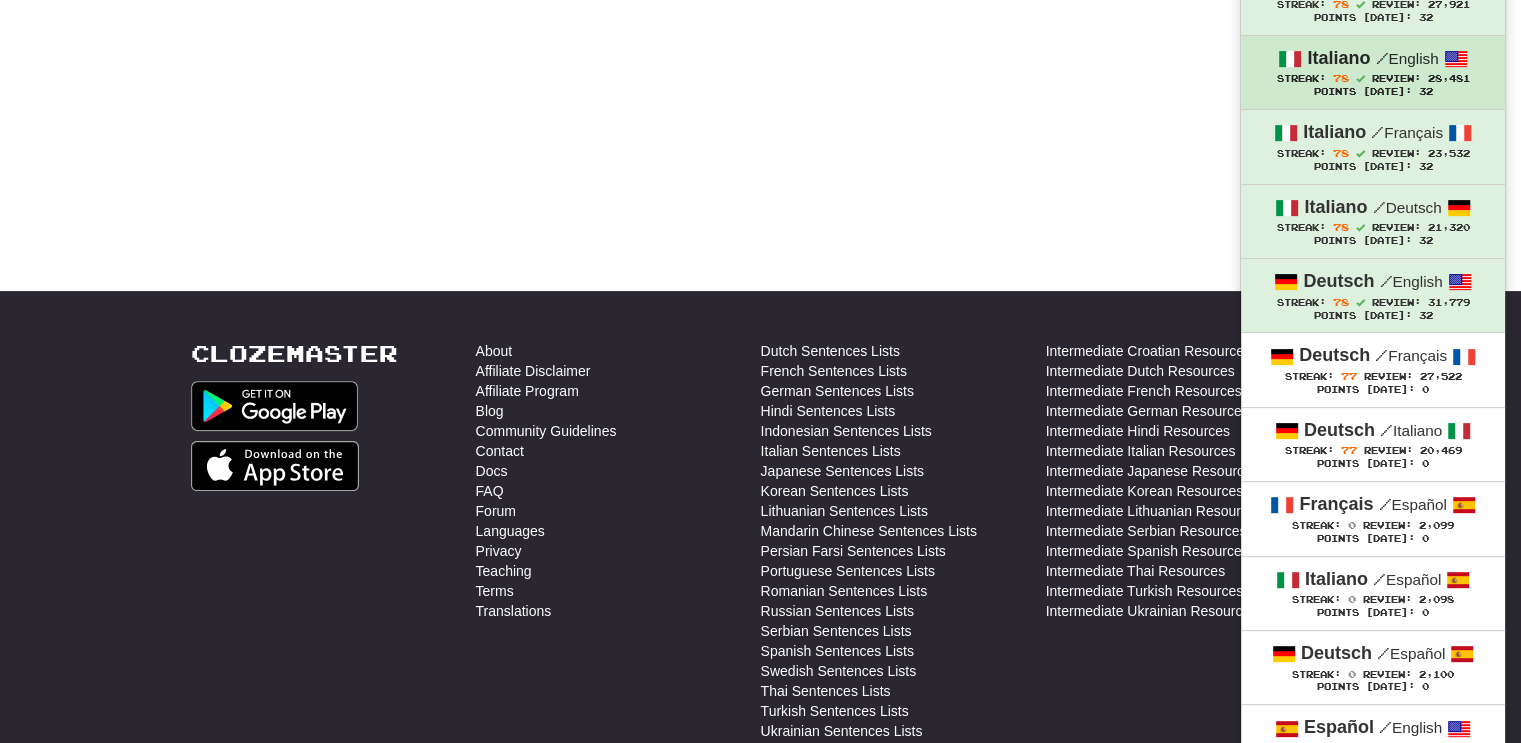 scroll, scrollTop: 504, scrollLeft: 0, axis: vertical 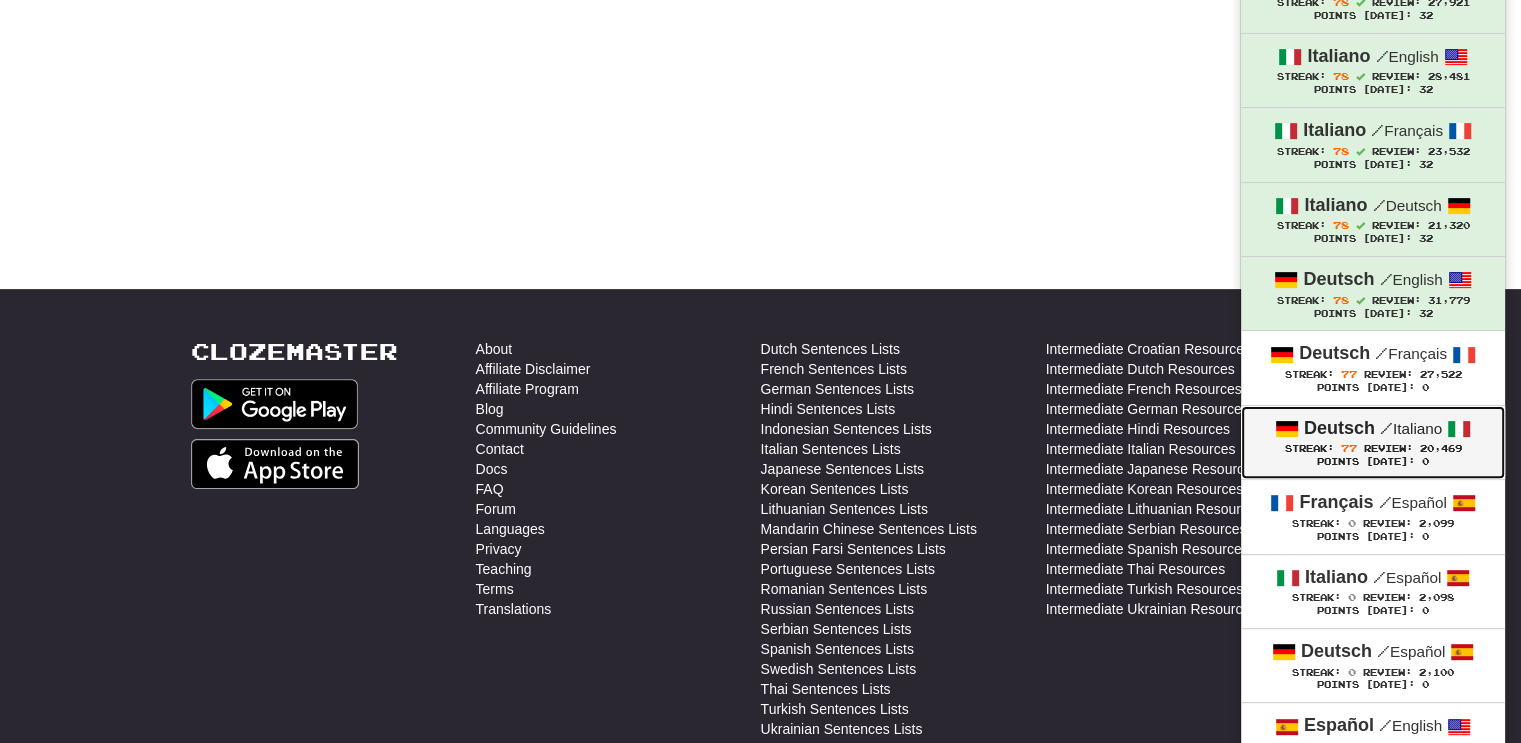 click on "/
Italiano" at bounding box center (1411, 428) 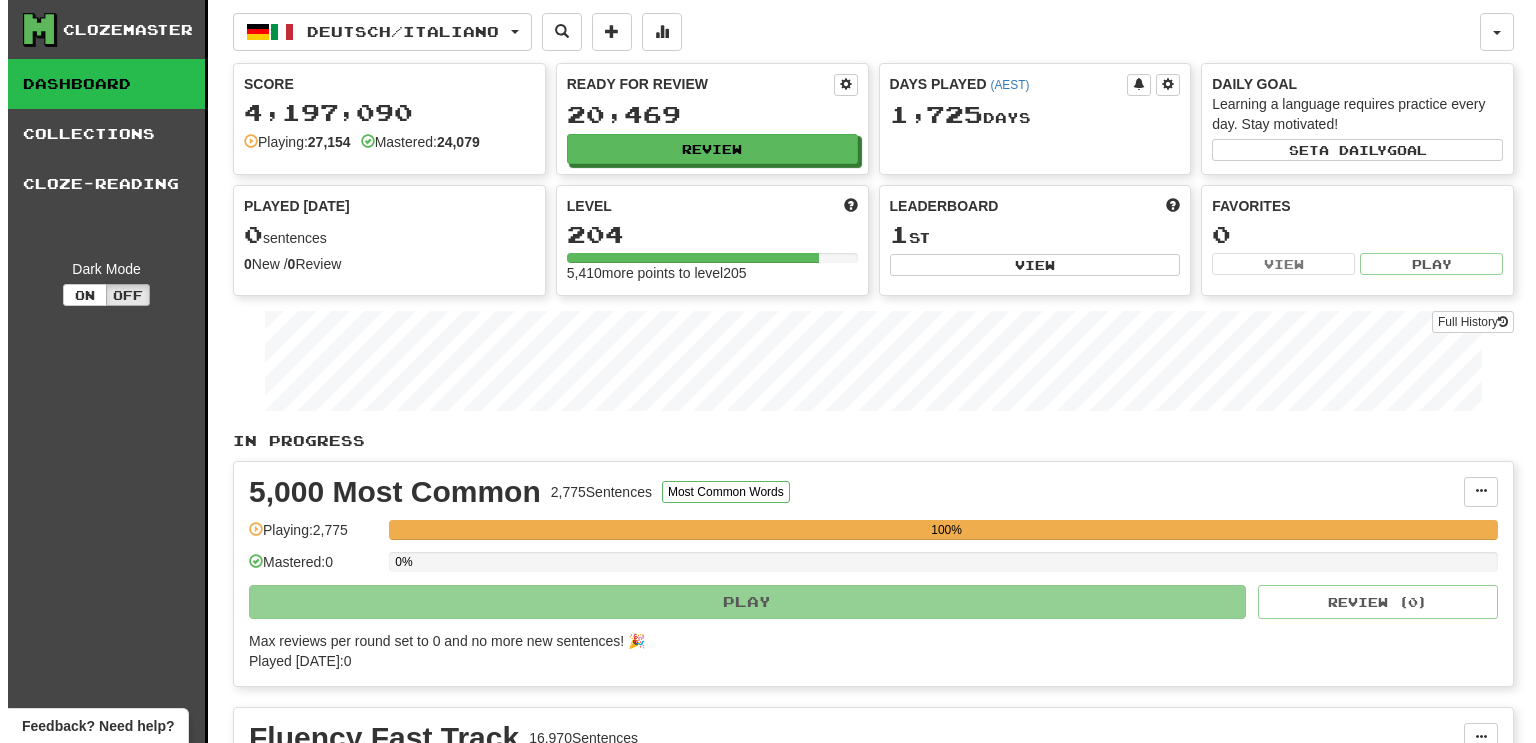 scroll, scrollTop: 0, scrollLeft: 0, axis: both 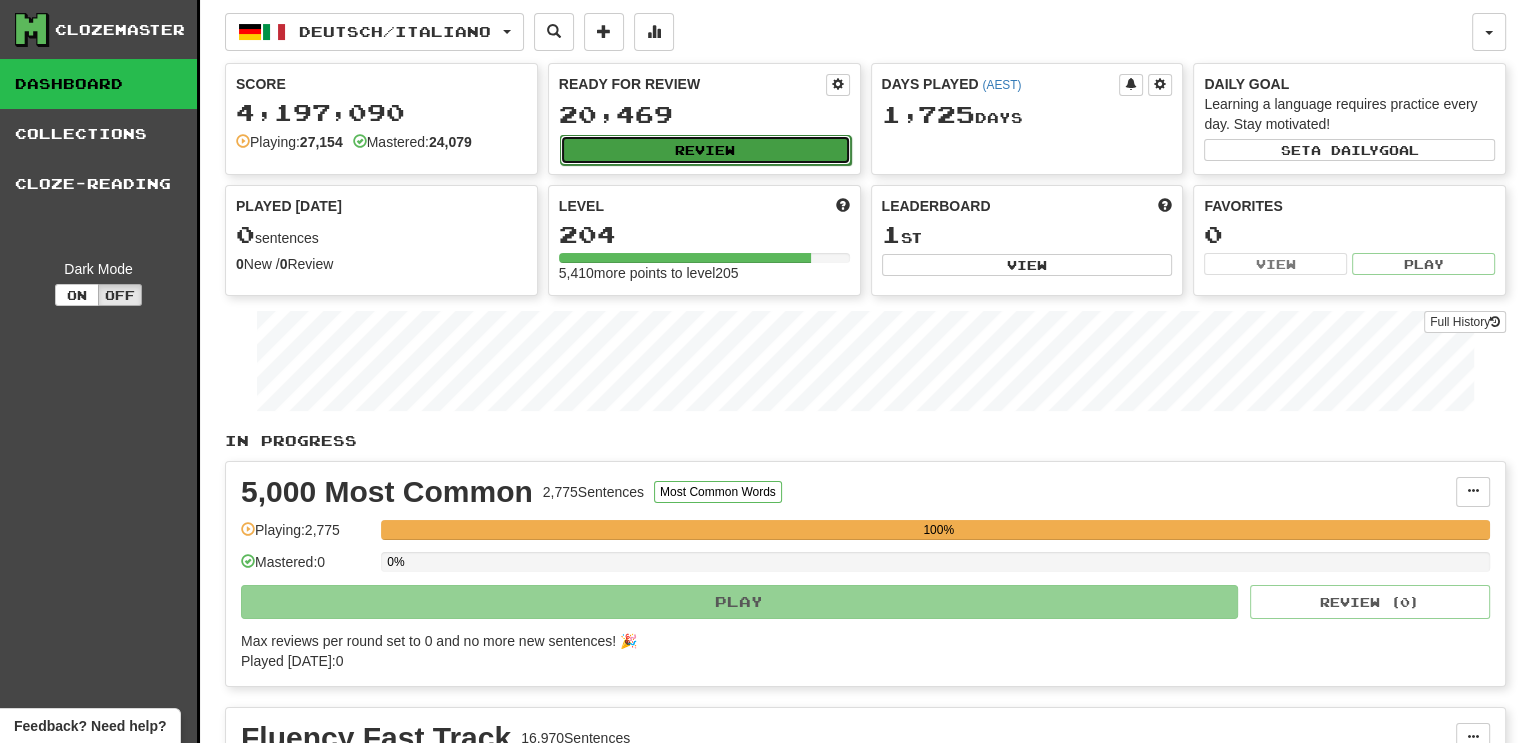 click on "Review" at bounding box center [705, 150] 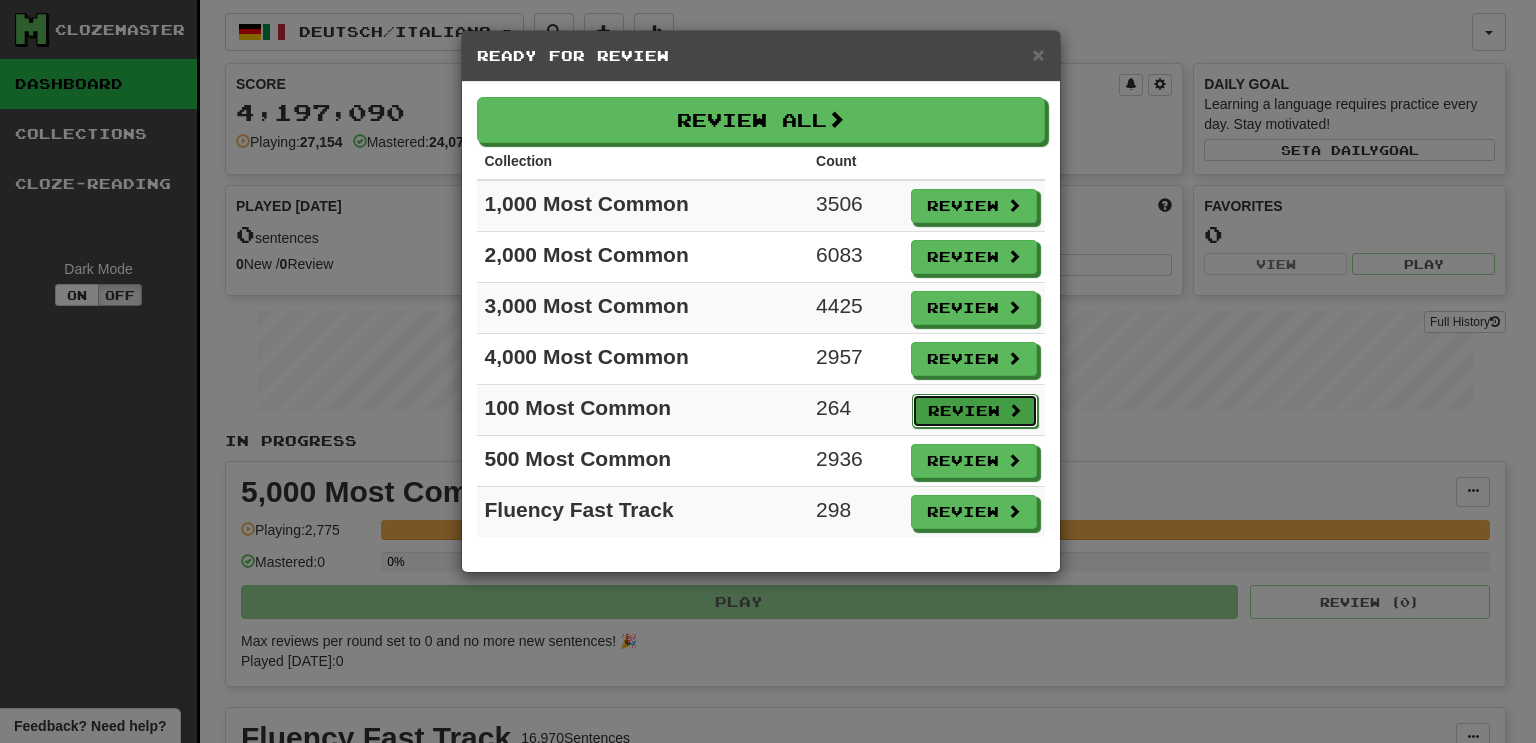 click on "Review" at bounding box center [975, 411] 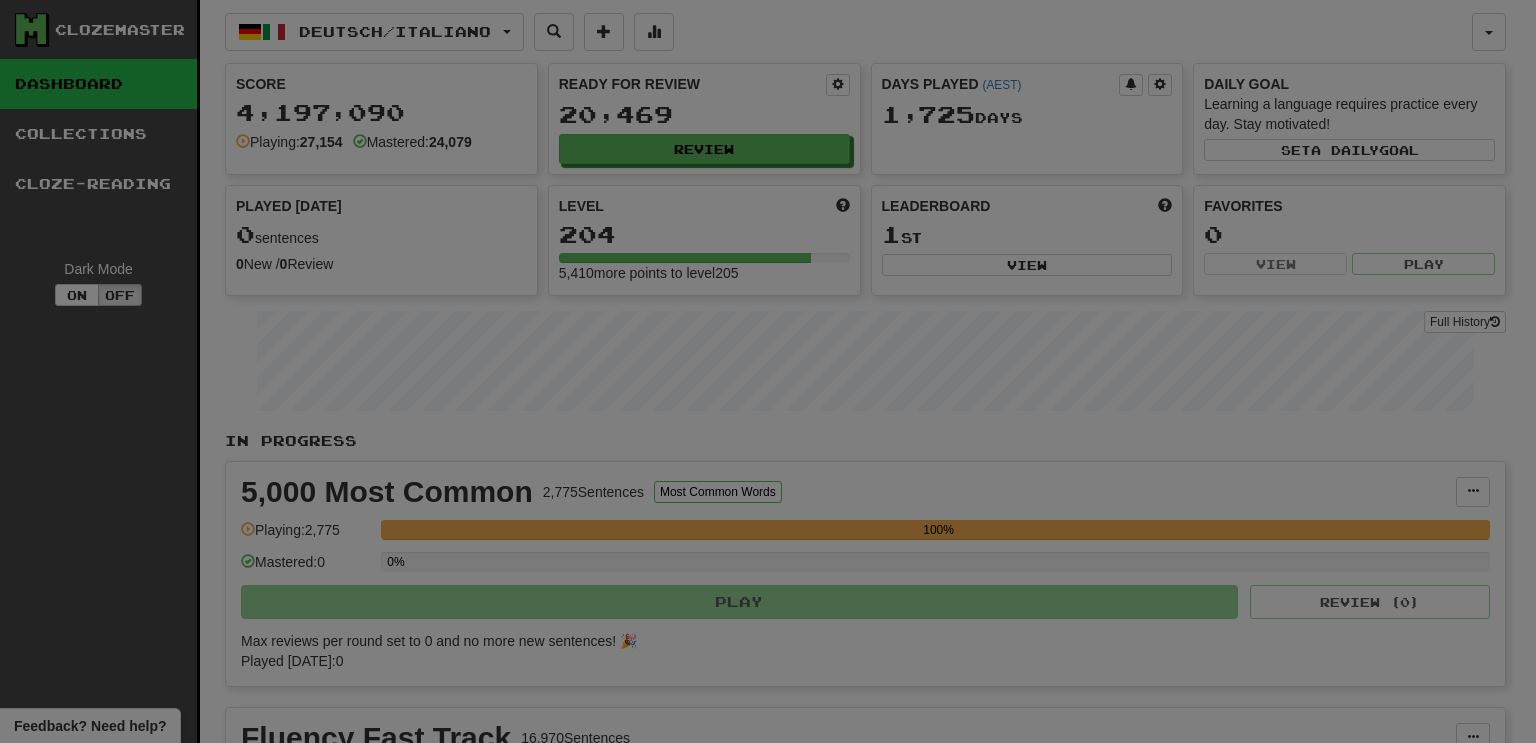 select on "***" 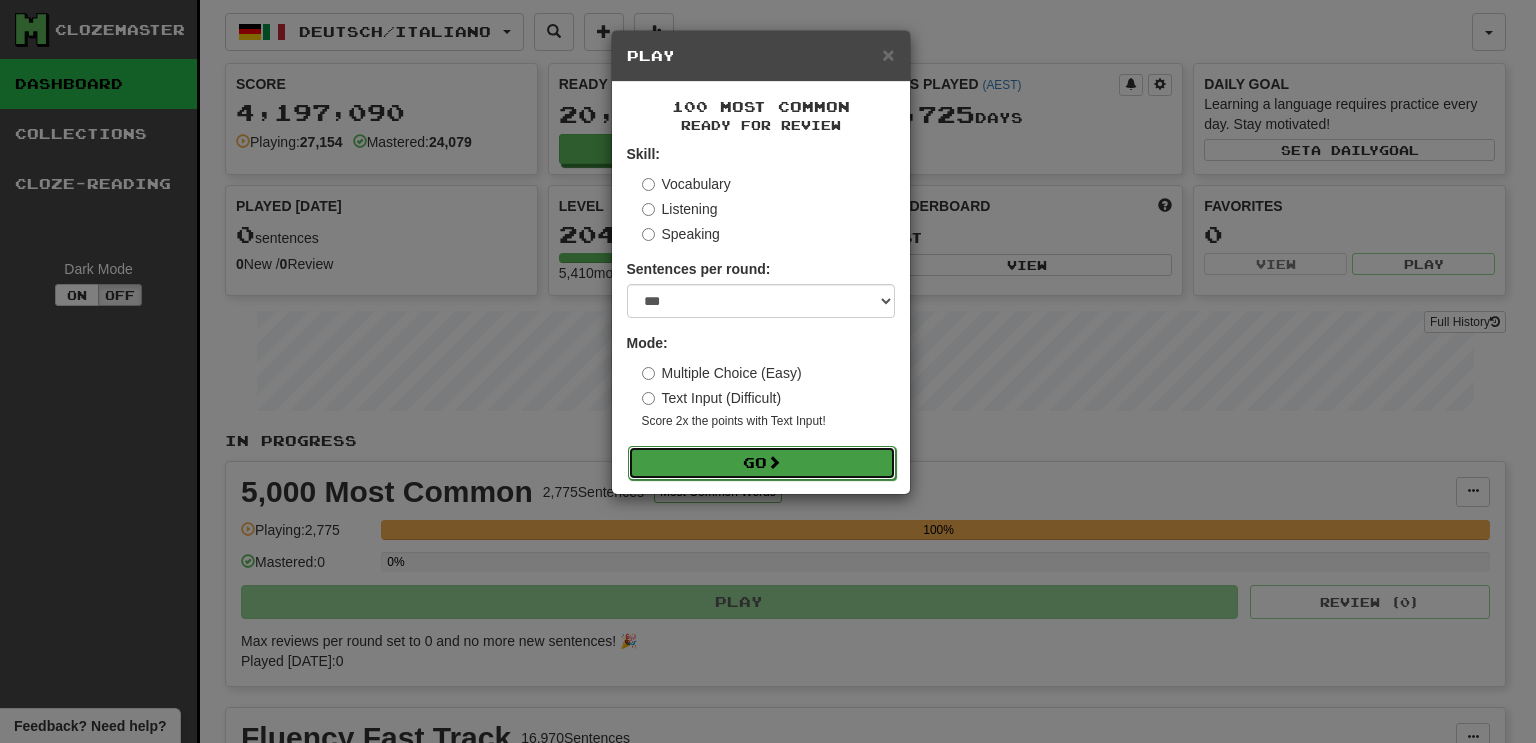 click on "Go" at bounding box center (762, 463) 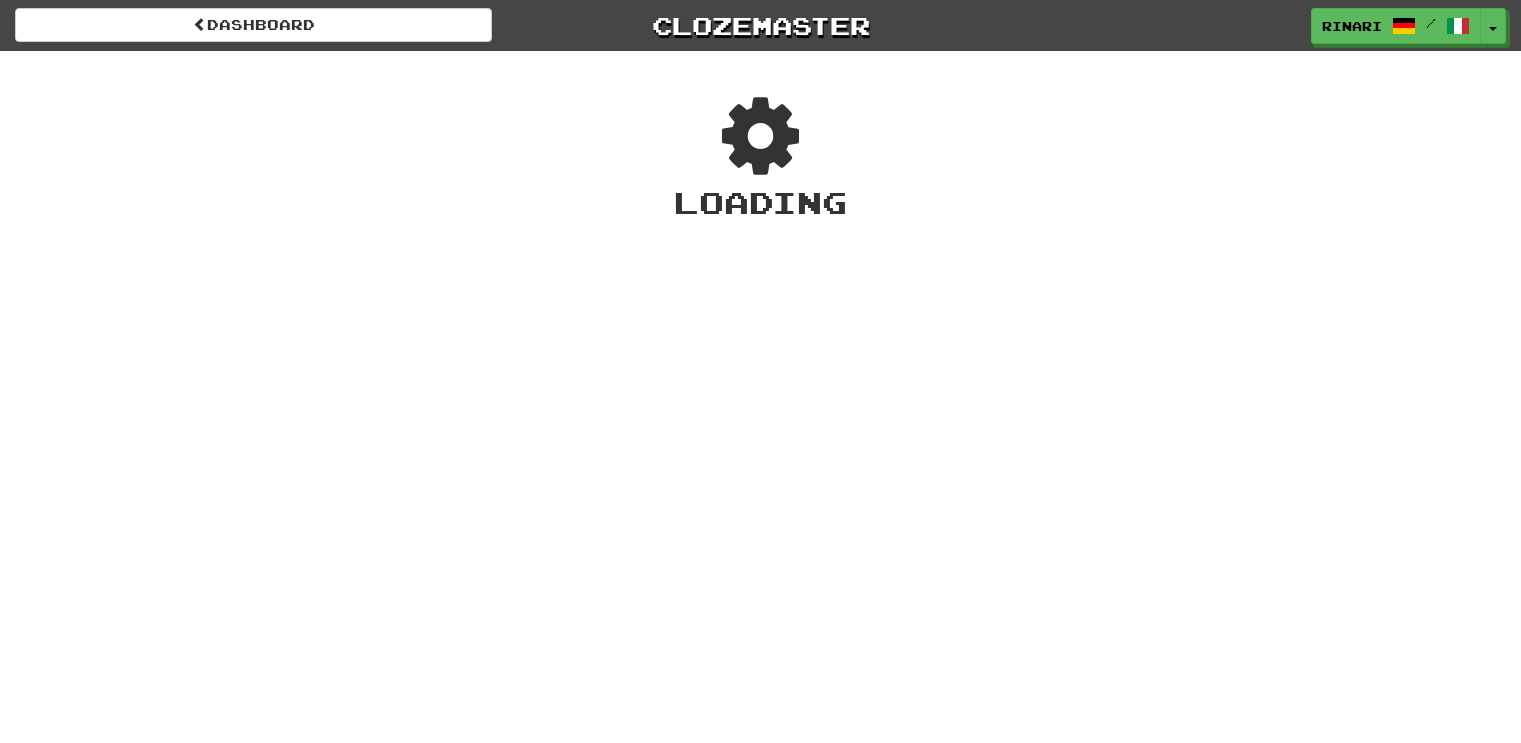 scroll, scrollTop: 0, scrollLeft: 0, axis: both 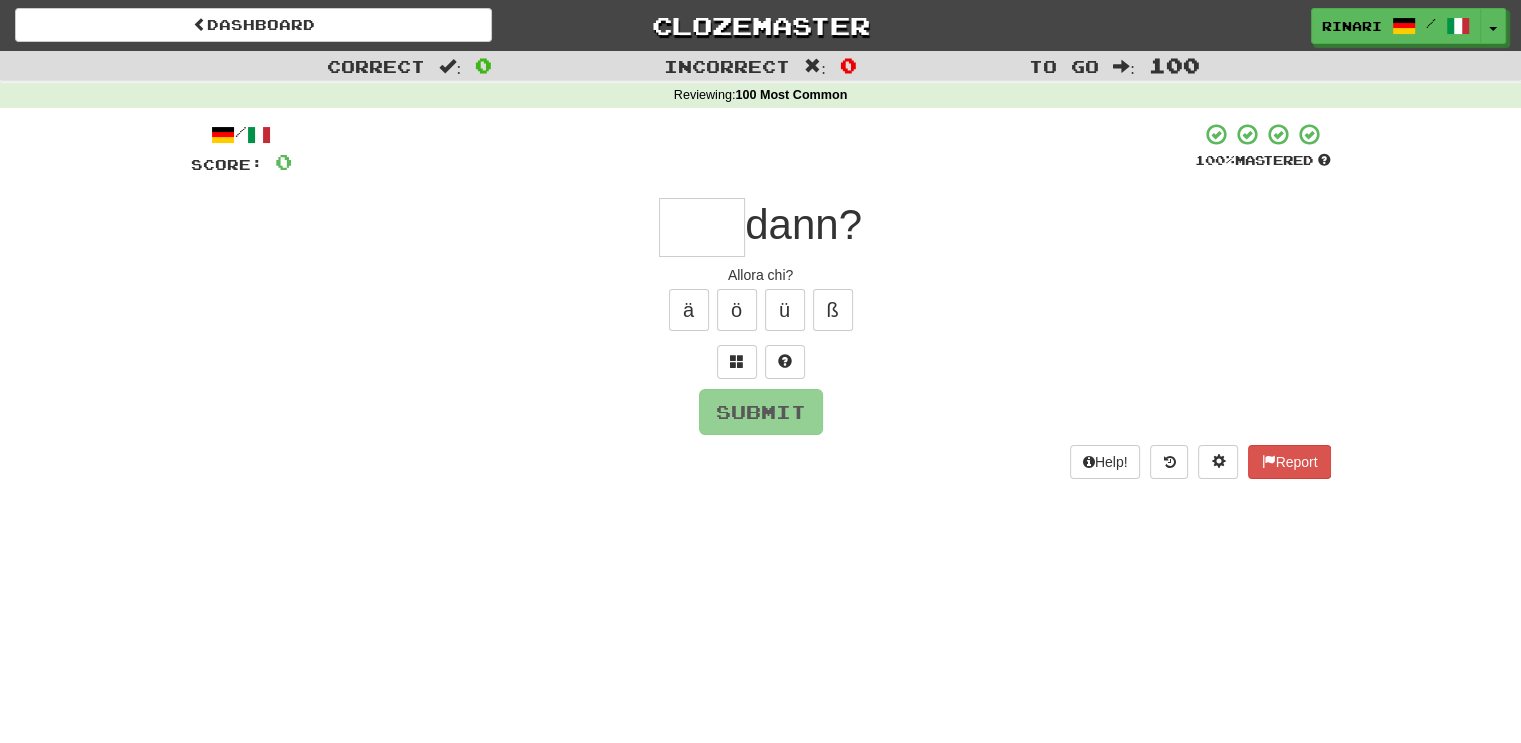type on "*" 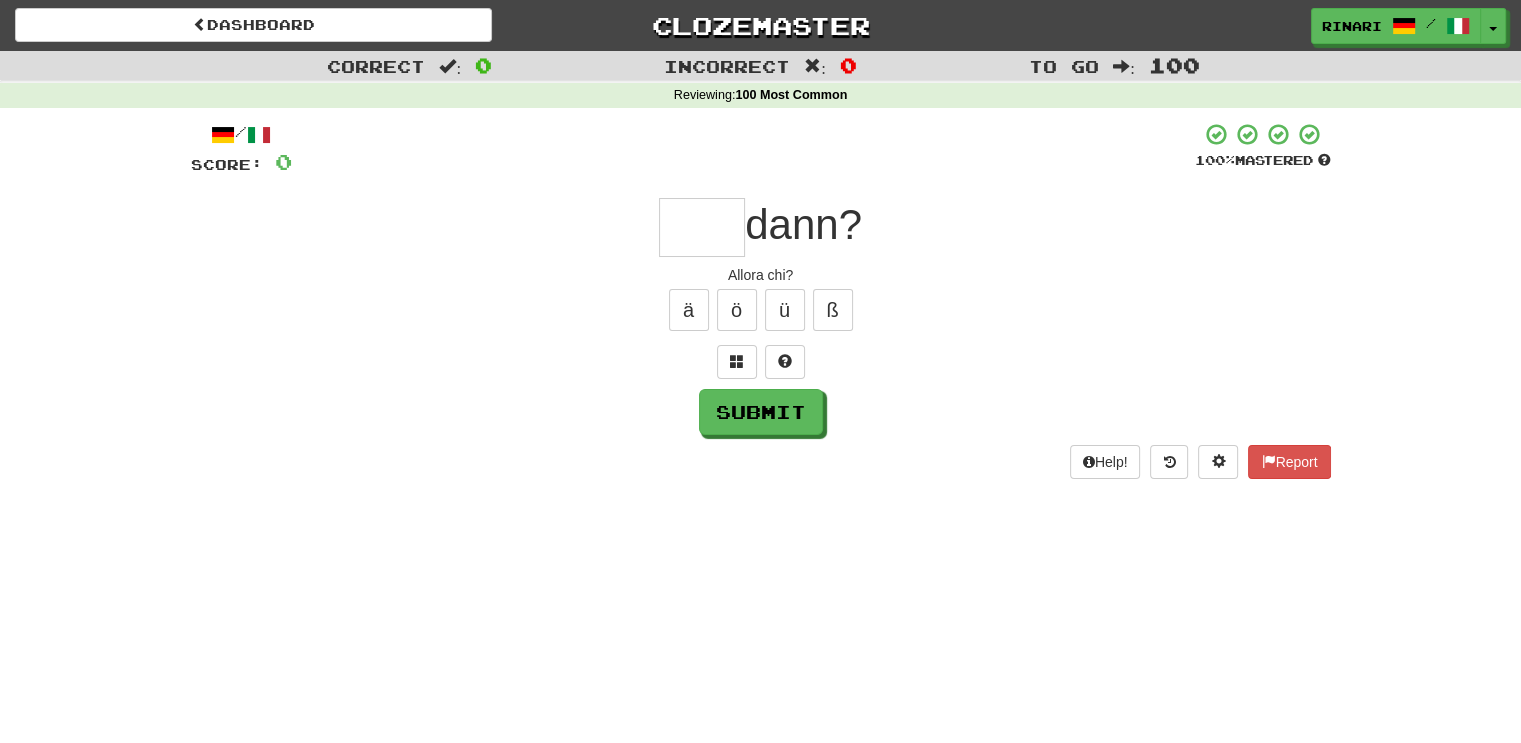 type on "*" 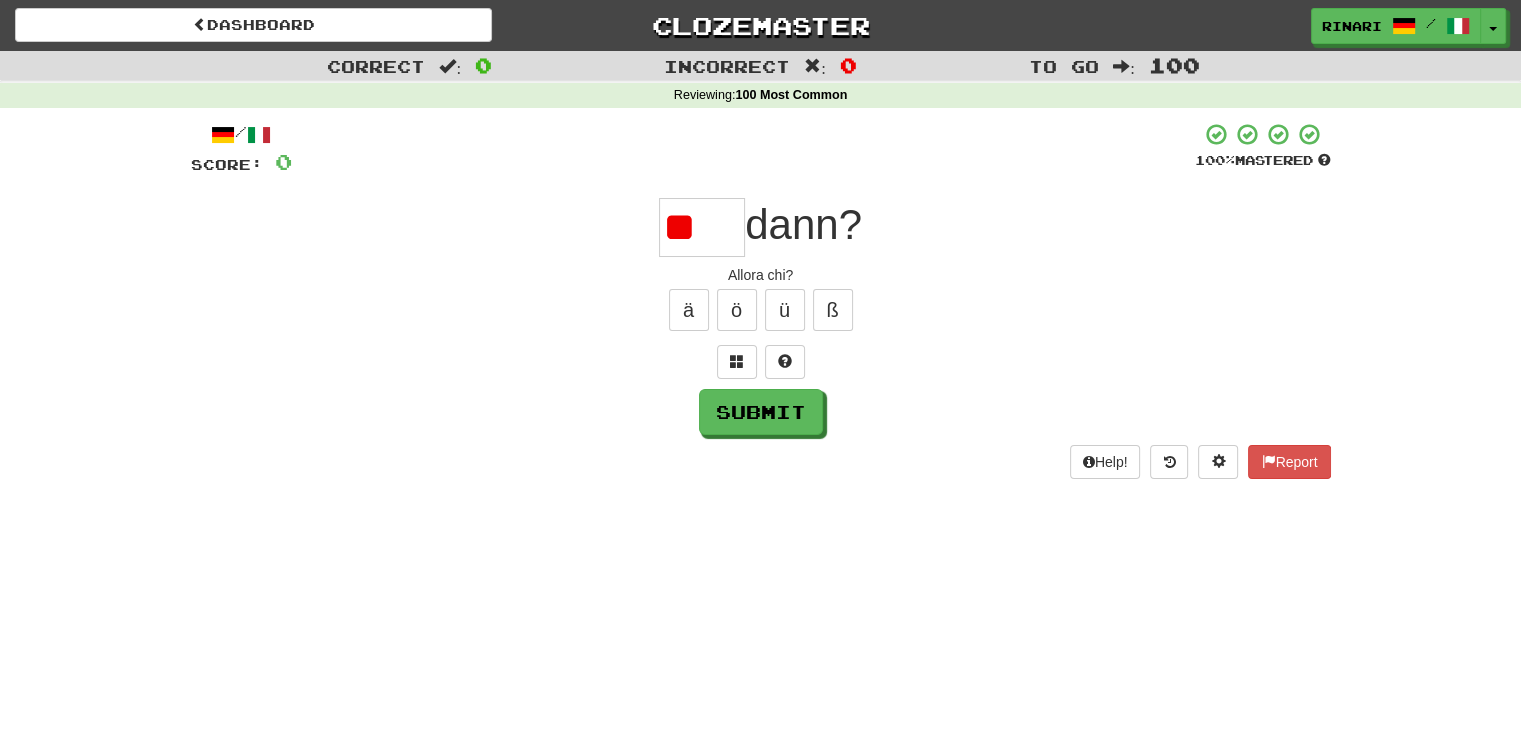 type on "*" 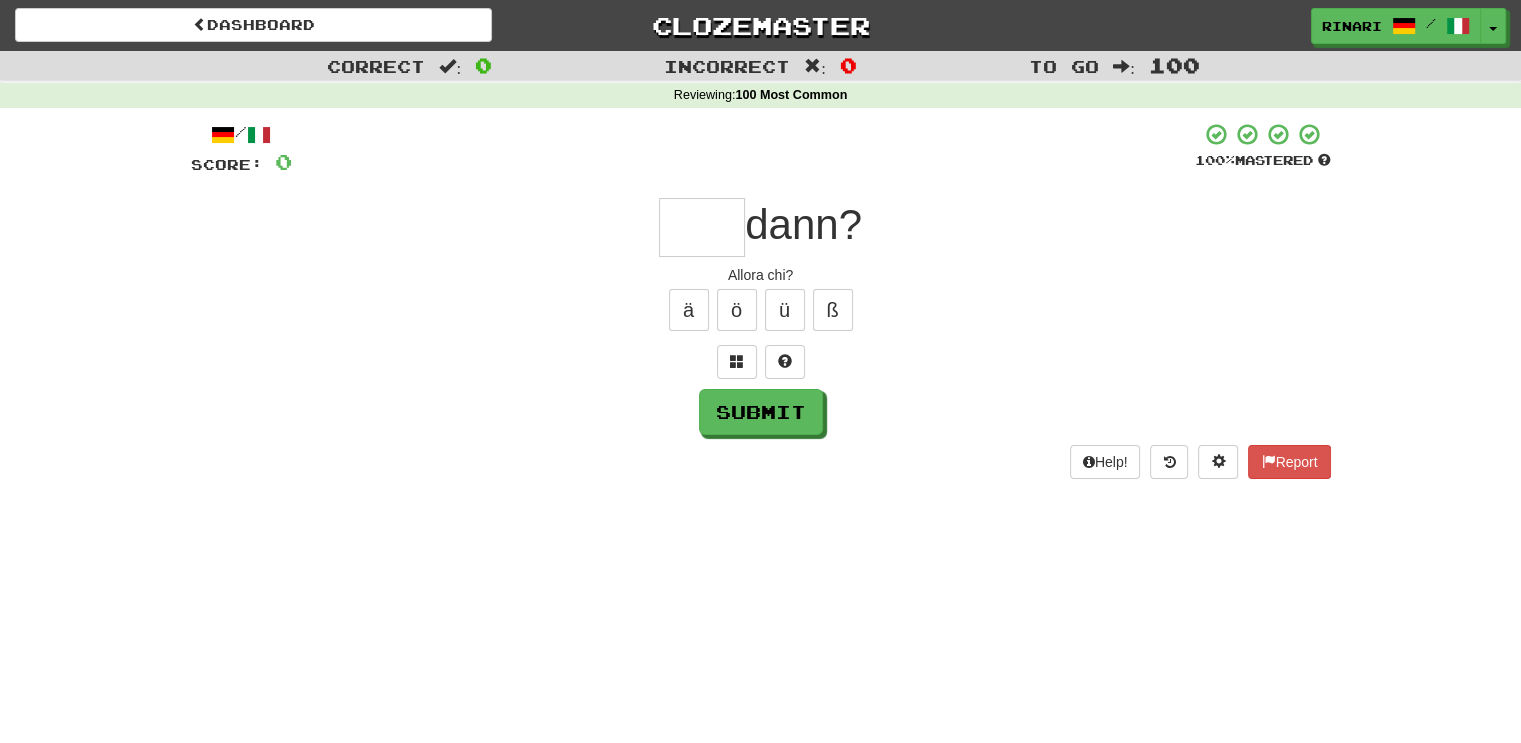 type on "*" 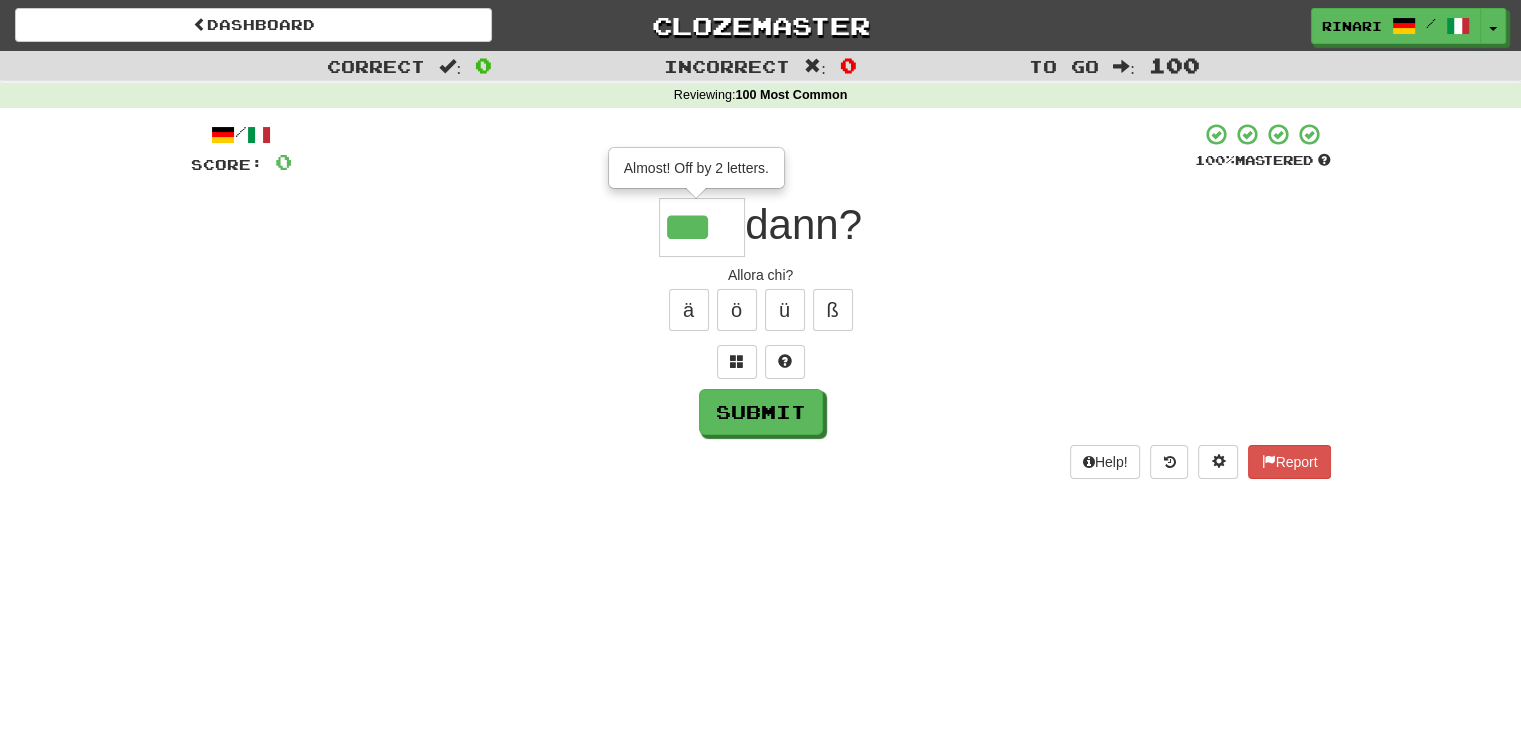 type on "***" 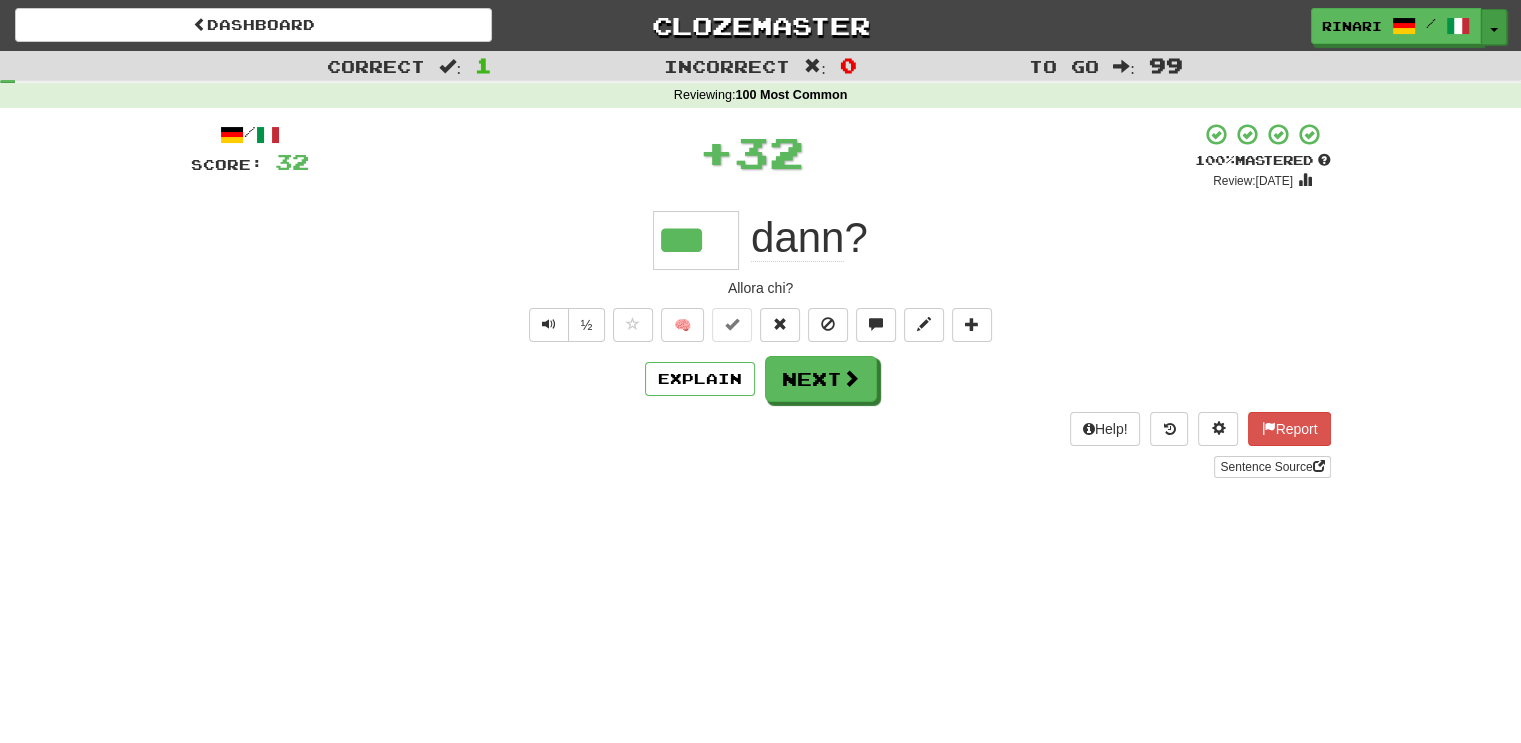click on "Toggle Dropdown" at bounding box center (1494, 27) 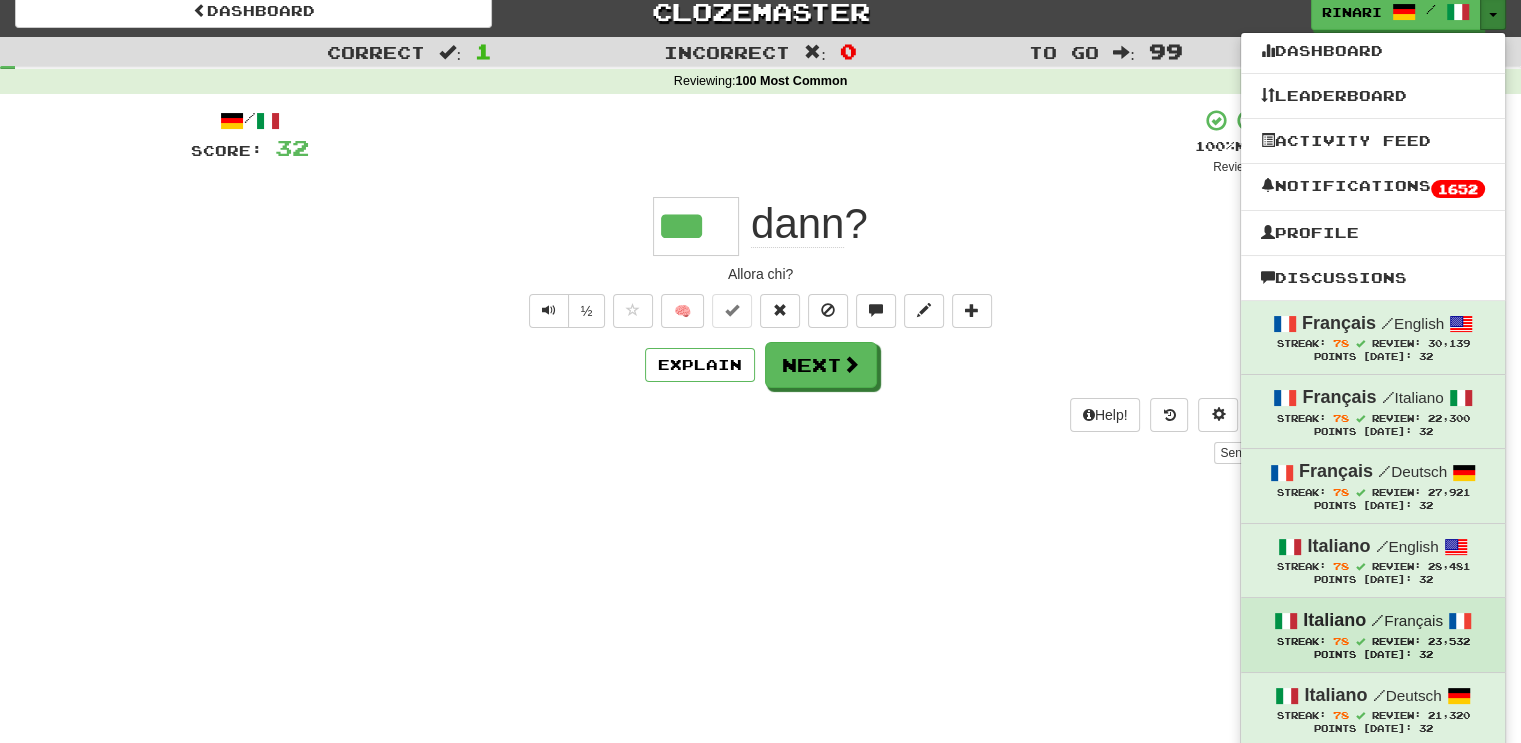 scroll, scrollTop: 0, scrollLeft: 0, axis: both 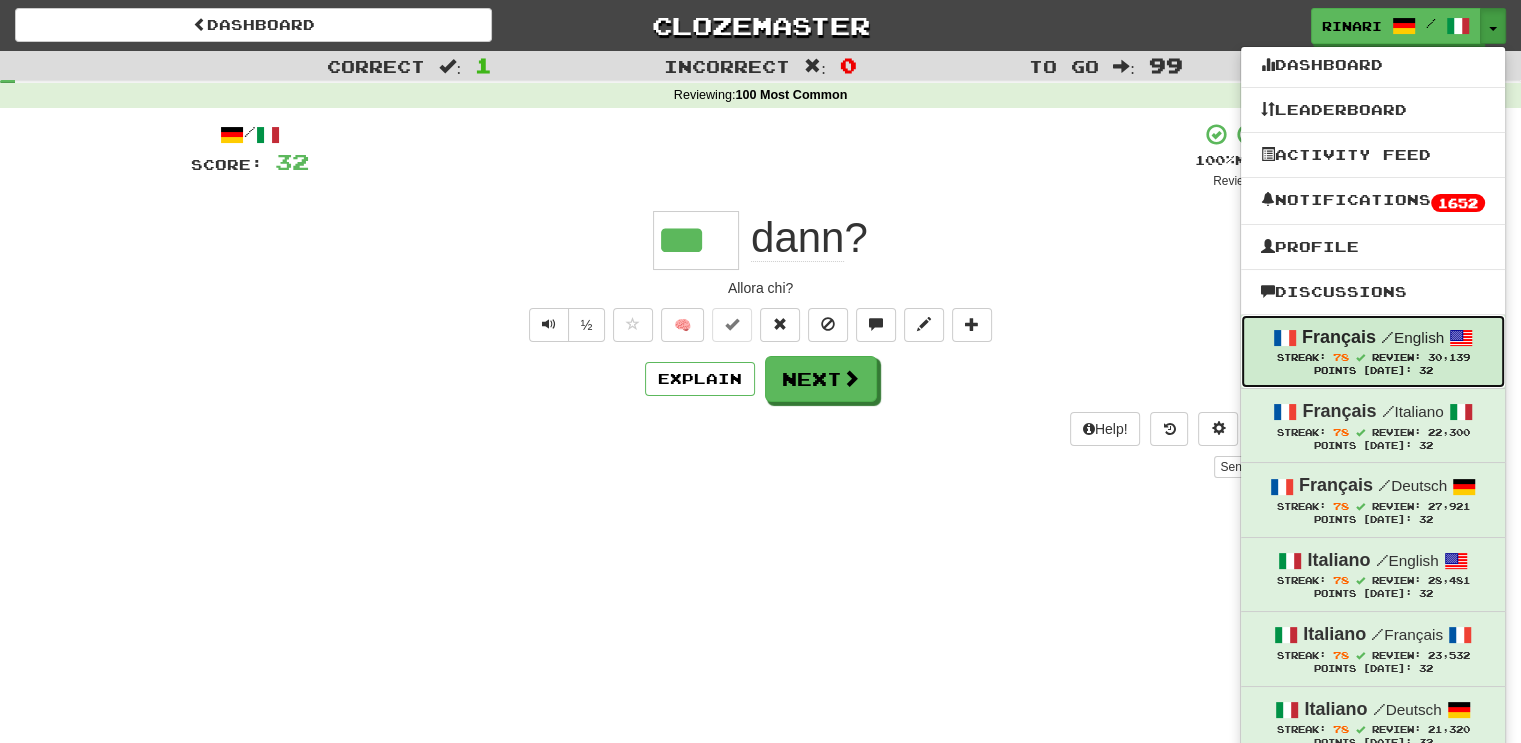 click on "Français" at bounding box center (1339, 337) 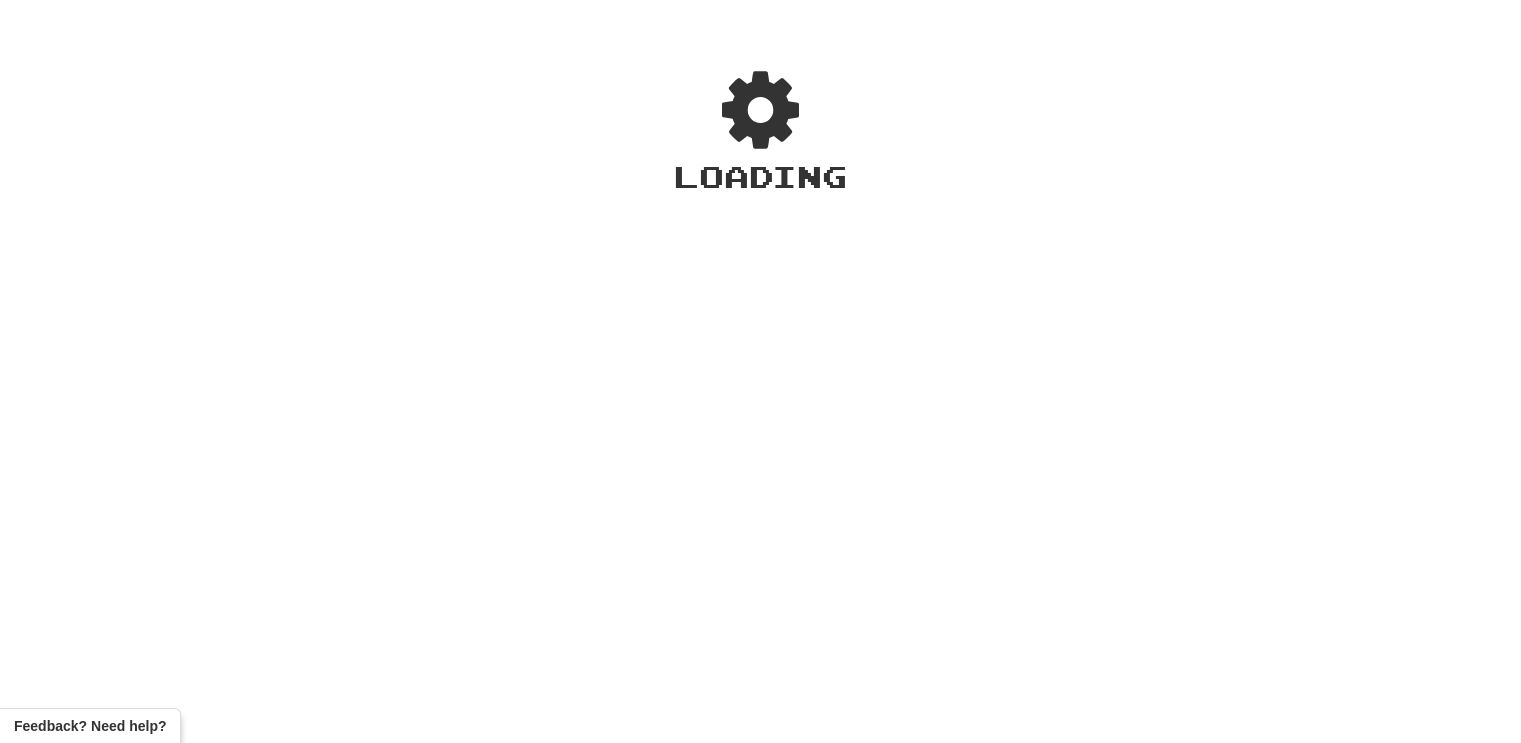 scroll, scrollTop: 0, scrollLeft: 0, axis: both 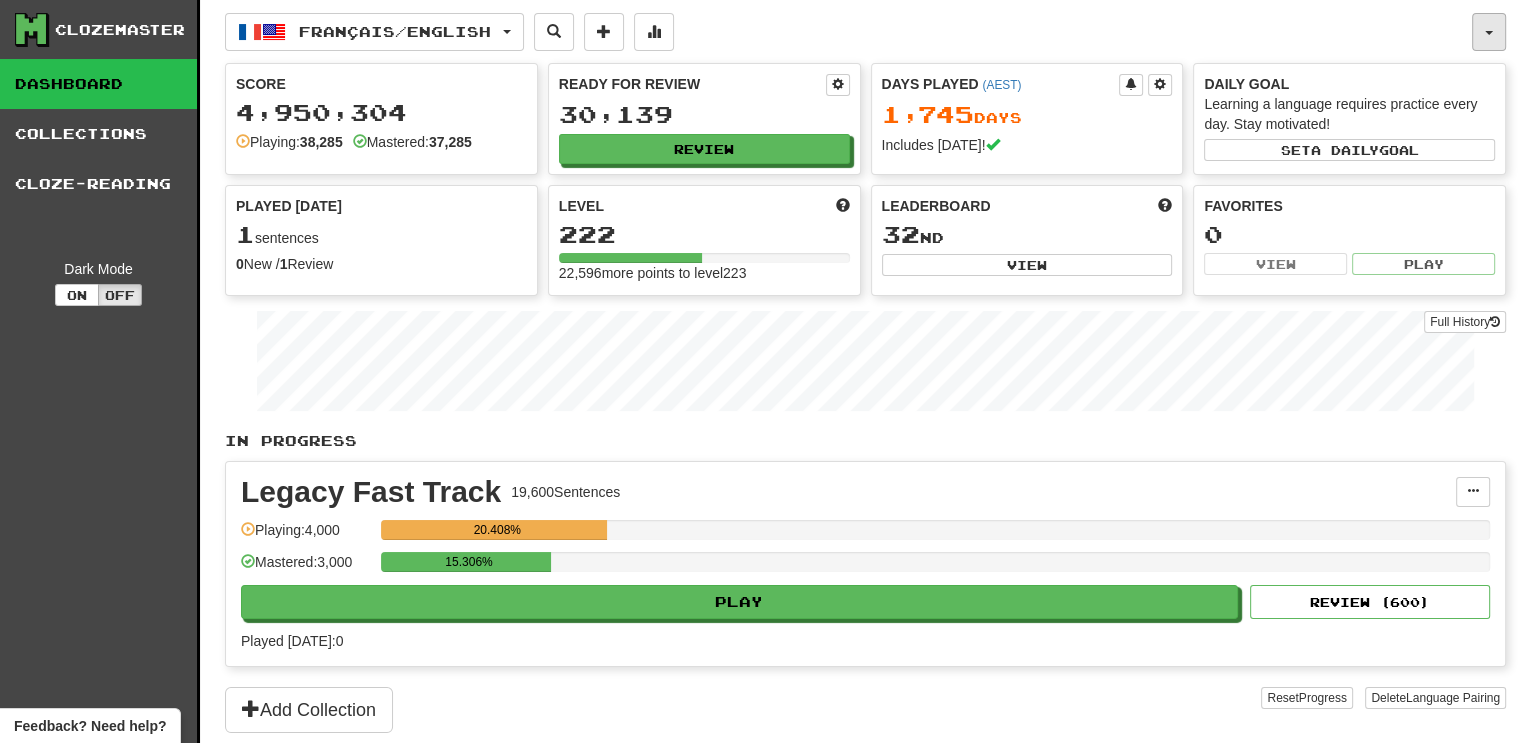 click at bounding box center (1489, 32) 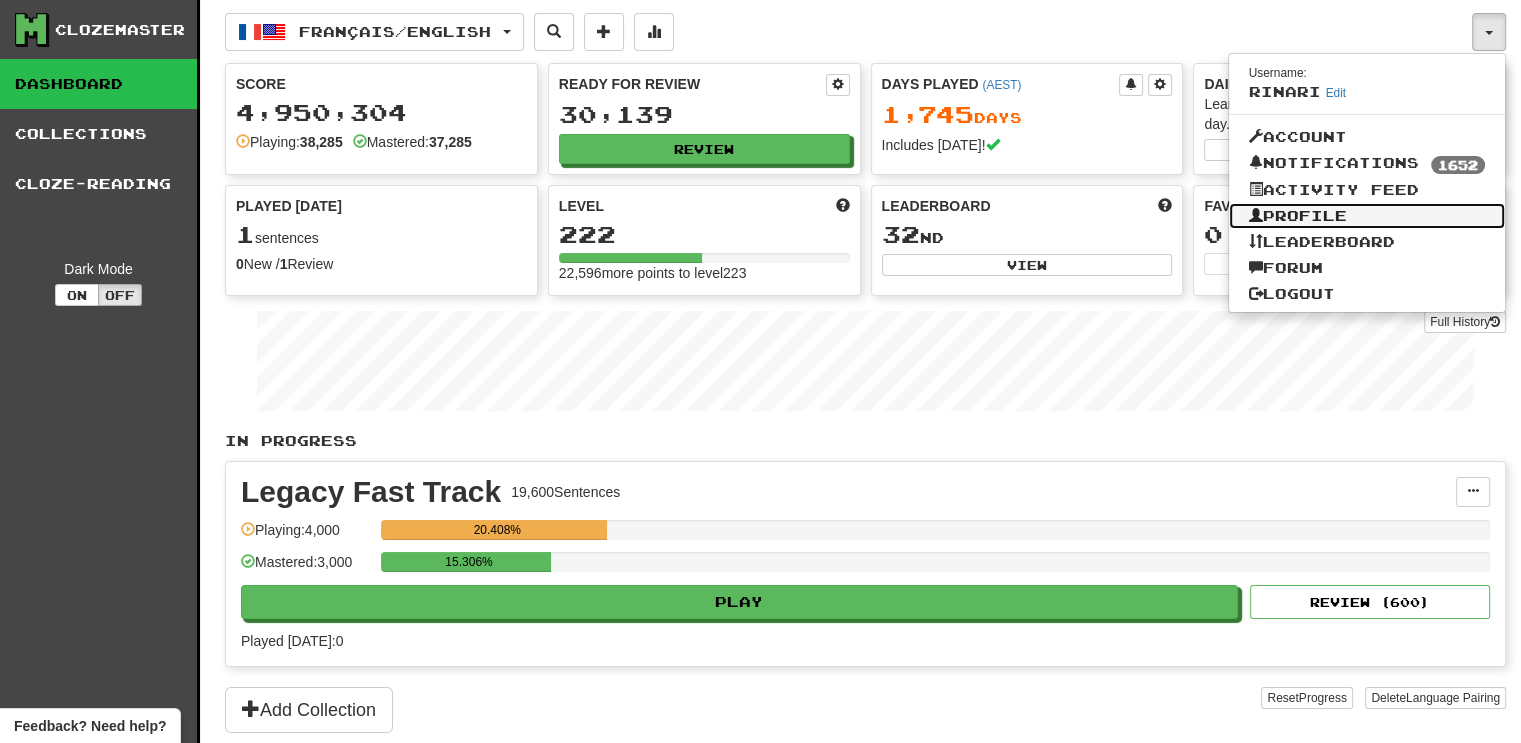 click on "Profile" at bounding box center [1367, 216] 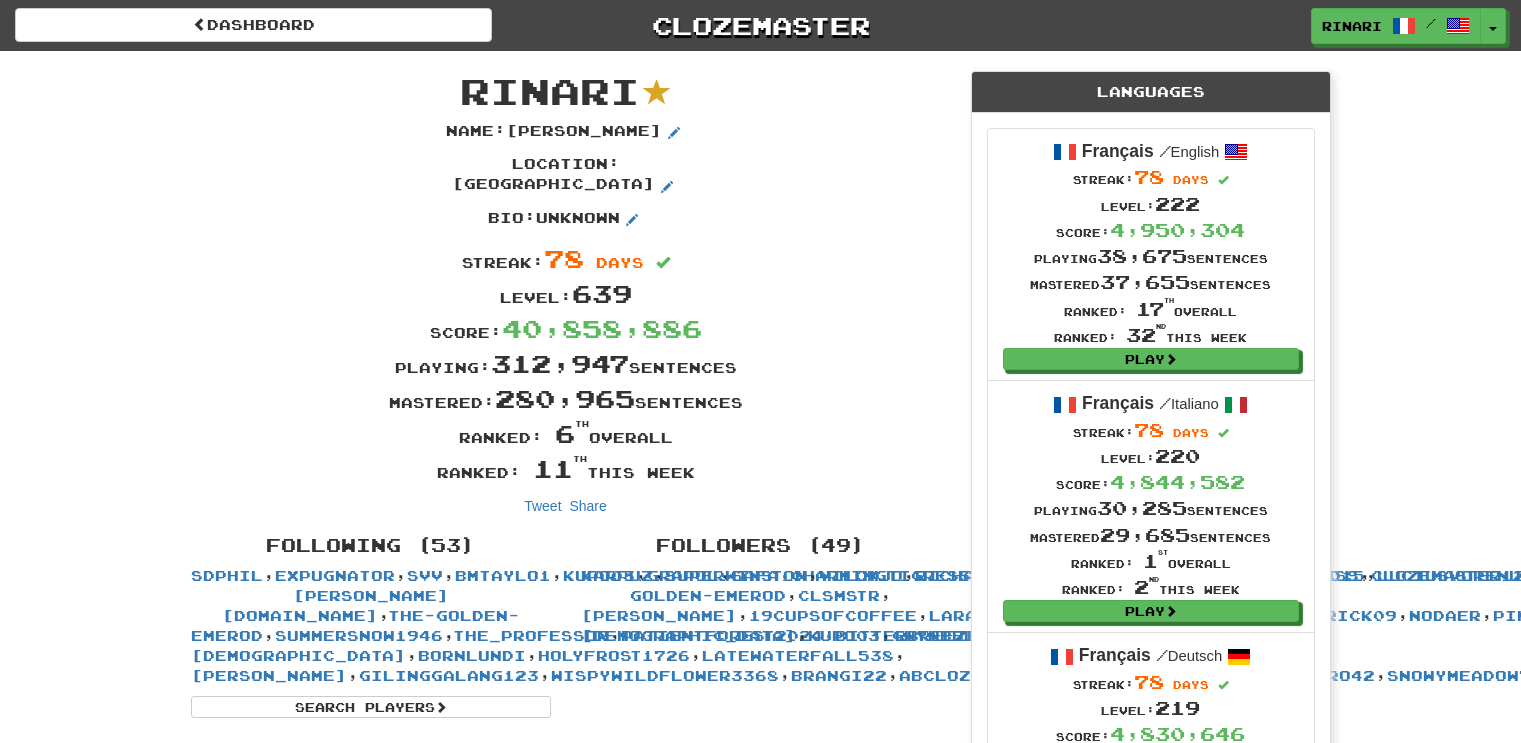 scroll, scrollTop: 0, scrollLeft: 0, axis: both 